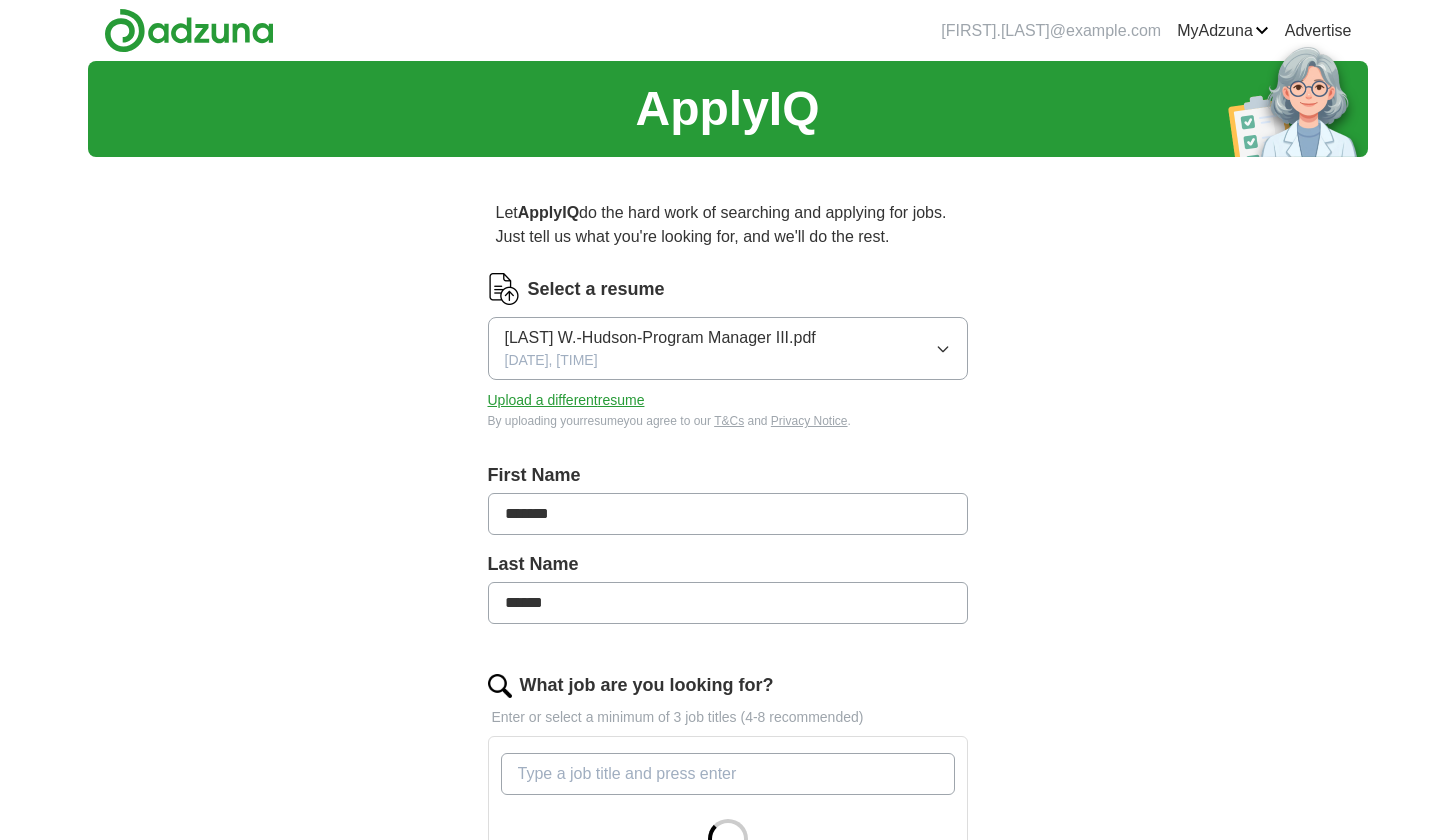 scroll, scrollTop: 0, scrollLeft: 0, axis: both 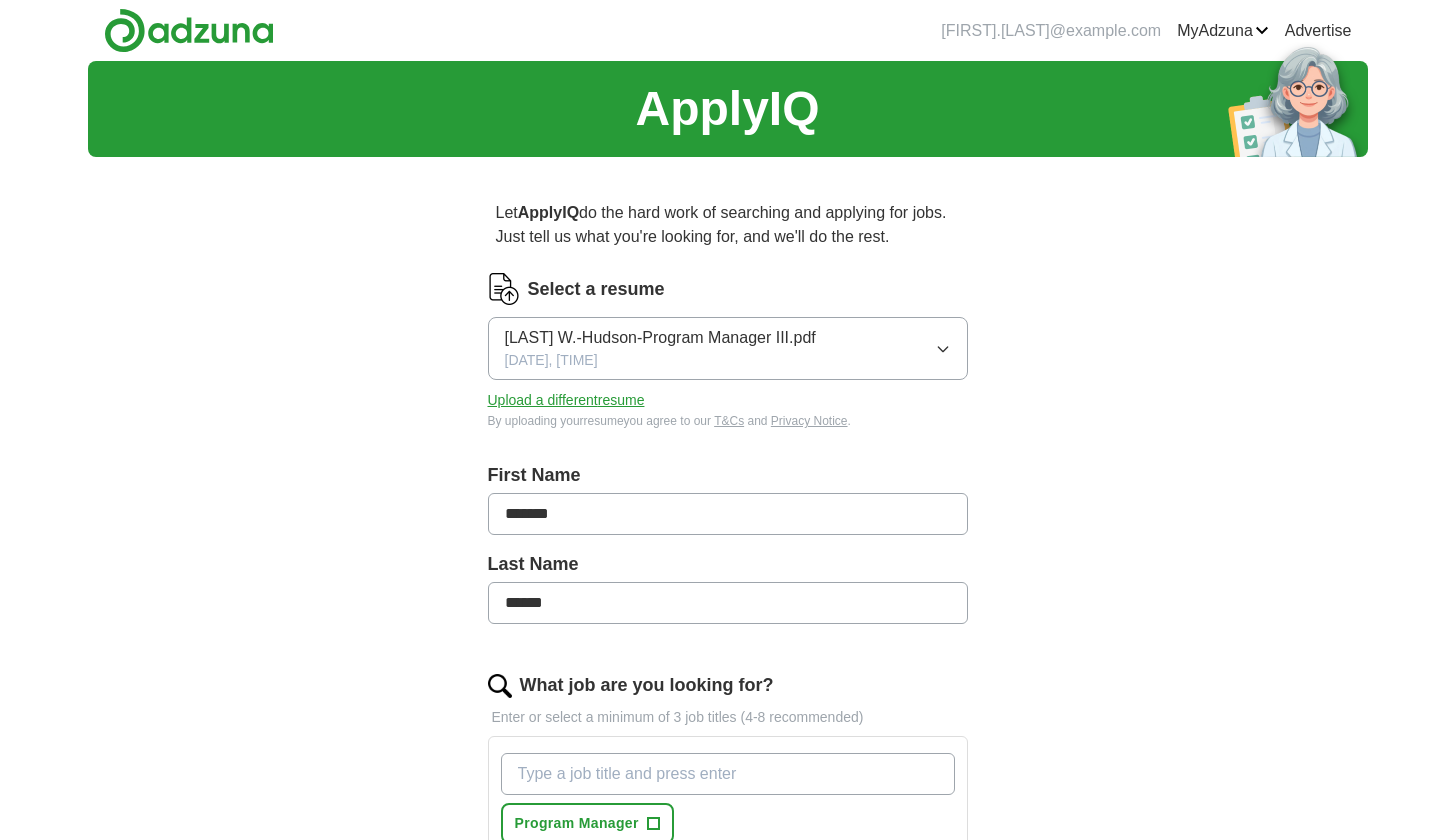 click 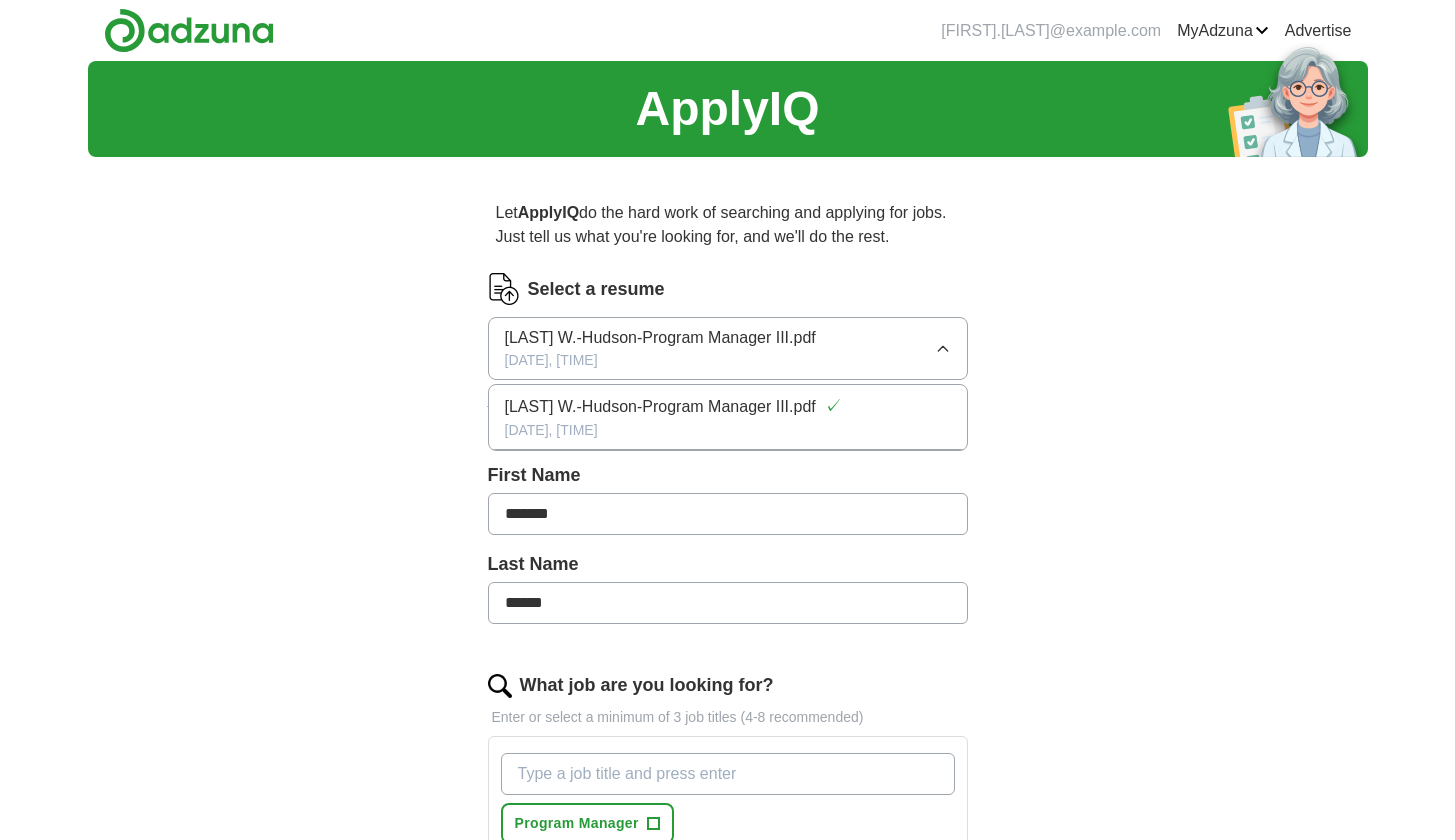 click on "ApplyIQ Let  ApplyIQ  do the hard work of searching and applying for jobs. Just tell us what you're looking for, and we'll do the rest. Select a resume [LAST] W.-Hudson-Program Manager III.pdf [DATE], [TIME] [LAST] W.-Hudson-Program Manager III.pdf ✓ [DATE], [TIME] Upload a different  resume By uploading your  resume  you agree to our   T&Cs   and   Privacy Notice . First Name ******* Last Name ****** What job are you looking for? Enter or select a minimum of 3 job titles (4-8 recommended) Program Manager + Where do you want to work? 25 mile radius Start applying for jobs By registering, you consent to us applying to suitable jobs for you" at bounding box center [728, 635] 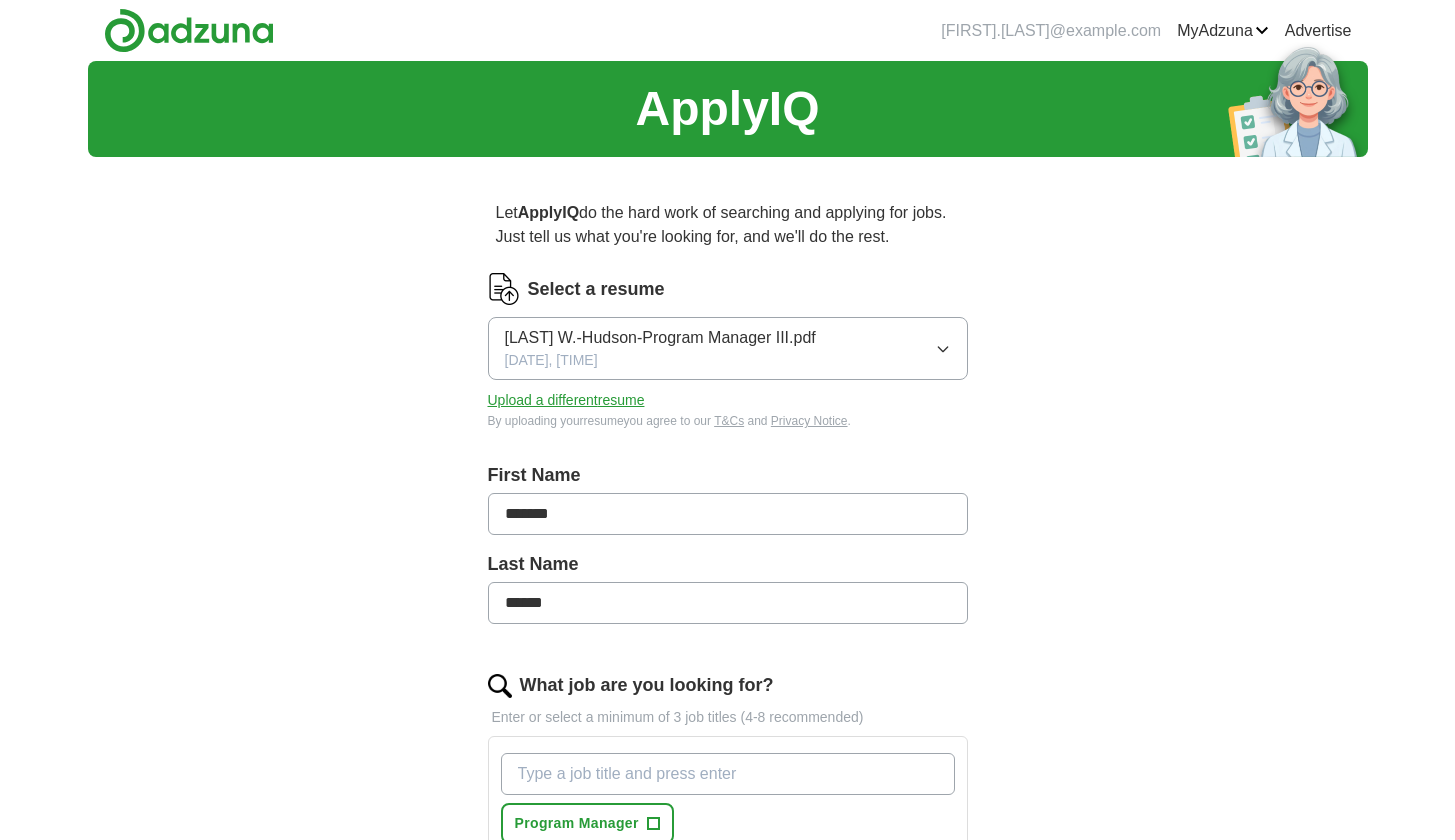 click on "Upload a different  resume" at bounding box center [566, 400] 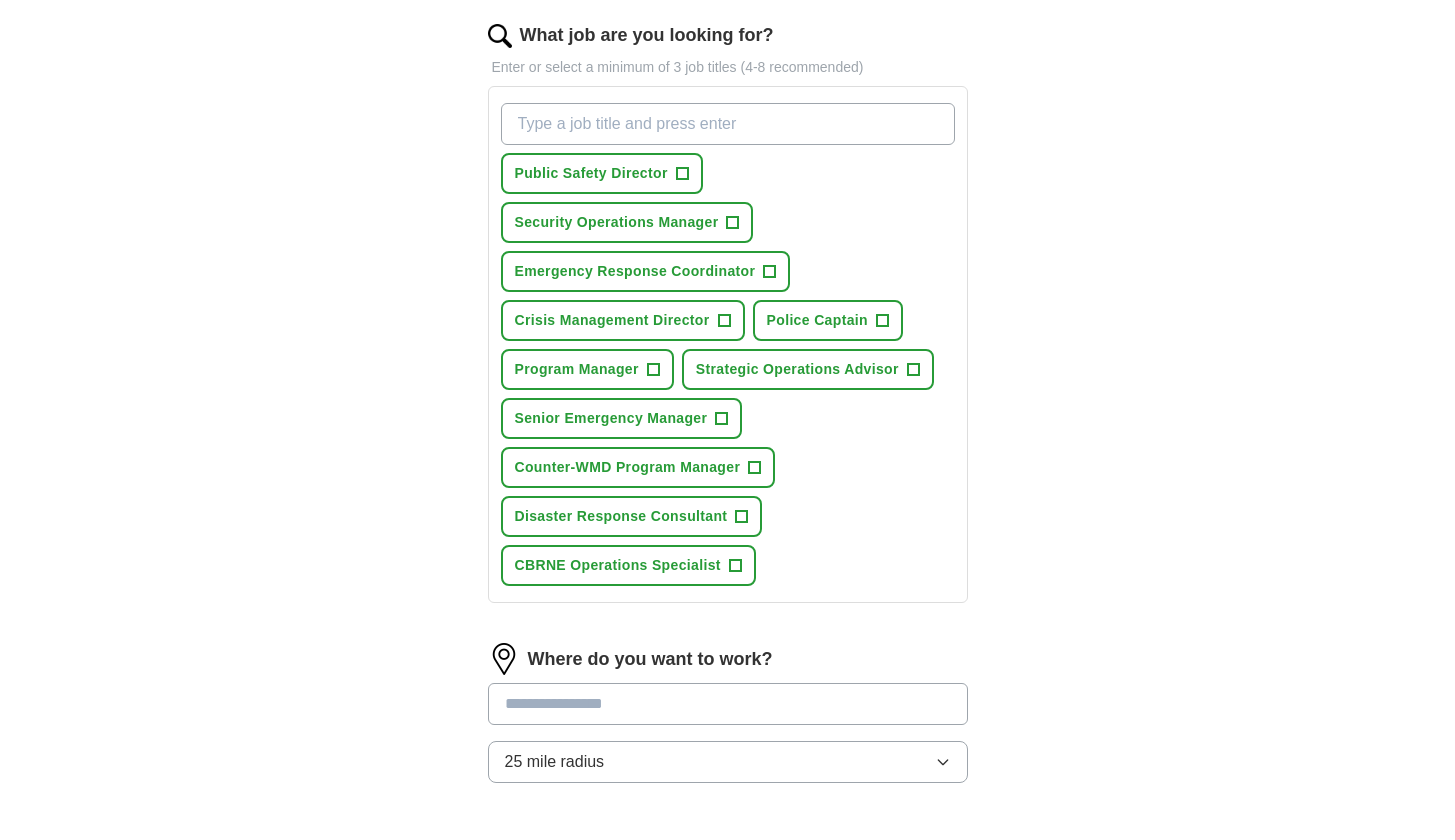 scroll, scrollTop: 636, scrollLeft: 0, axis: vertical 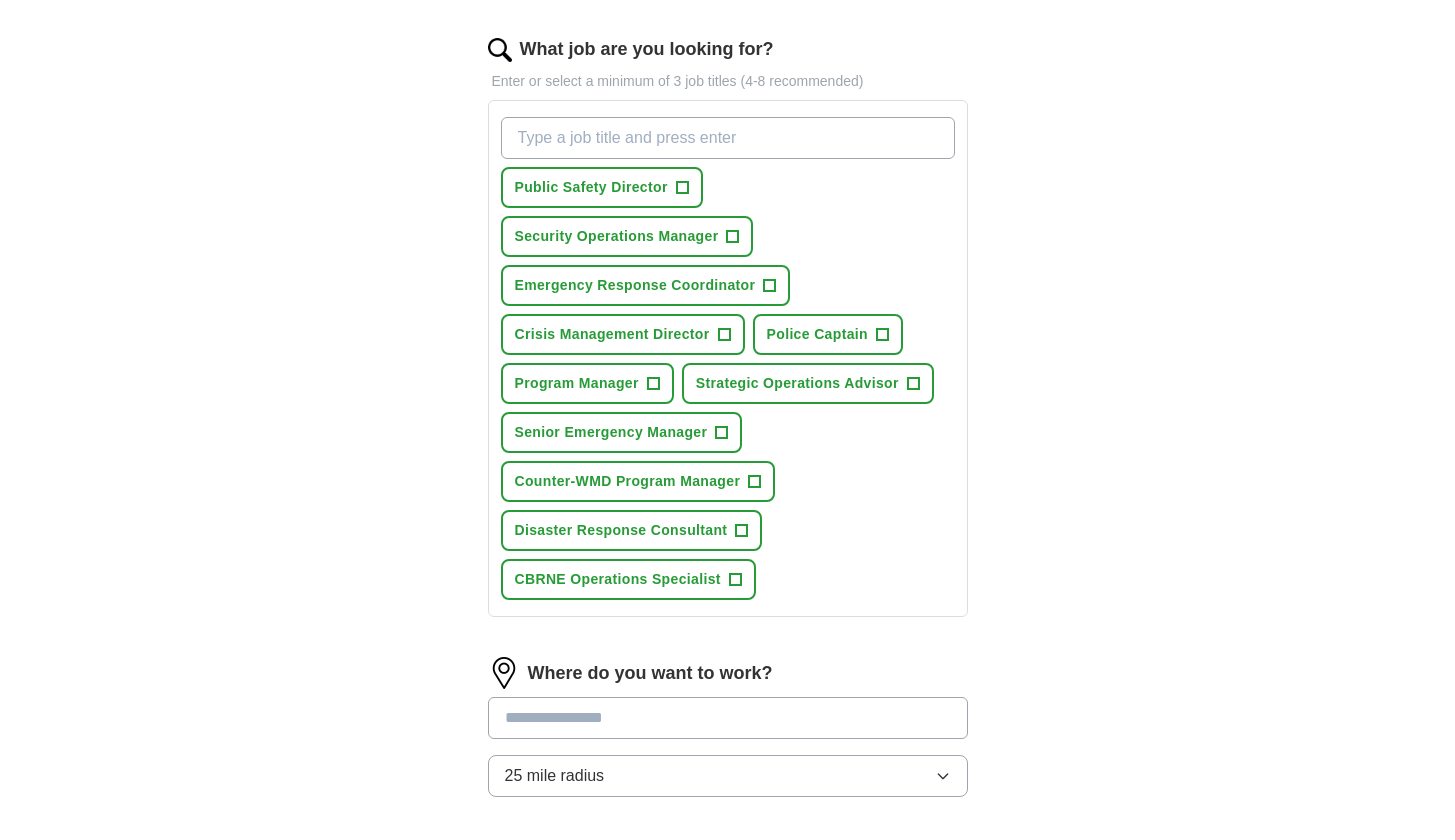 click on "+" at bounding box center (682, 188) 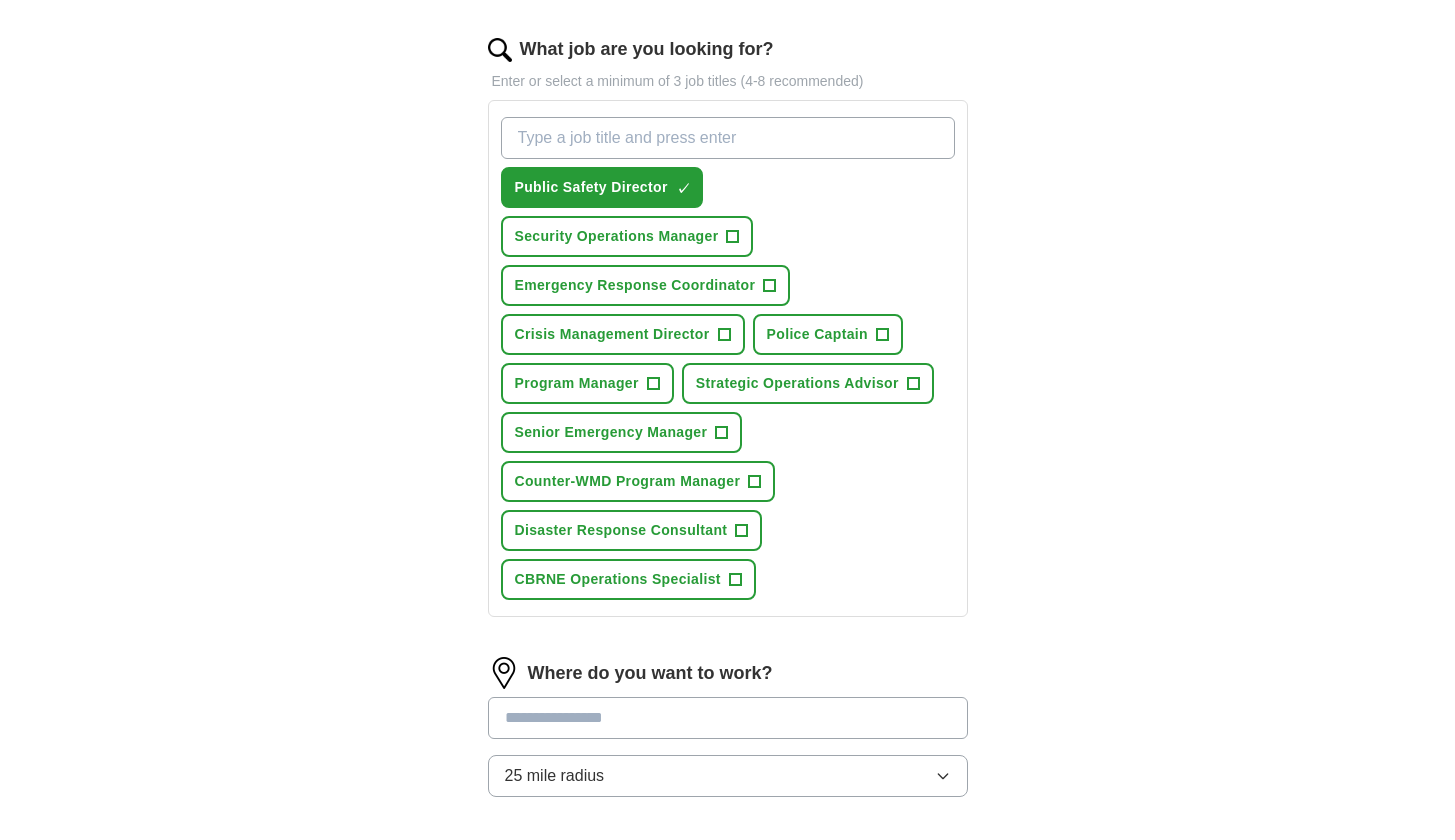 click on "+" at bounding box center (733, 237) 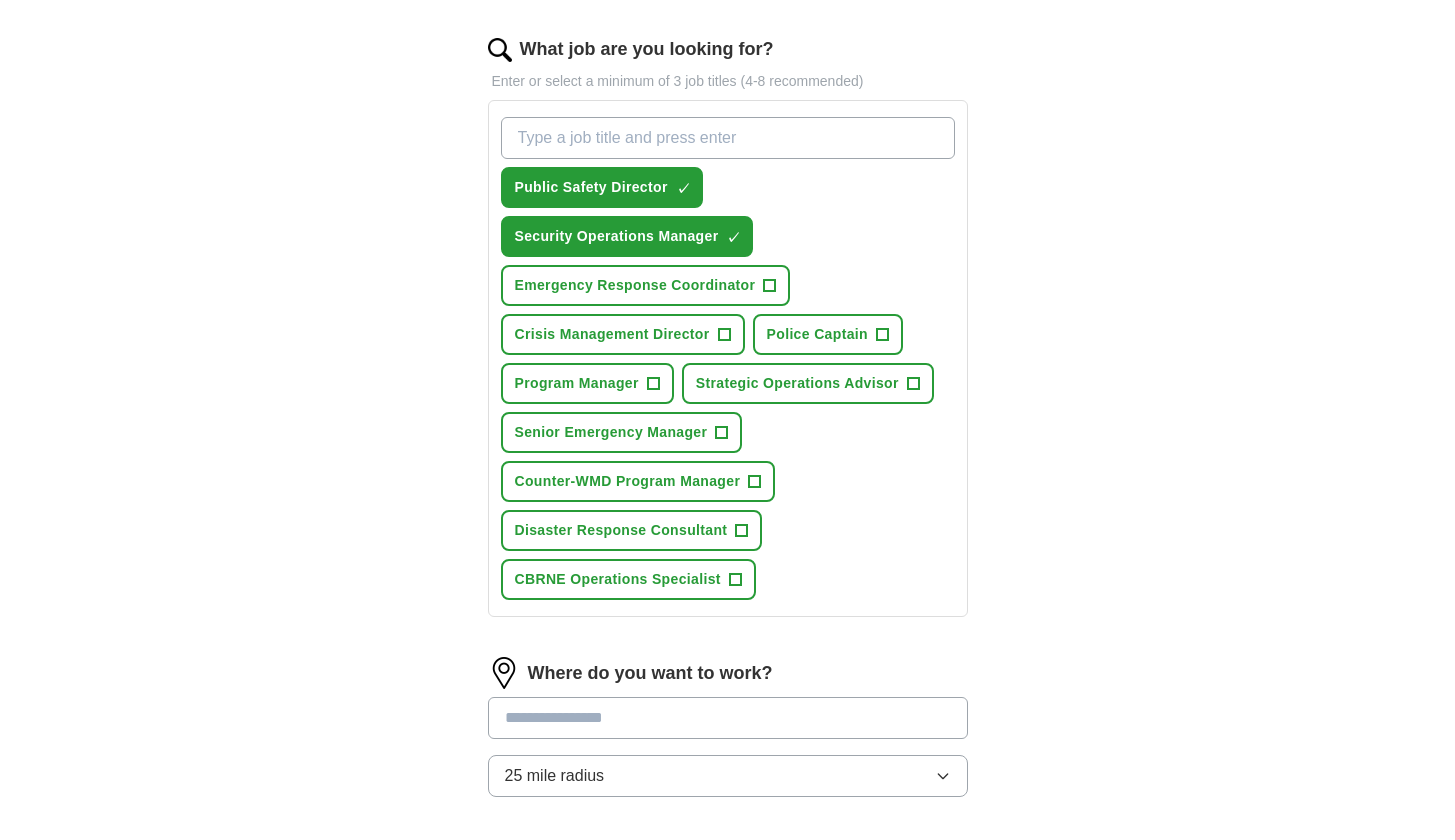 click on "+" at bounding box center (770, 286) 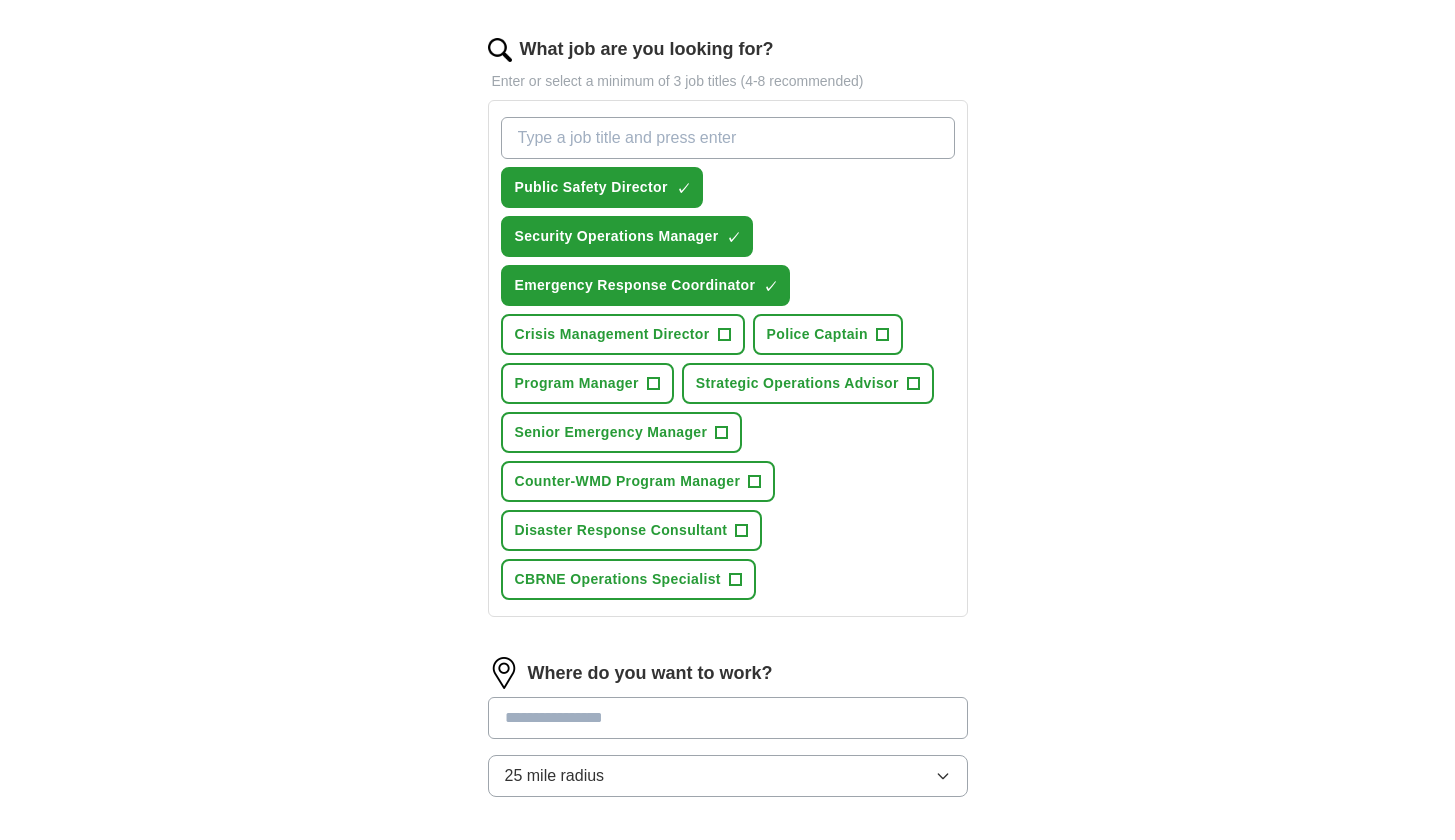 click on "Crisis Management Director +" at bounding box center [623, 334] 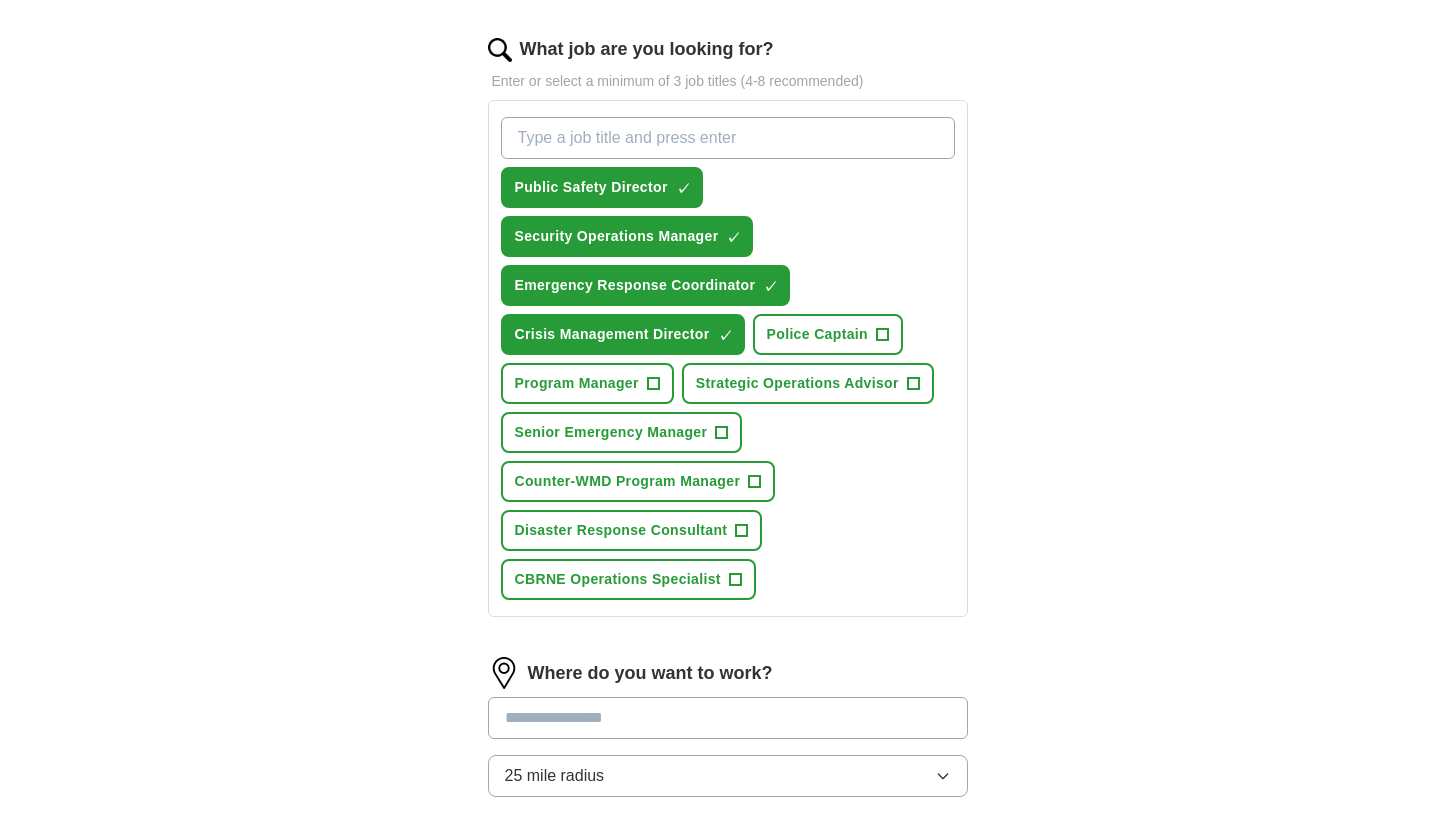click on "+" at bounding box center [653, 384] 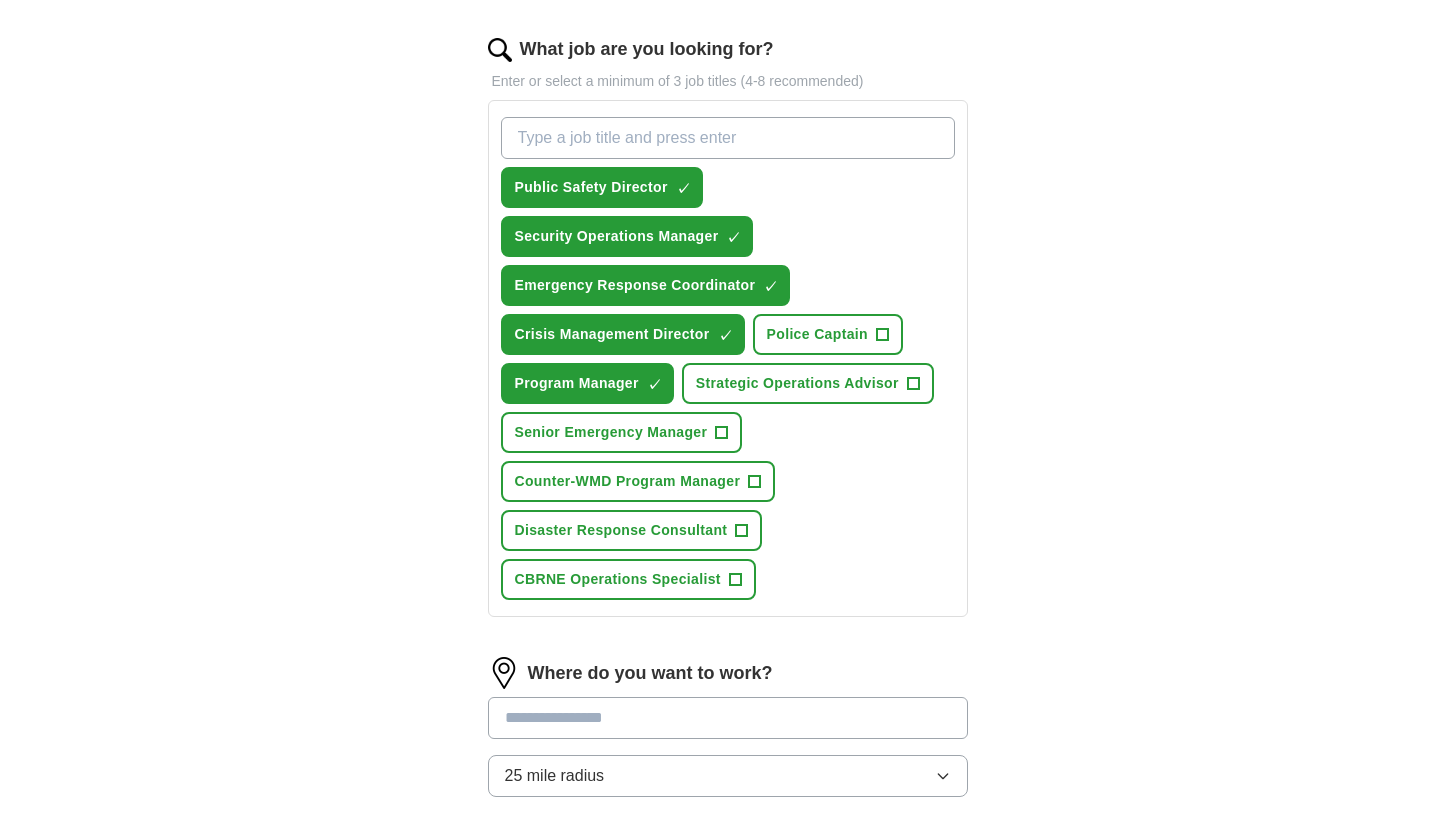 click on "Strategic Operations Advisor" at bounding box center (797, 383) 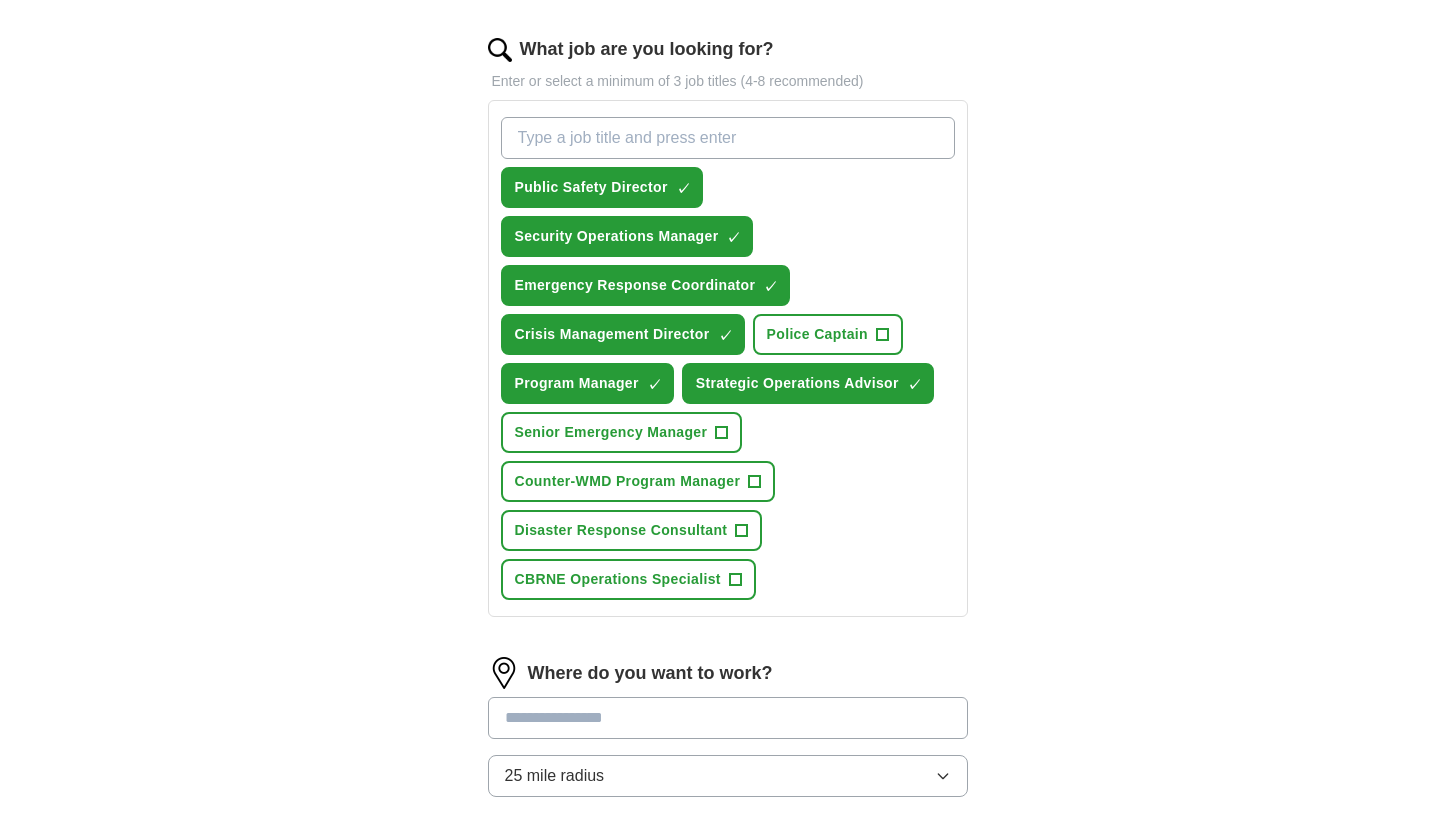 click on "+" at bounding box center [722, 433] 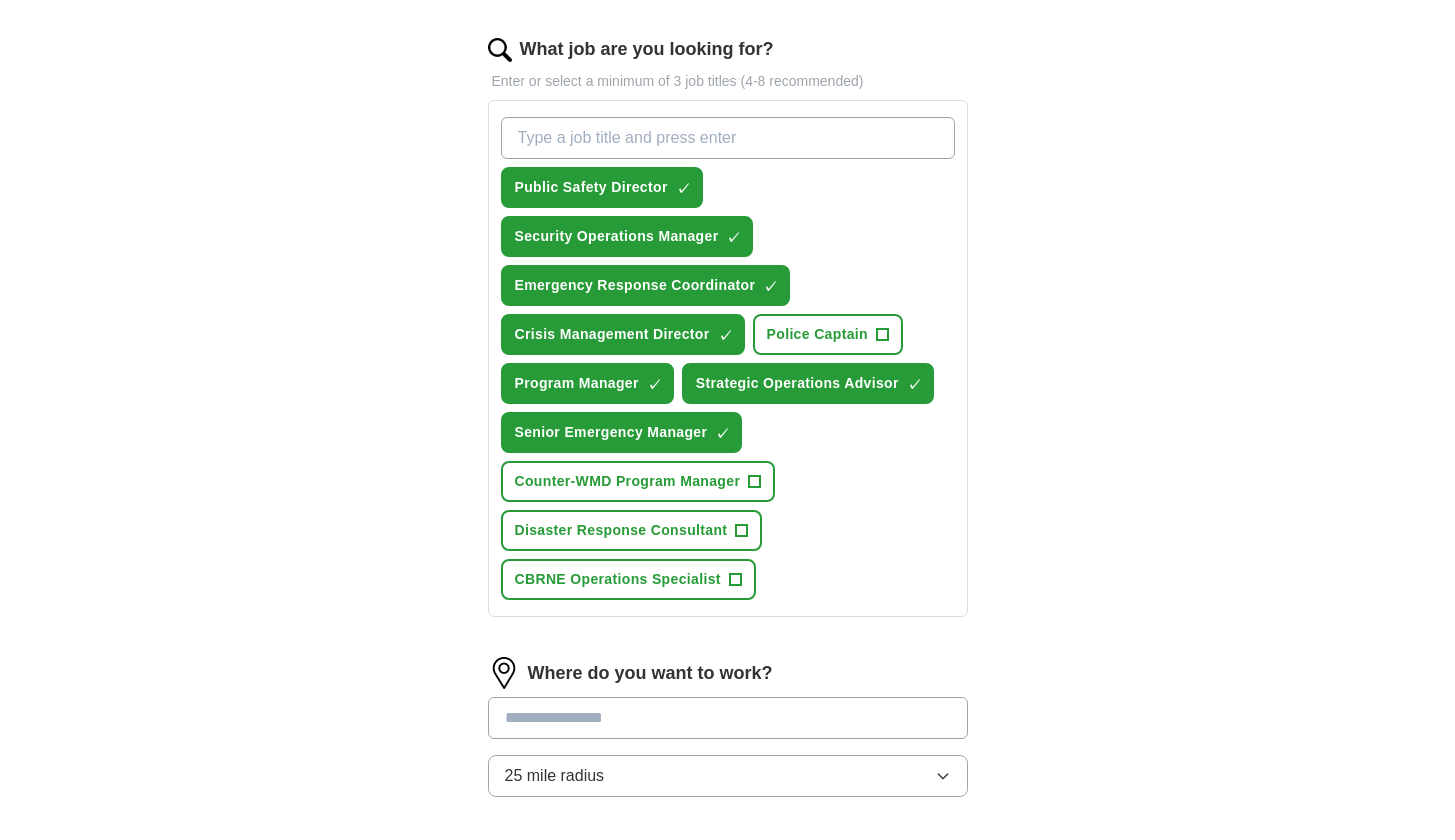 click on "Counter-WMD Program Manager" at bounding box center (628, 481) 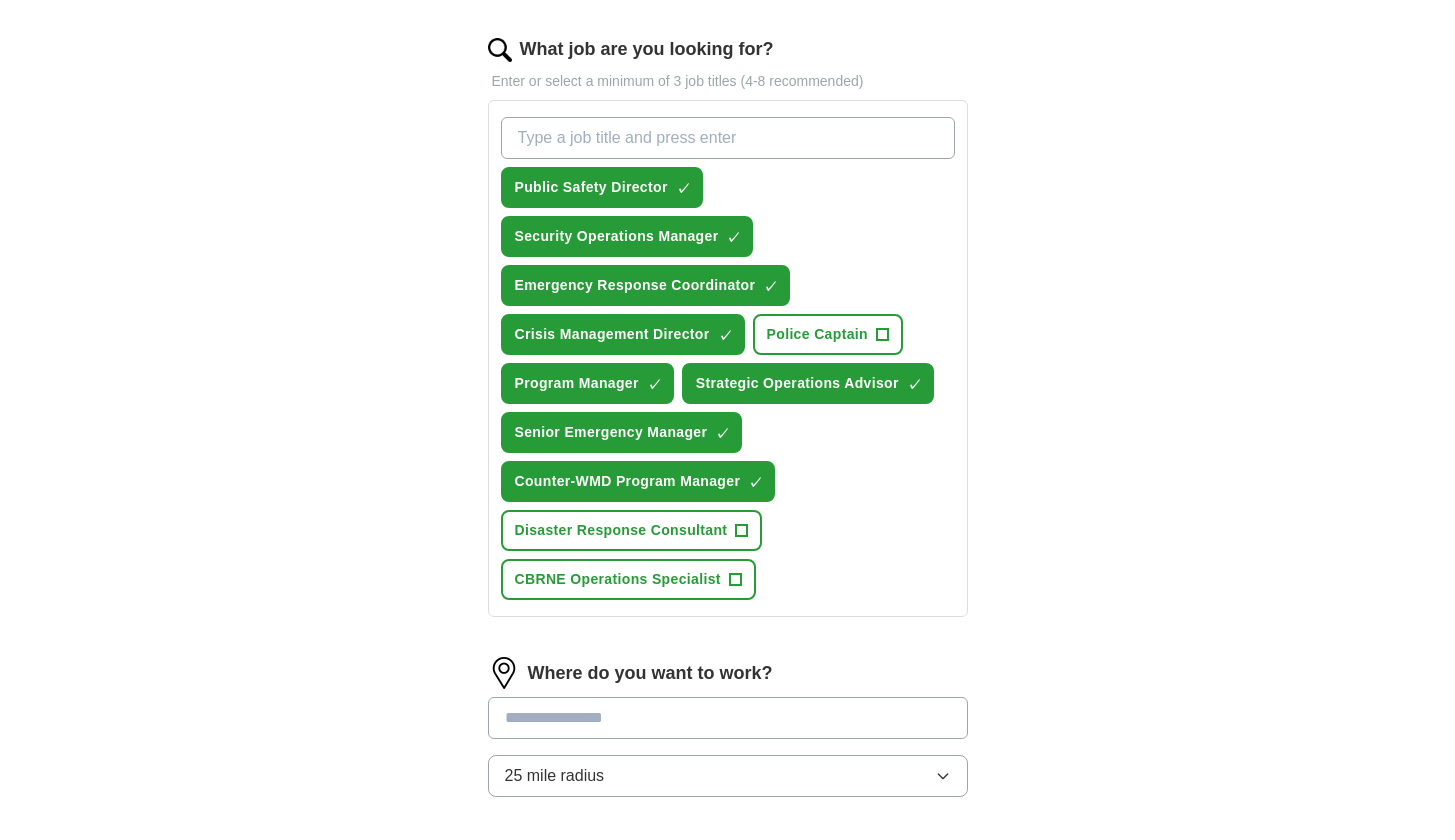 click on "Disaster Response Consultant" at bounding box center (621, 530) 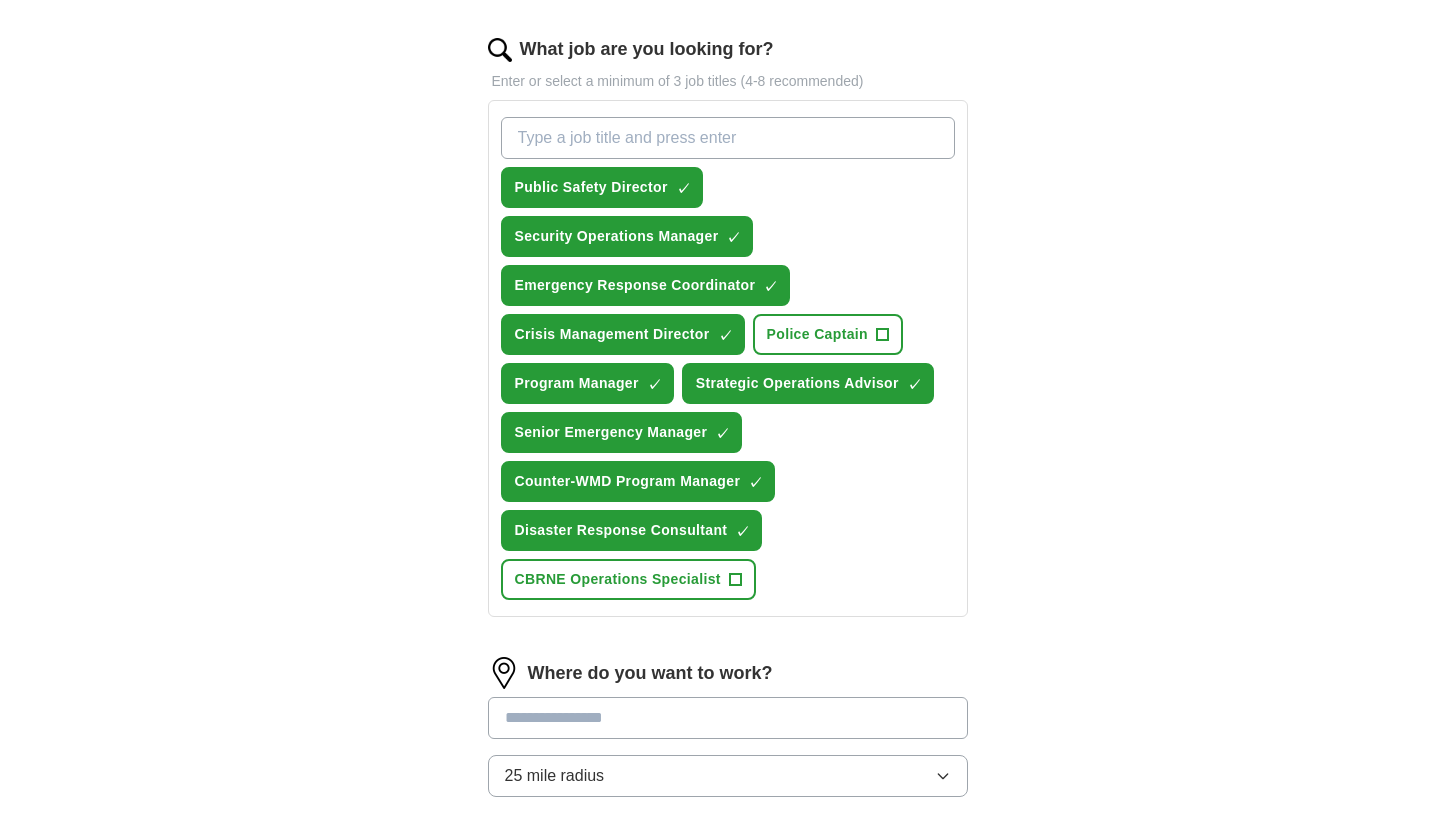 click on "CBRNE Operations Specialist" at bounding box center [618, 579] 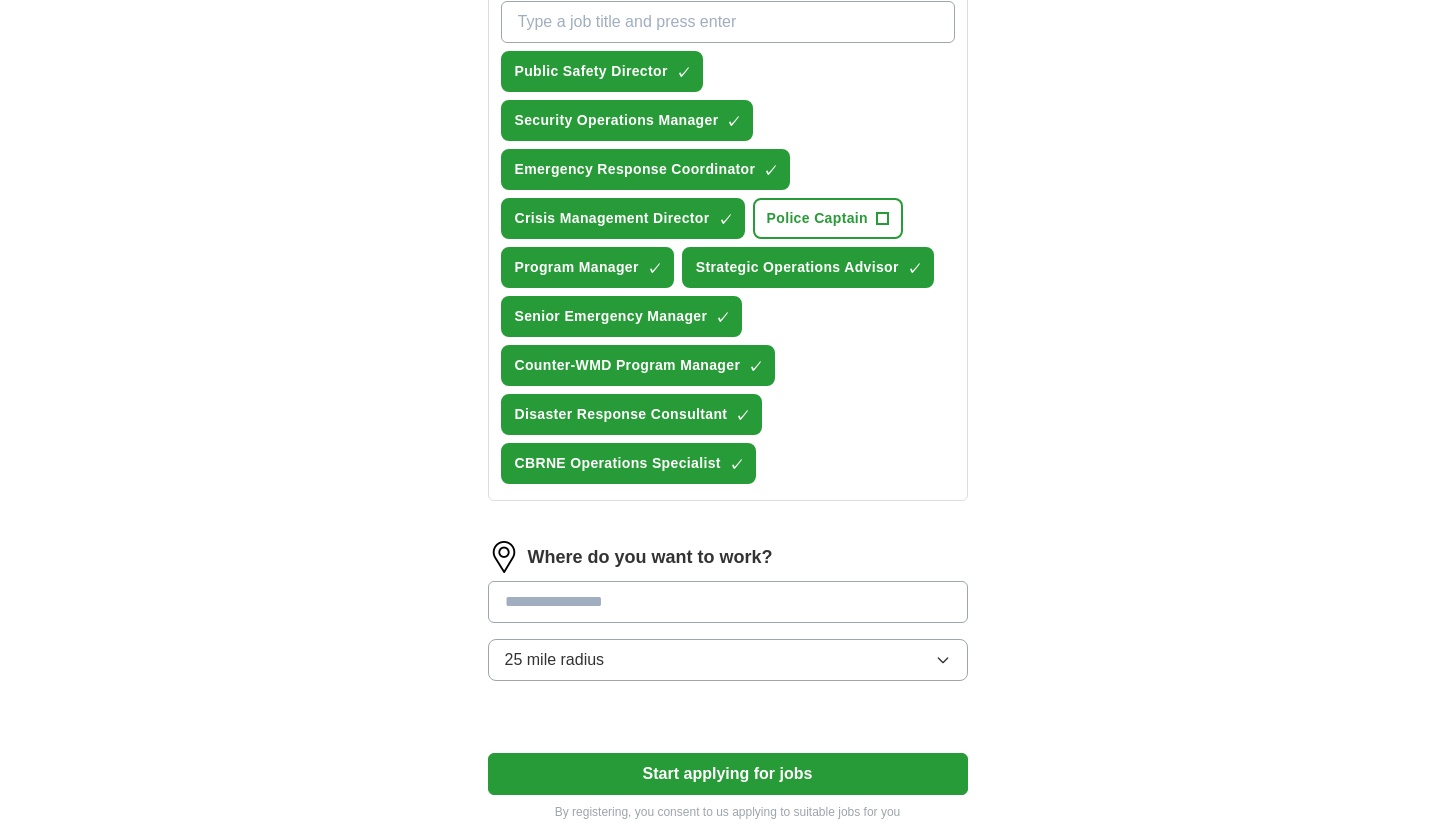 scroll, scrollTop: 865, scrollLeft: 0, axis: vertical 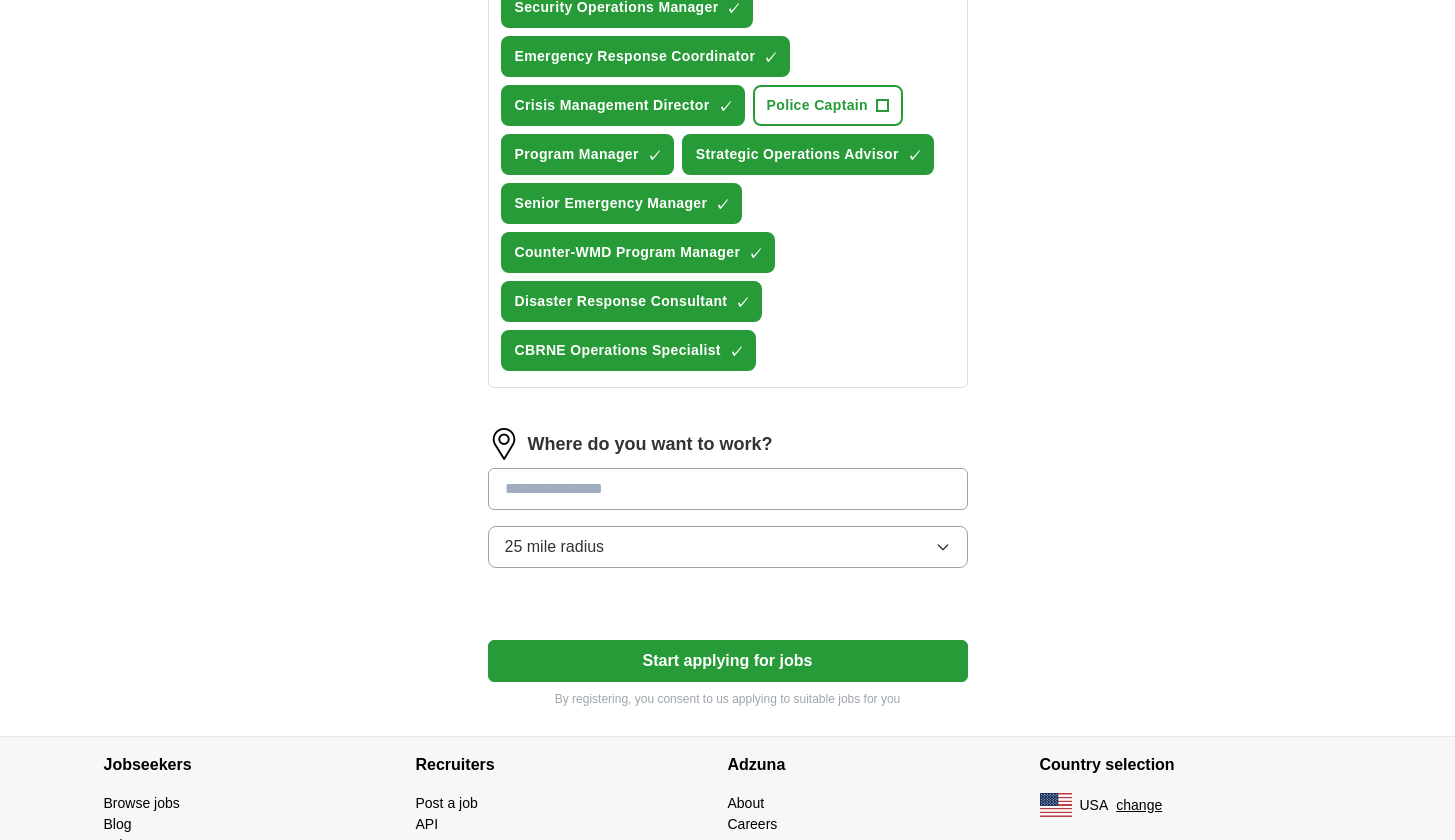 click at bounding box center (728, 489) 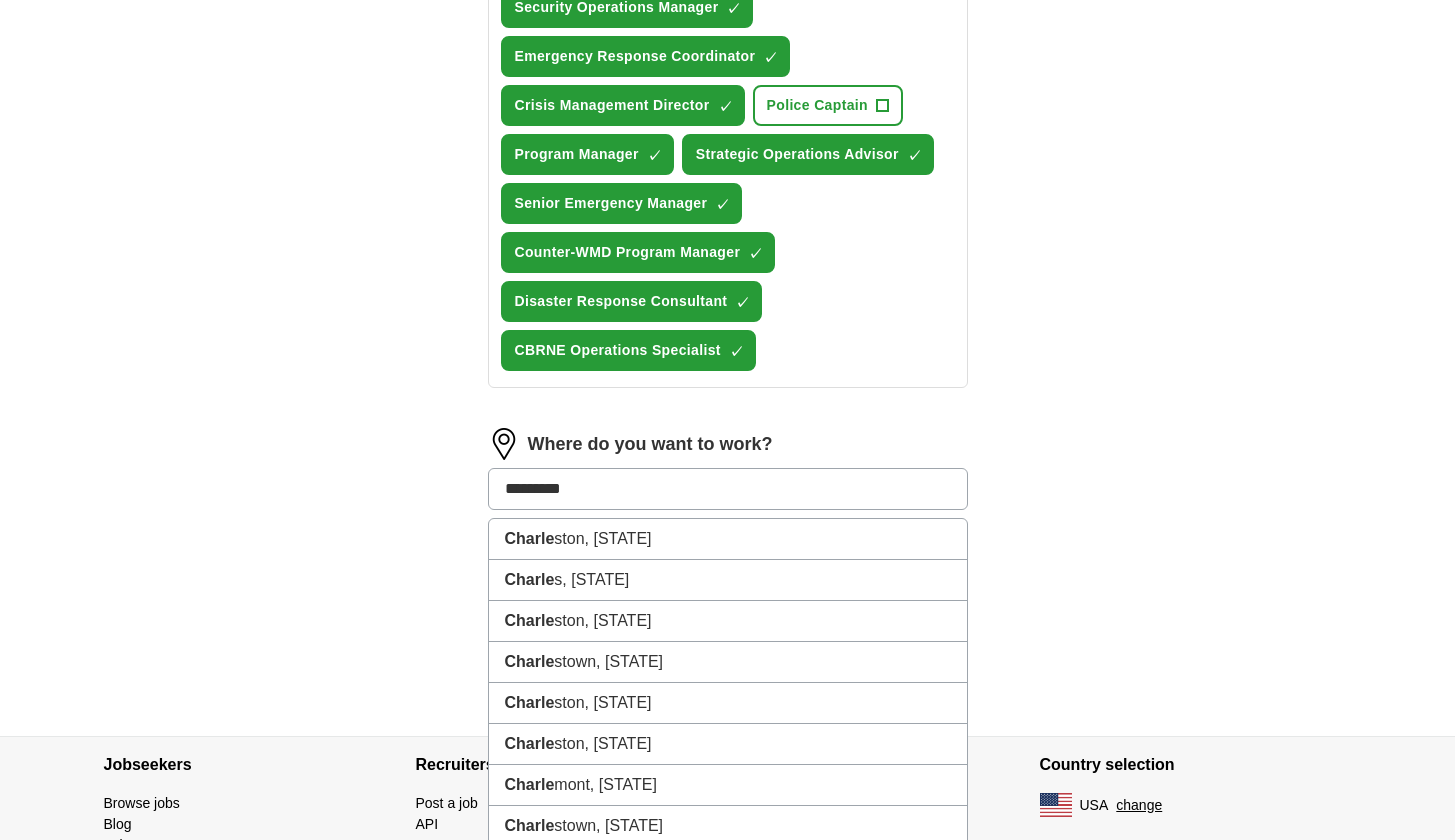 type on "**********" 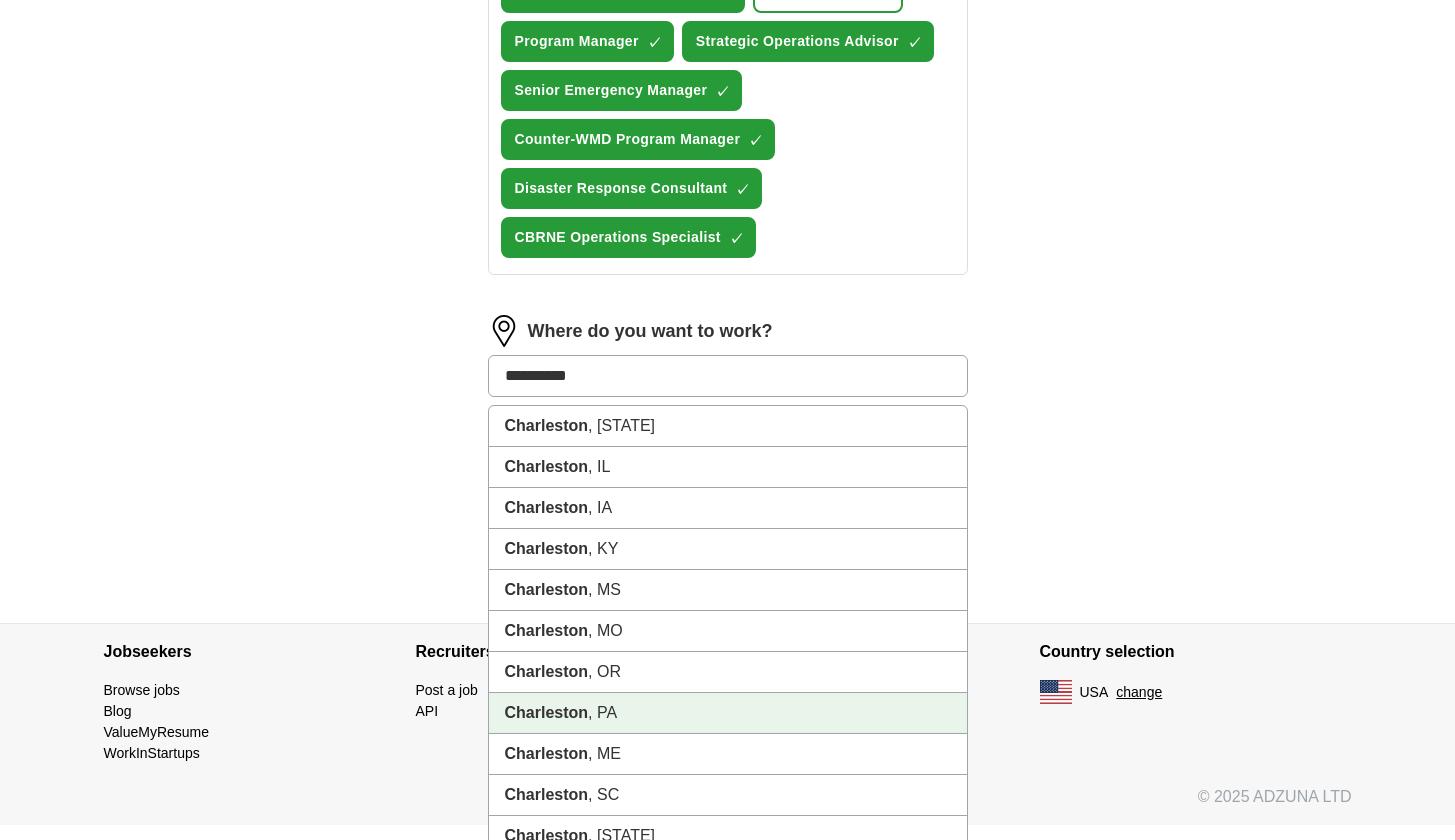scroll, scrollTop: 1068, scrollLeft: 0, axis: vertical 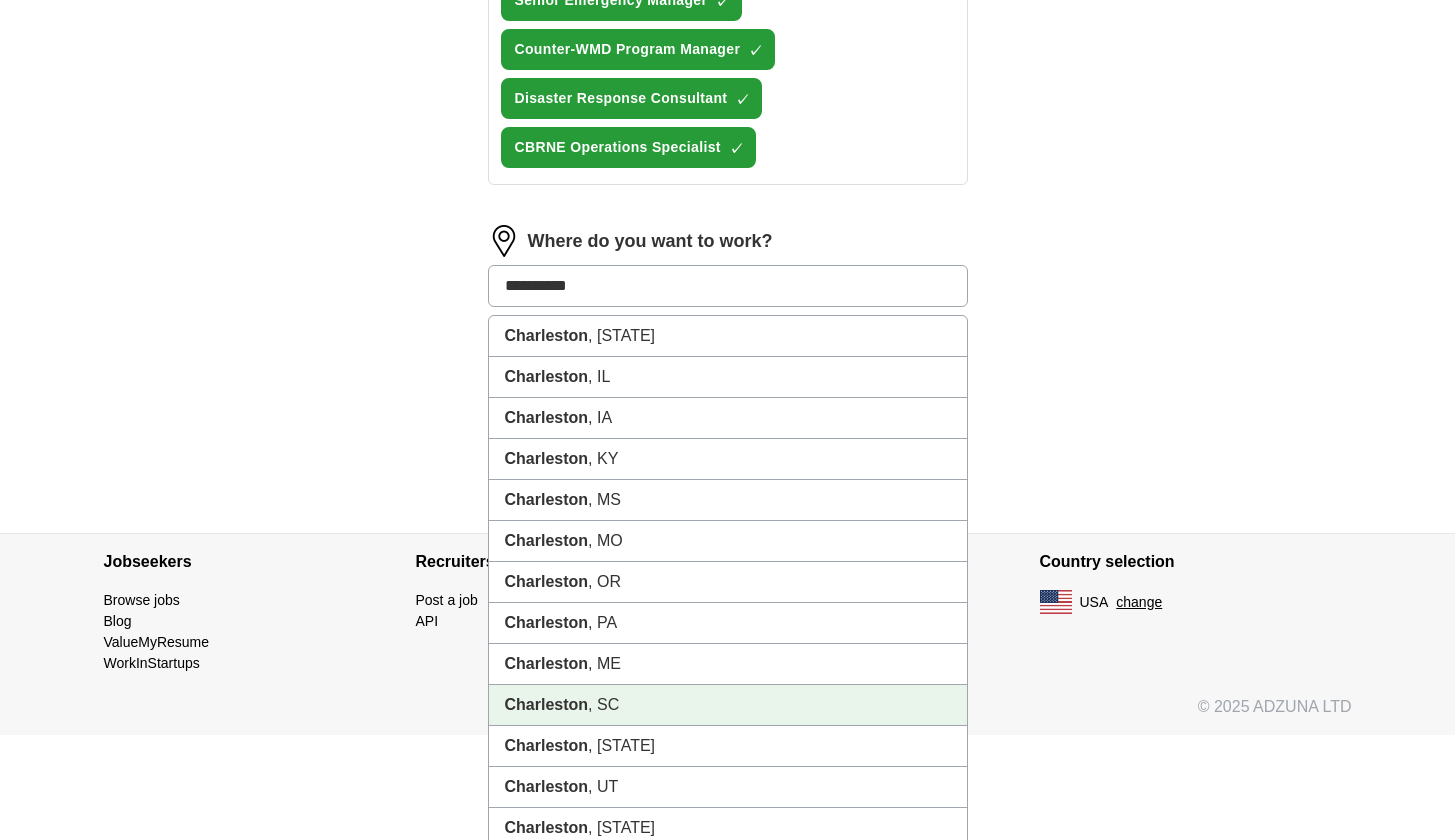 click on "Charleston , [STATE]" at bounding box center (728, 705) 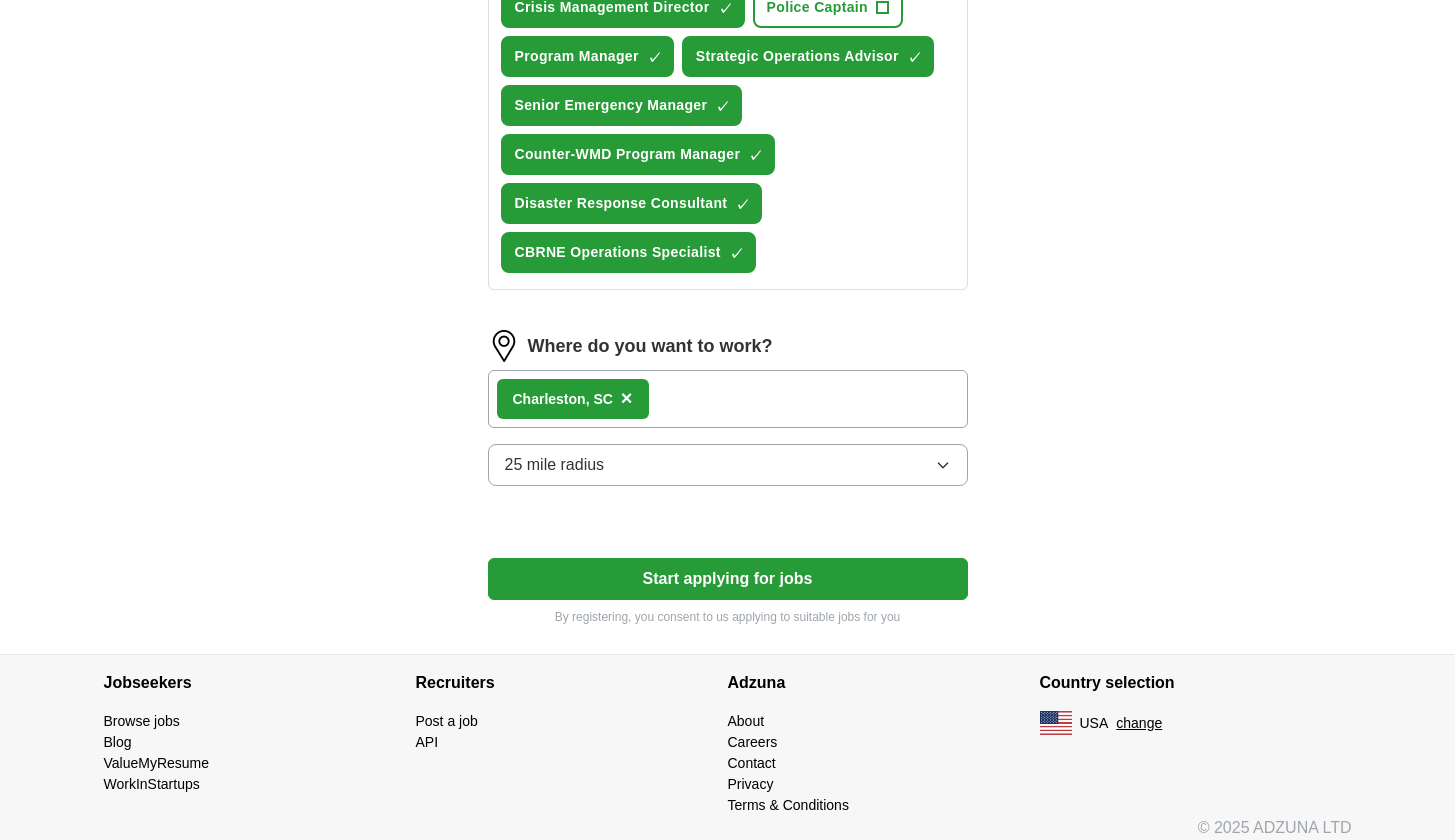 click 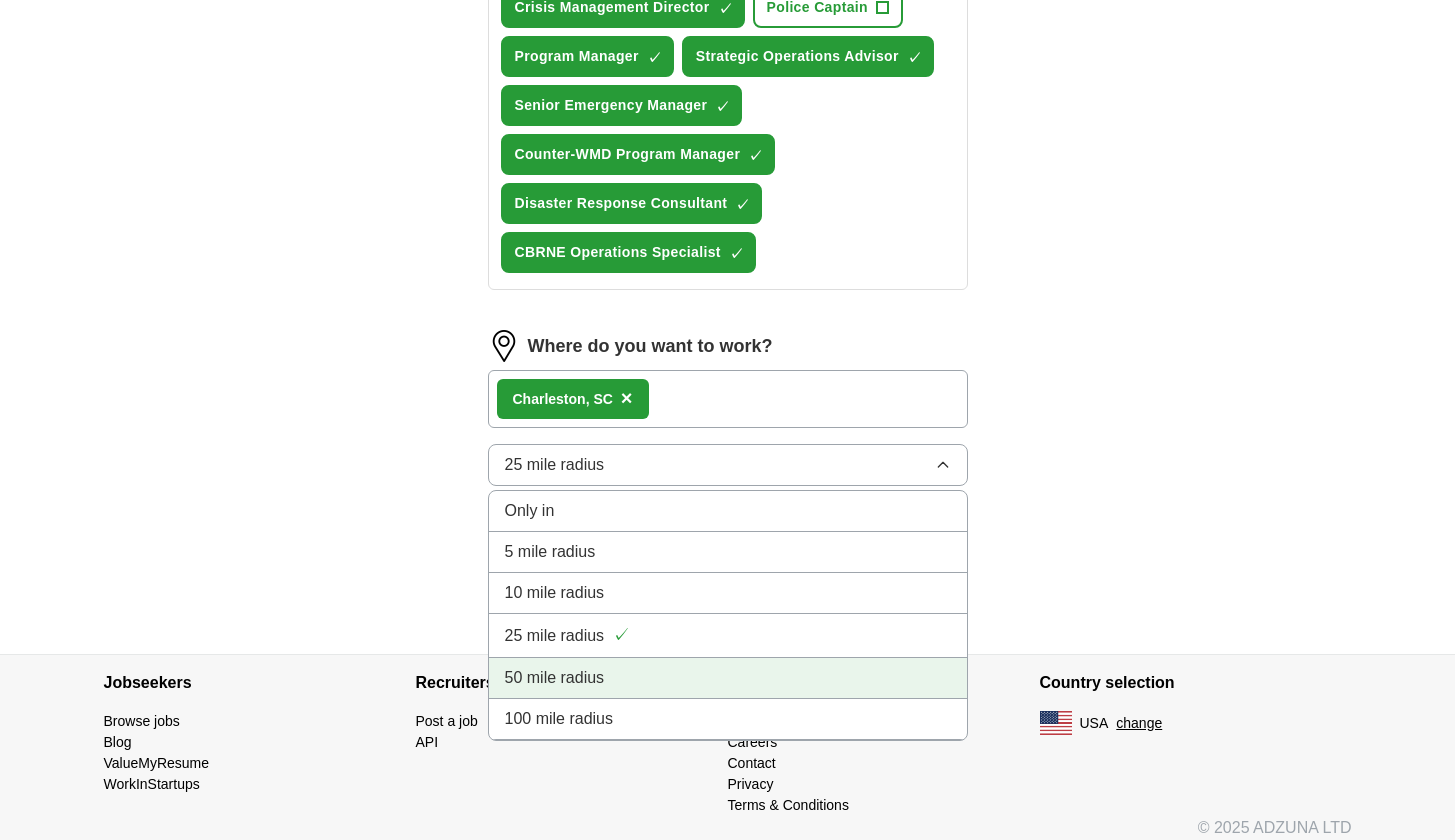 click on "50 mile radius" at bounding box center (728, 678) 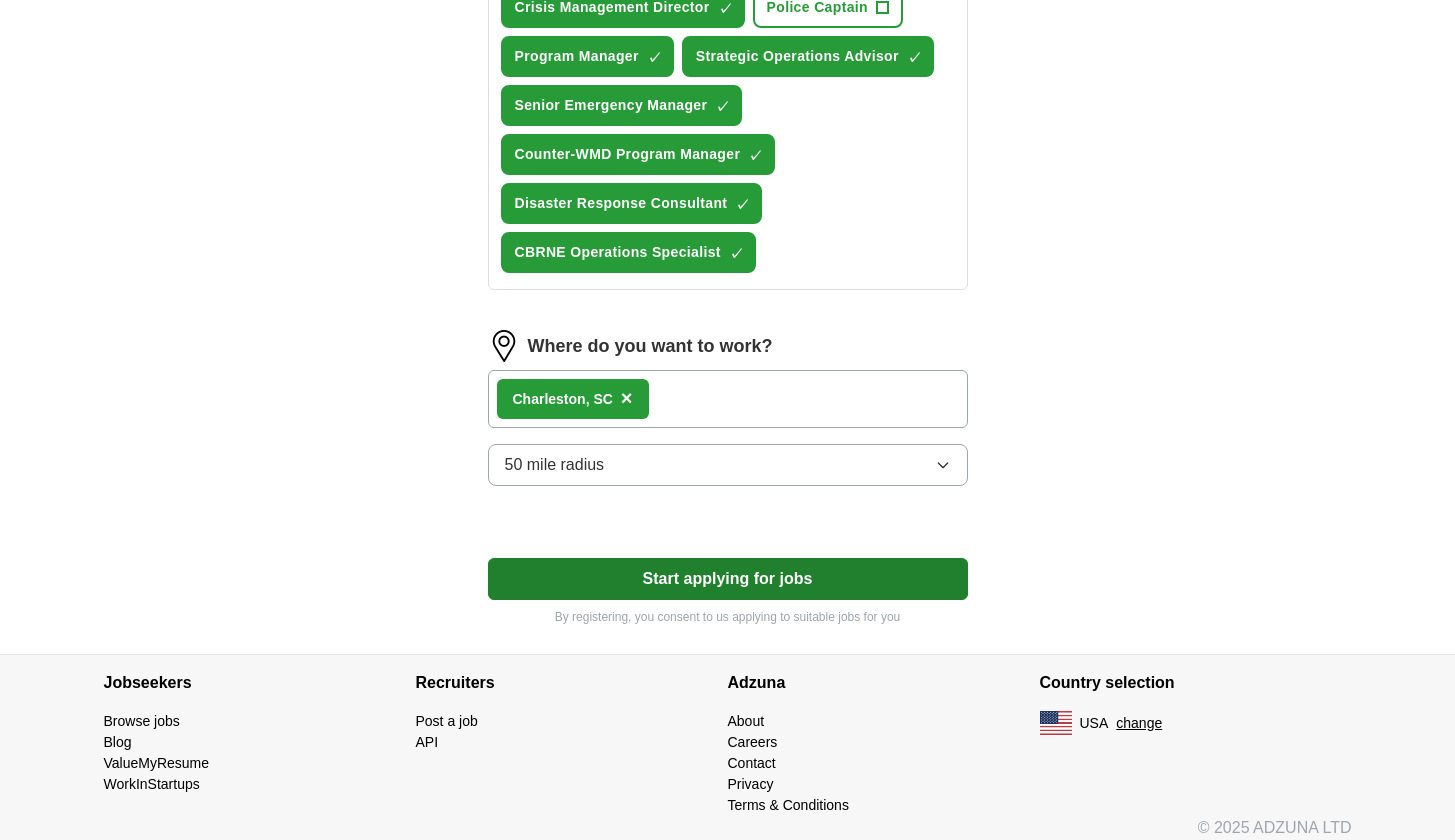 click on "Start applying for jobs" at bounding box center [728, 579] 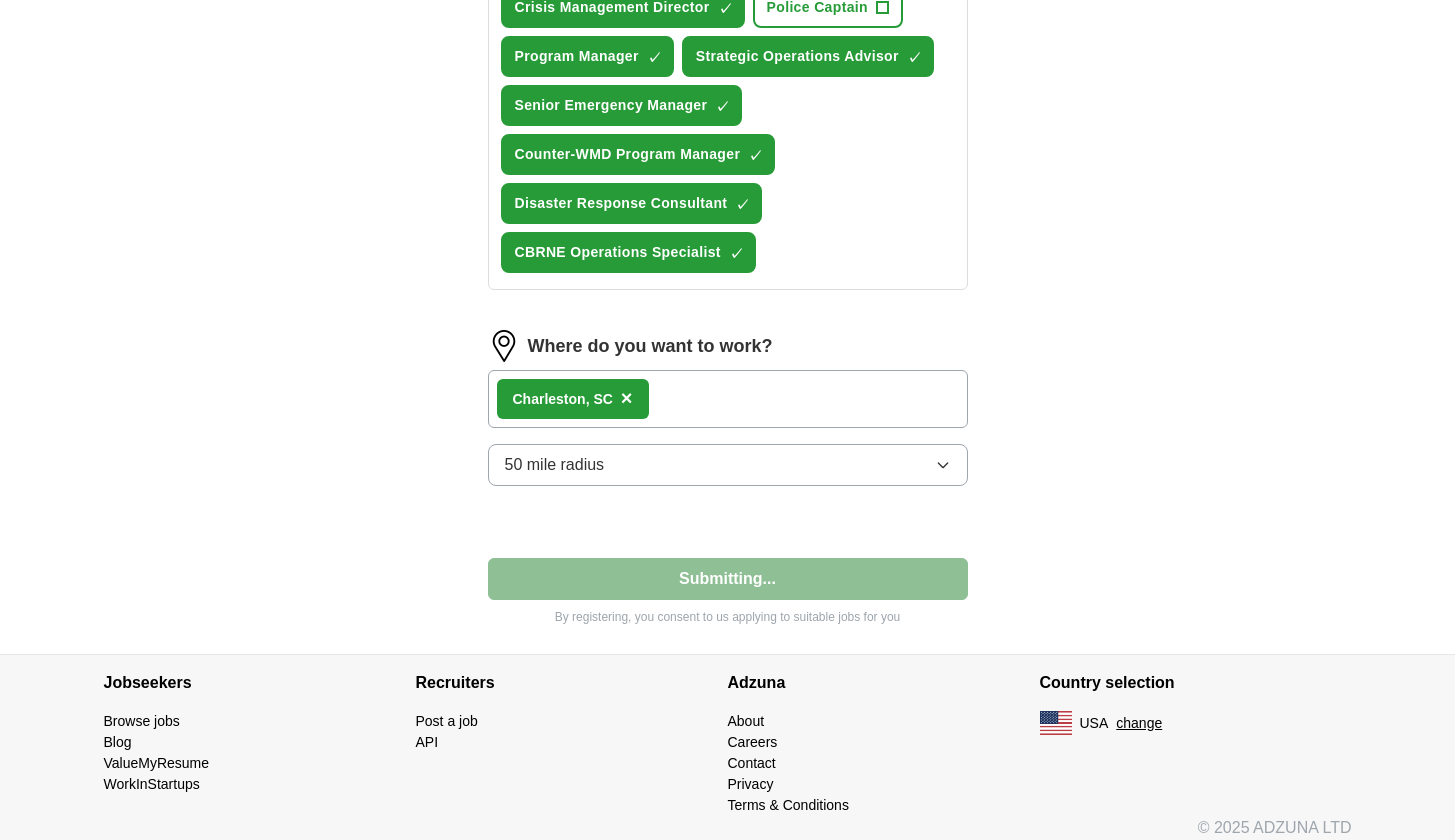 select on "**" 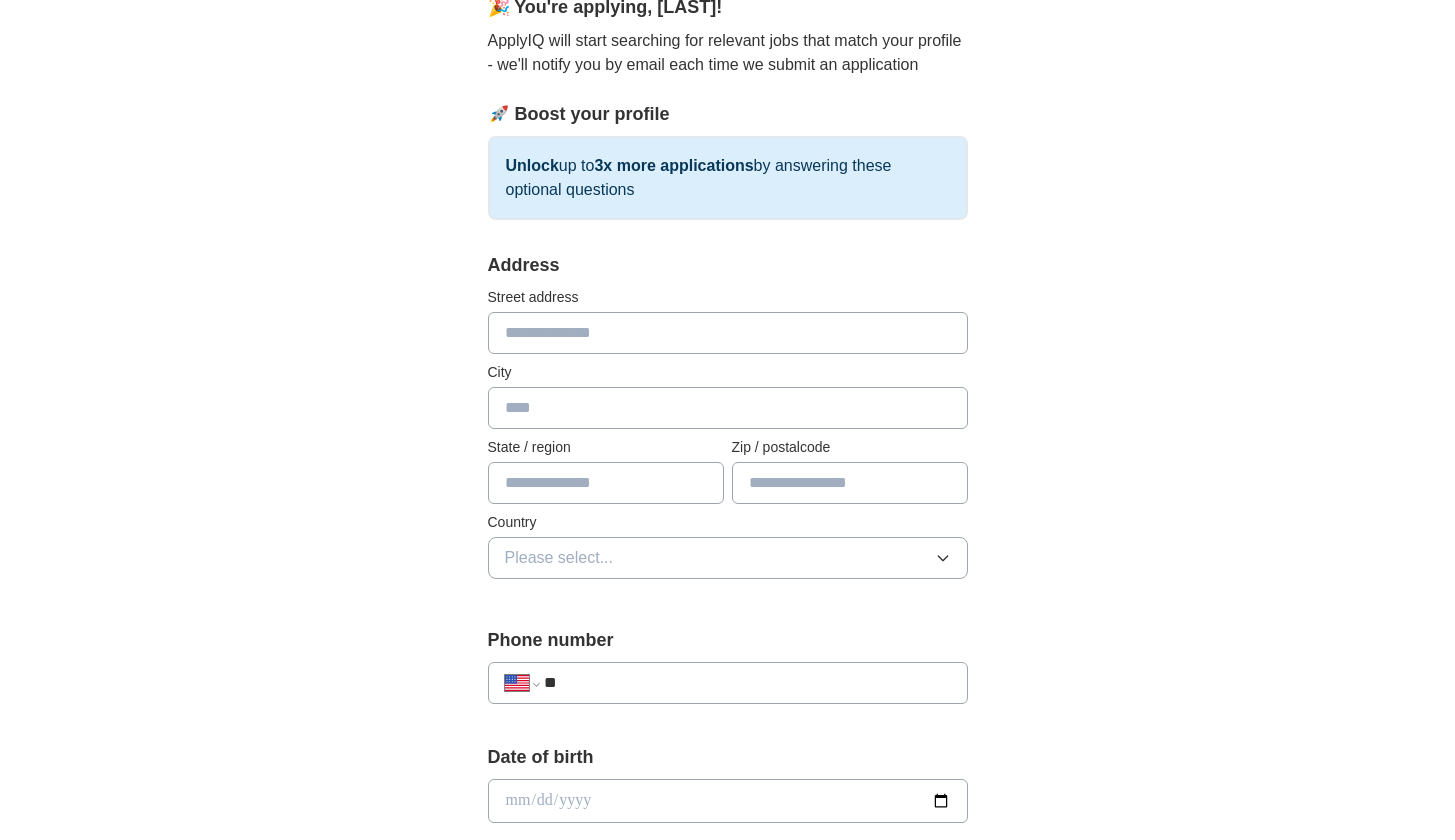 scroll, scrollTop: 0, scrollLeft: 0, axis: both 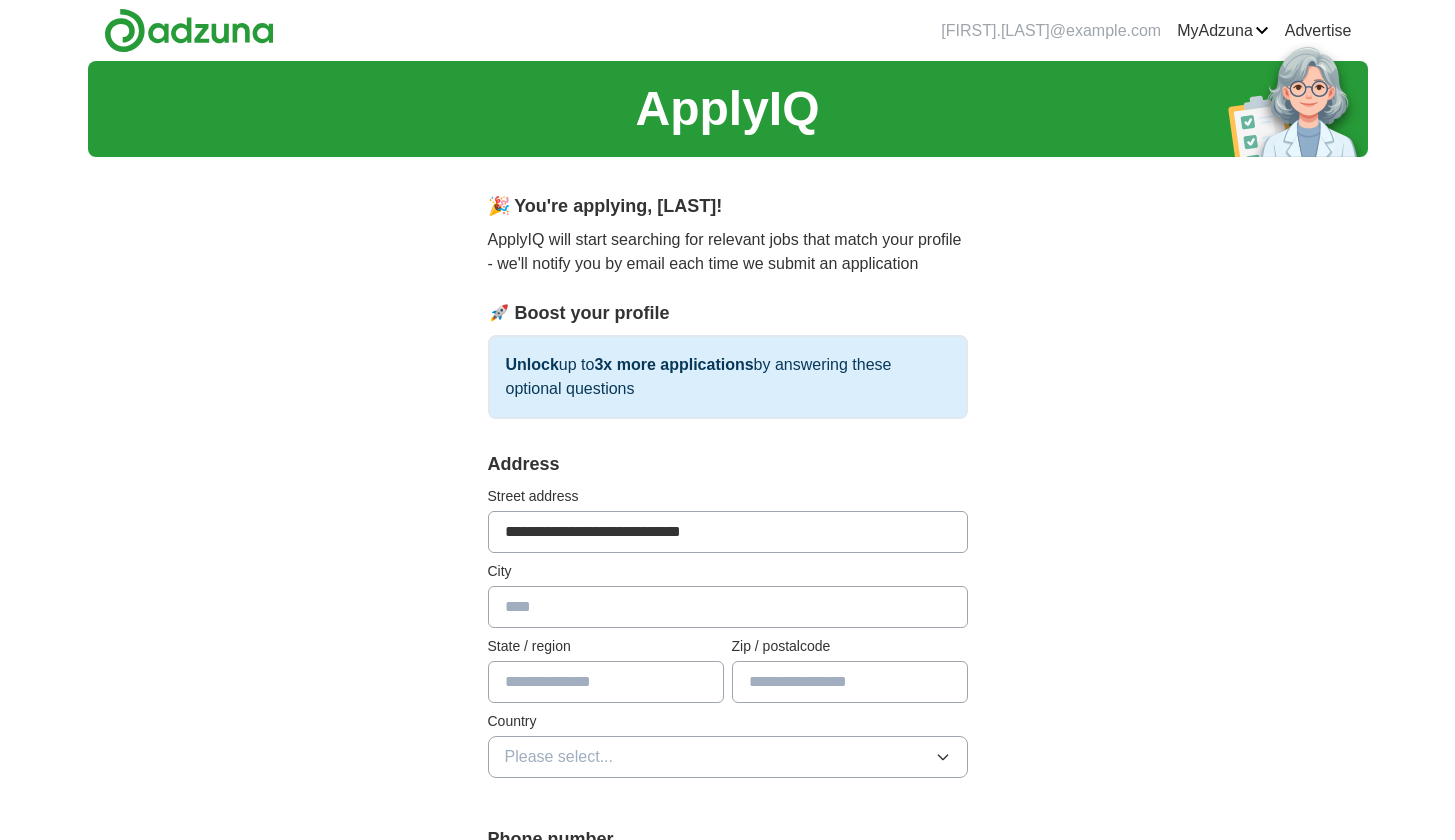 type on "**********" 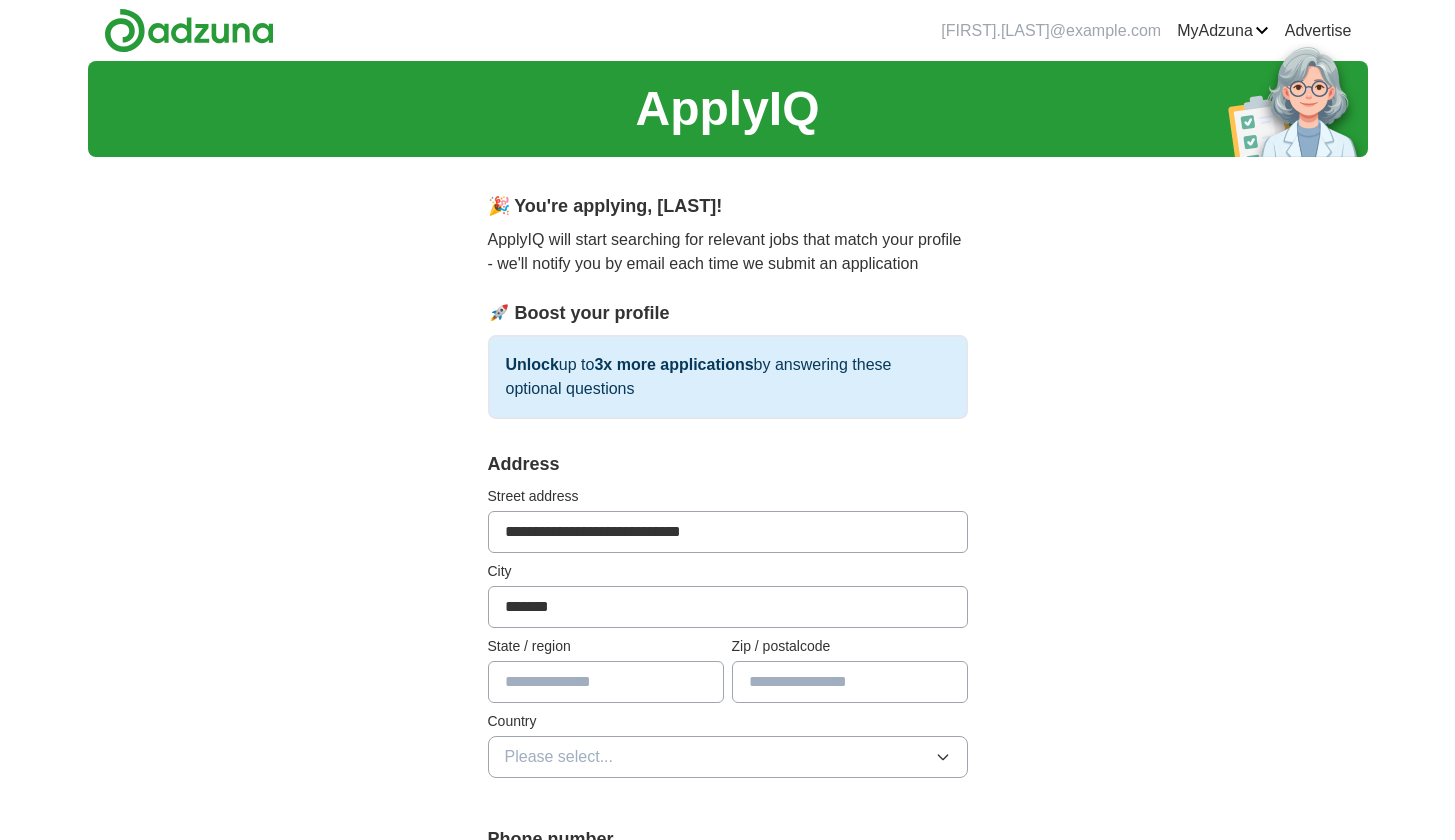 type on "*******" 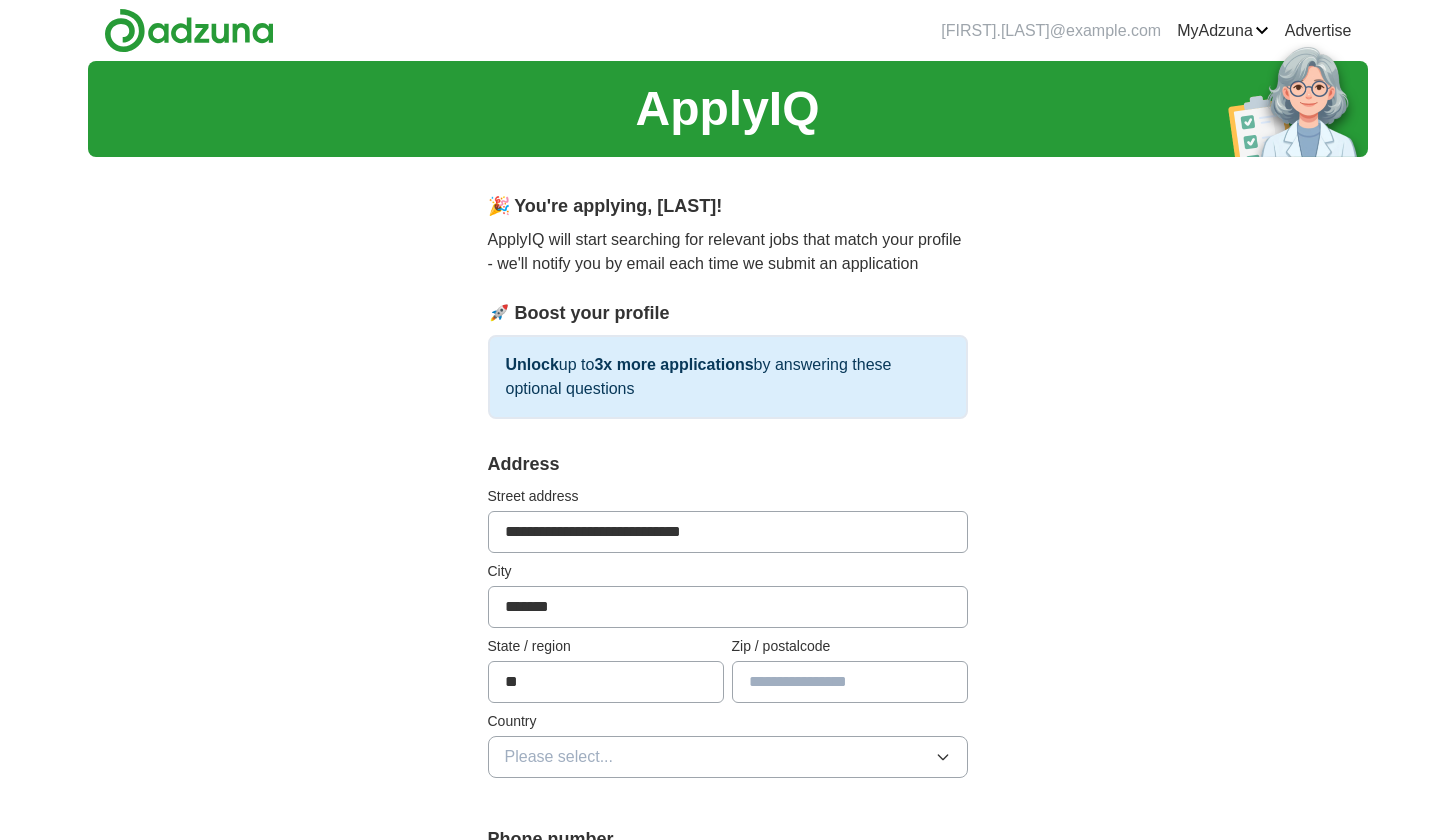 type on "**" 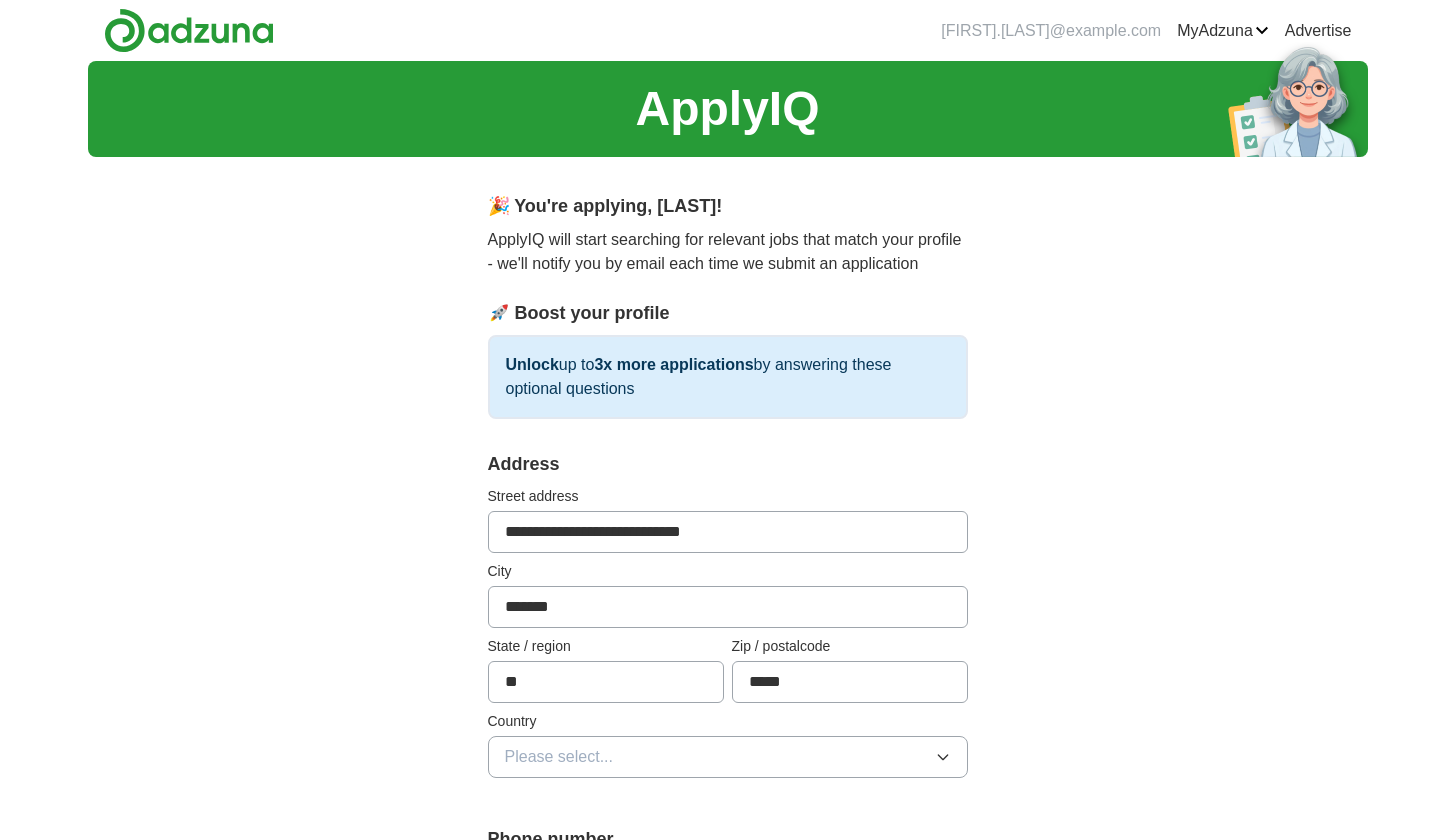 type on "*****" 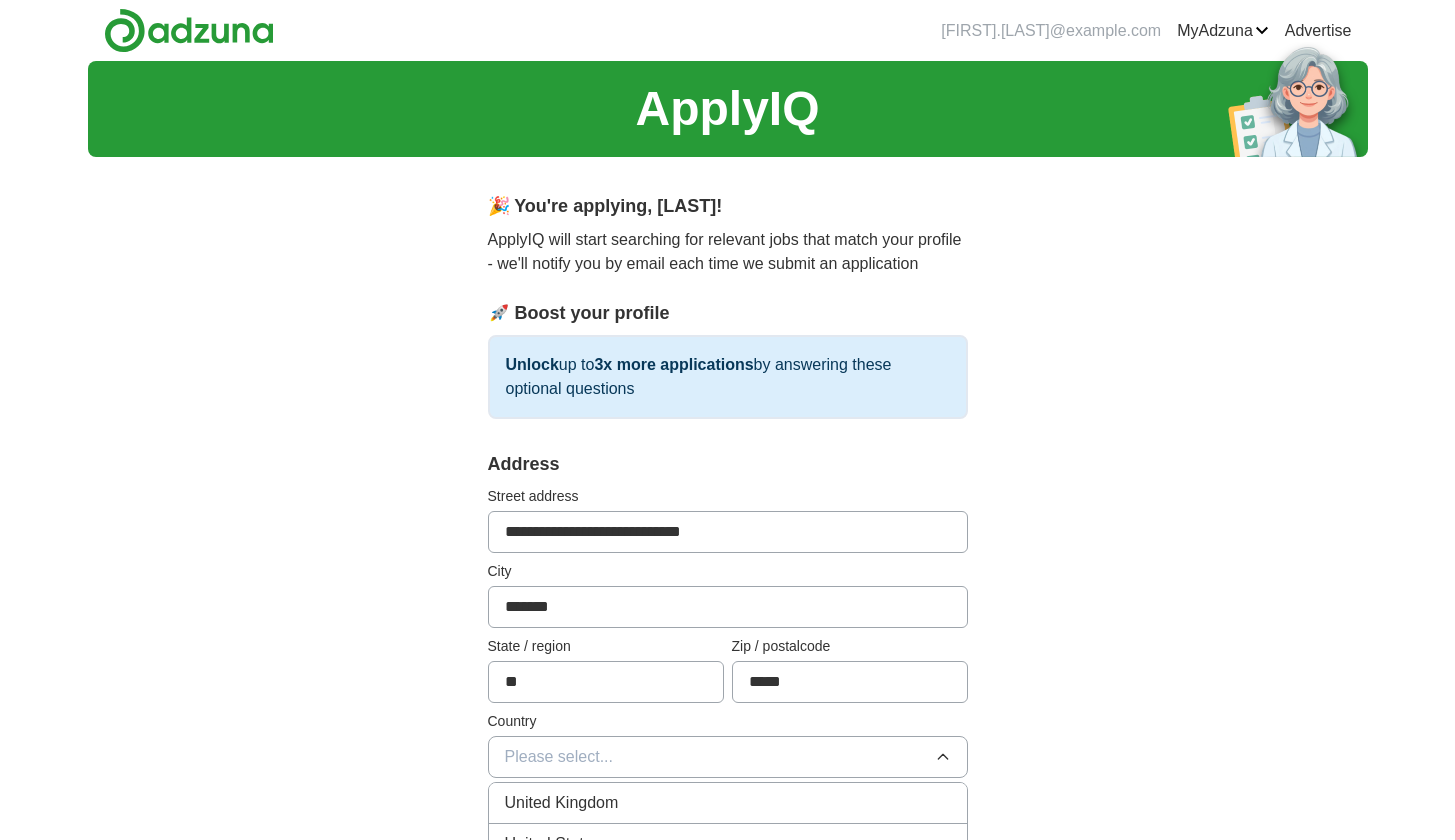 scroll, scrollTop: 18, scrollLeft: 0, axis: vertical 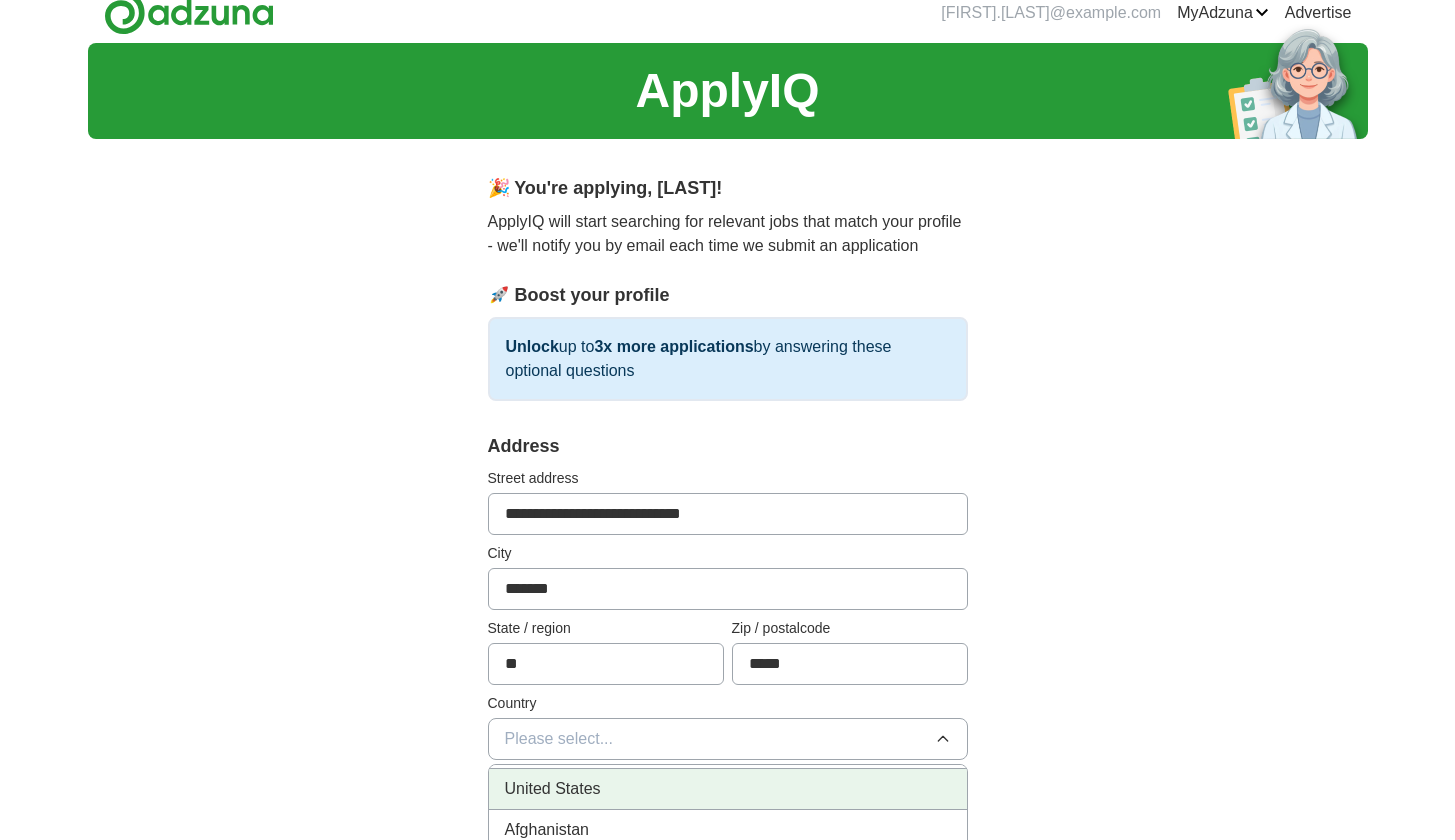 click on "United States" at bounding box center (553, 789) 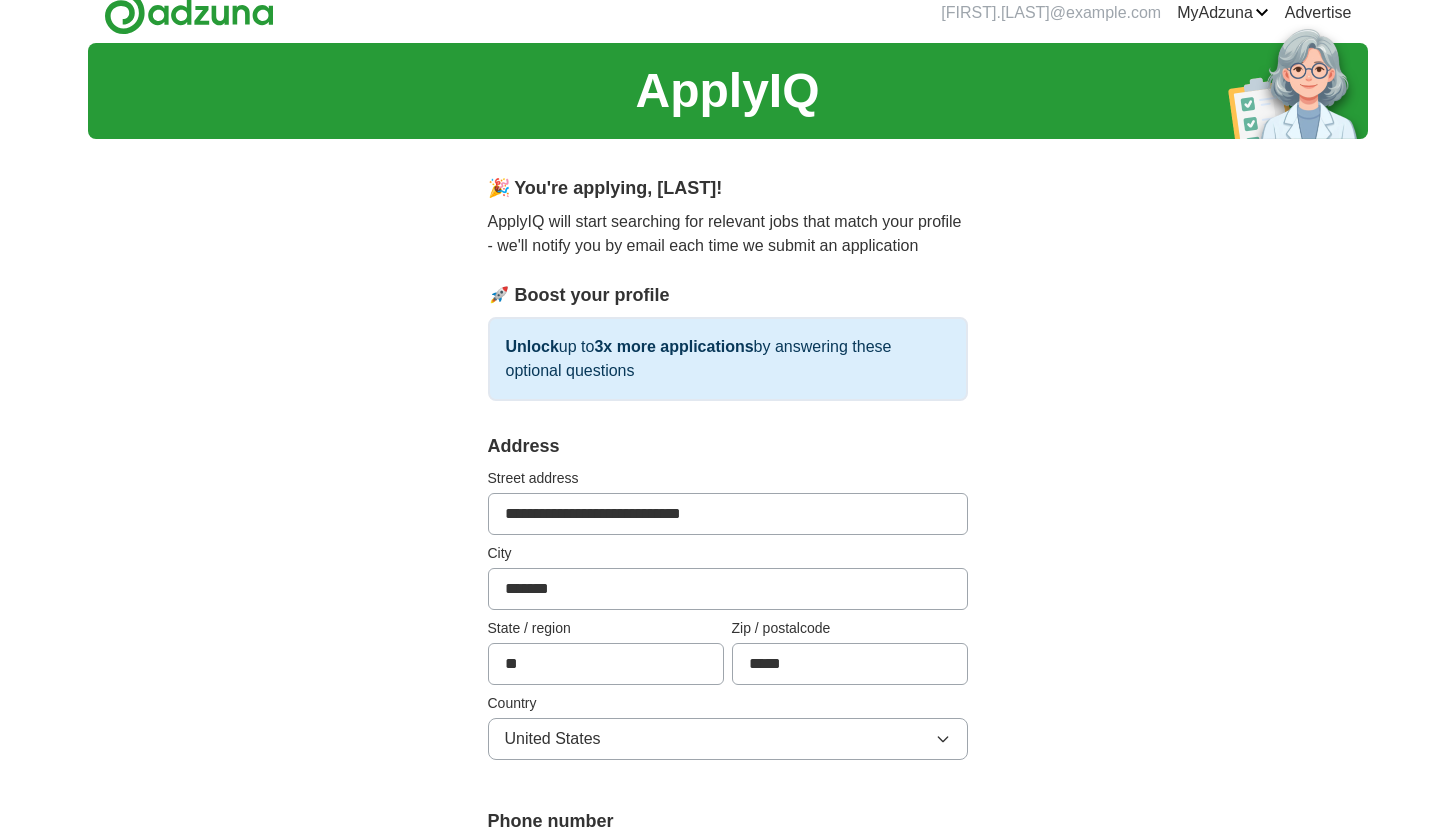 click on "**********" at bounding box center (728, 938) 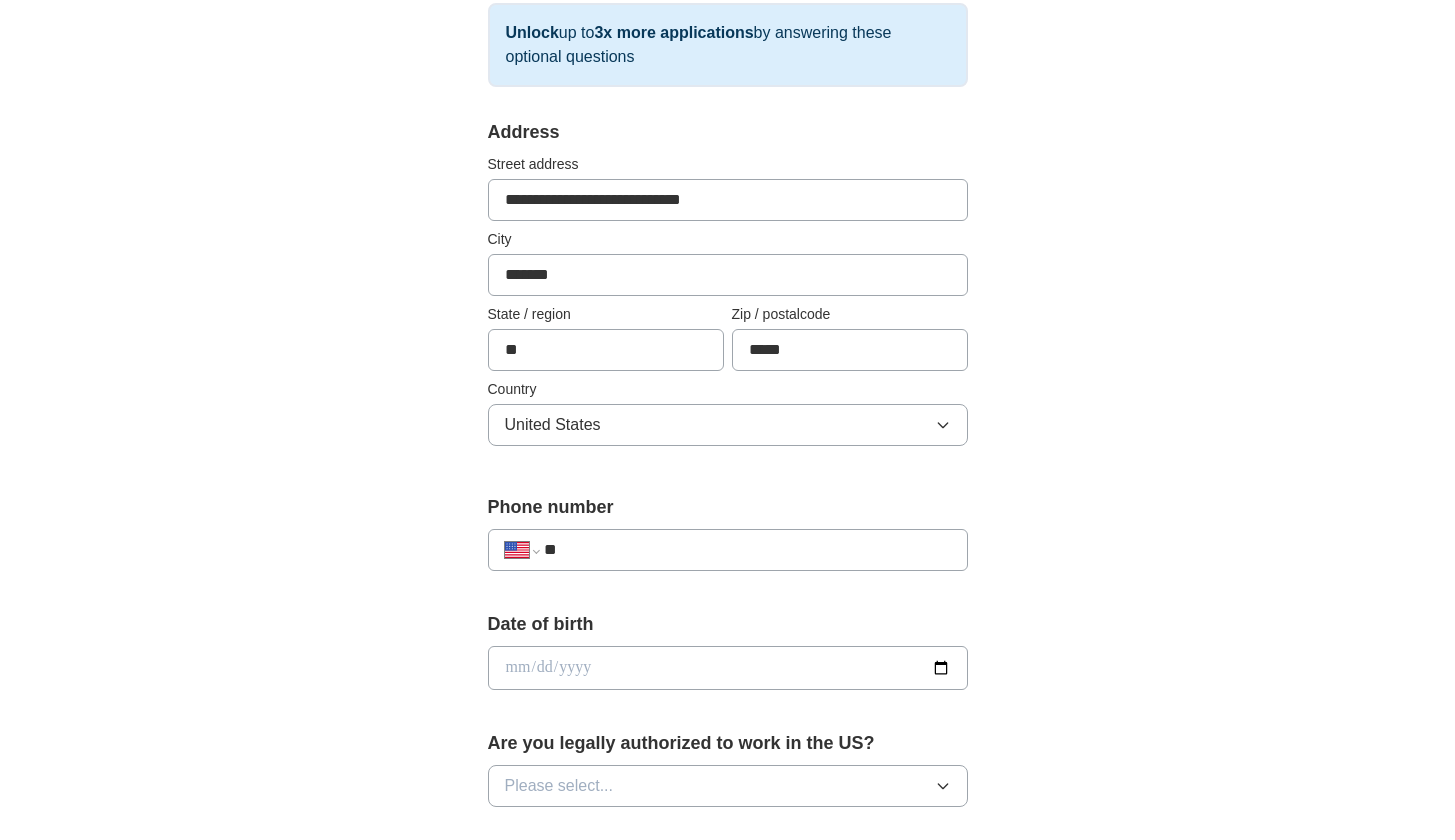 scroll, scrollTop: 498, scrollLeft: 0, axis: vertical 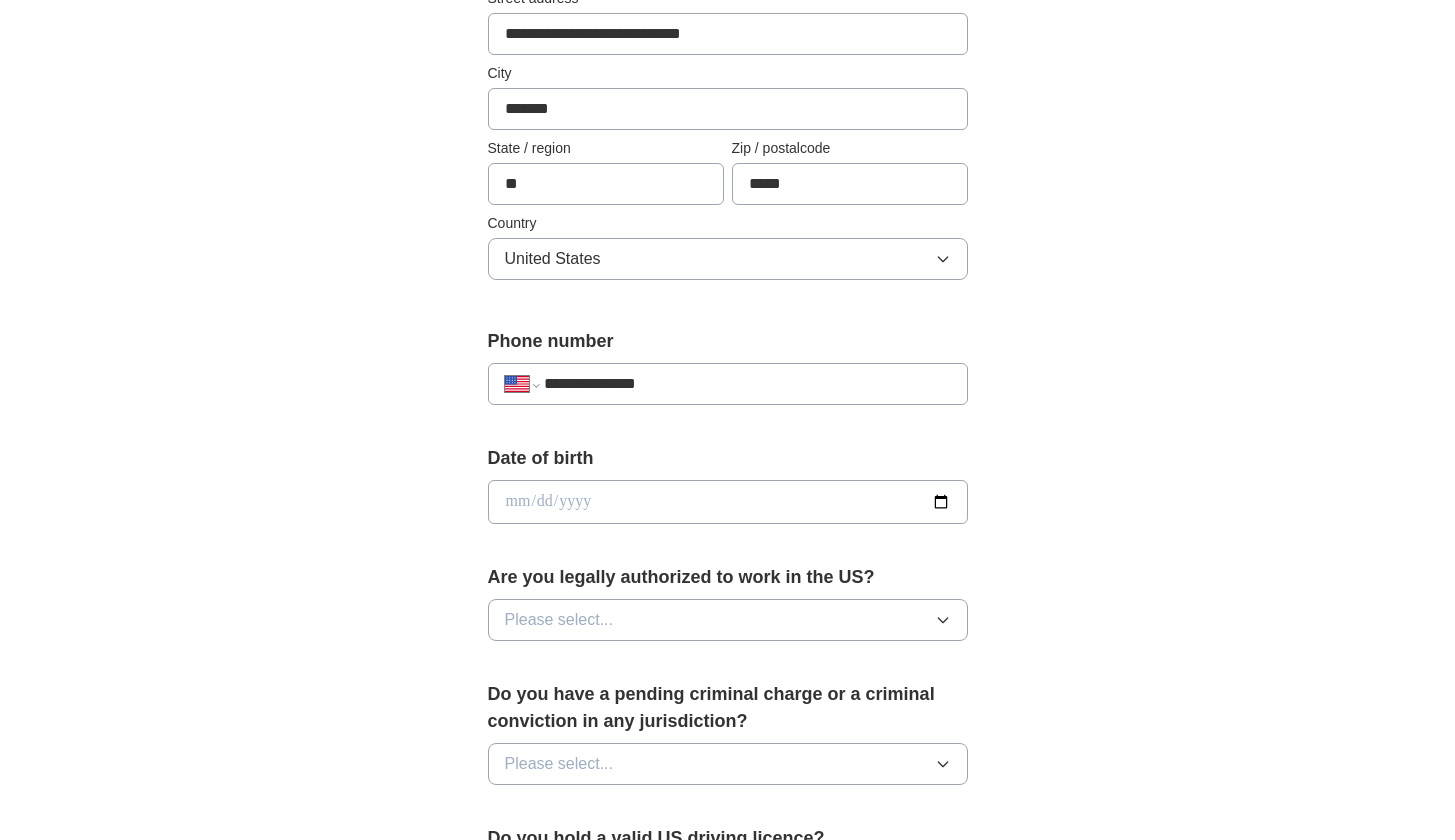 type on "**********" 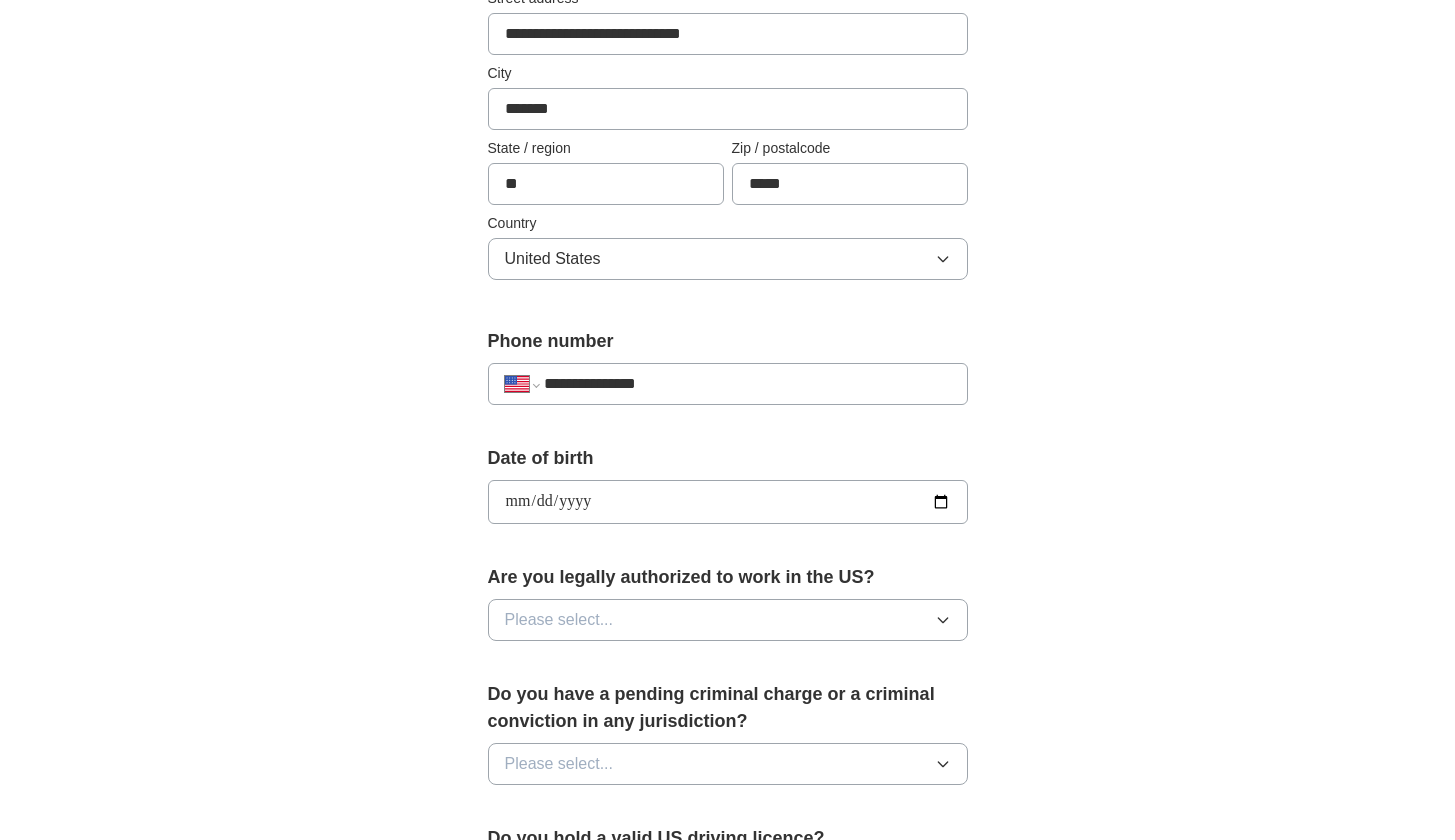 type on "**********" 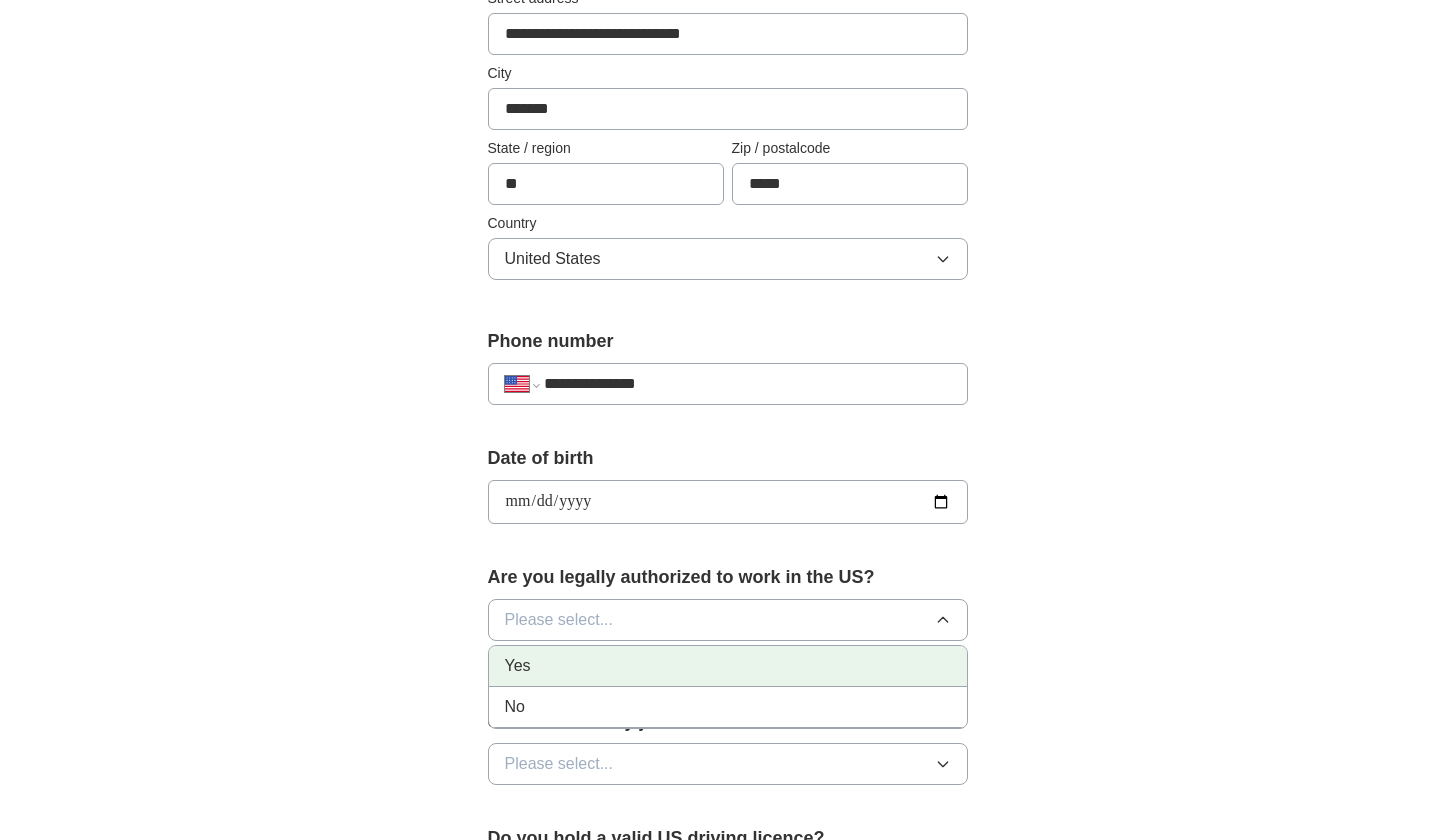 click on "Yes" at bounding box center (728, 666) 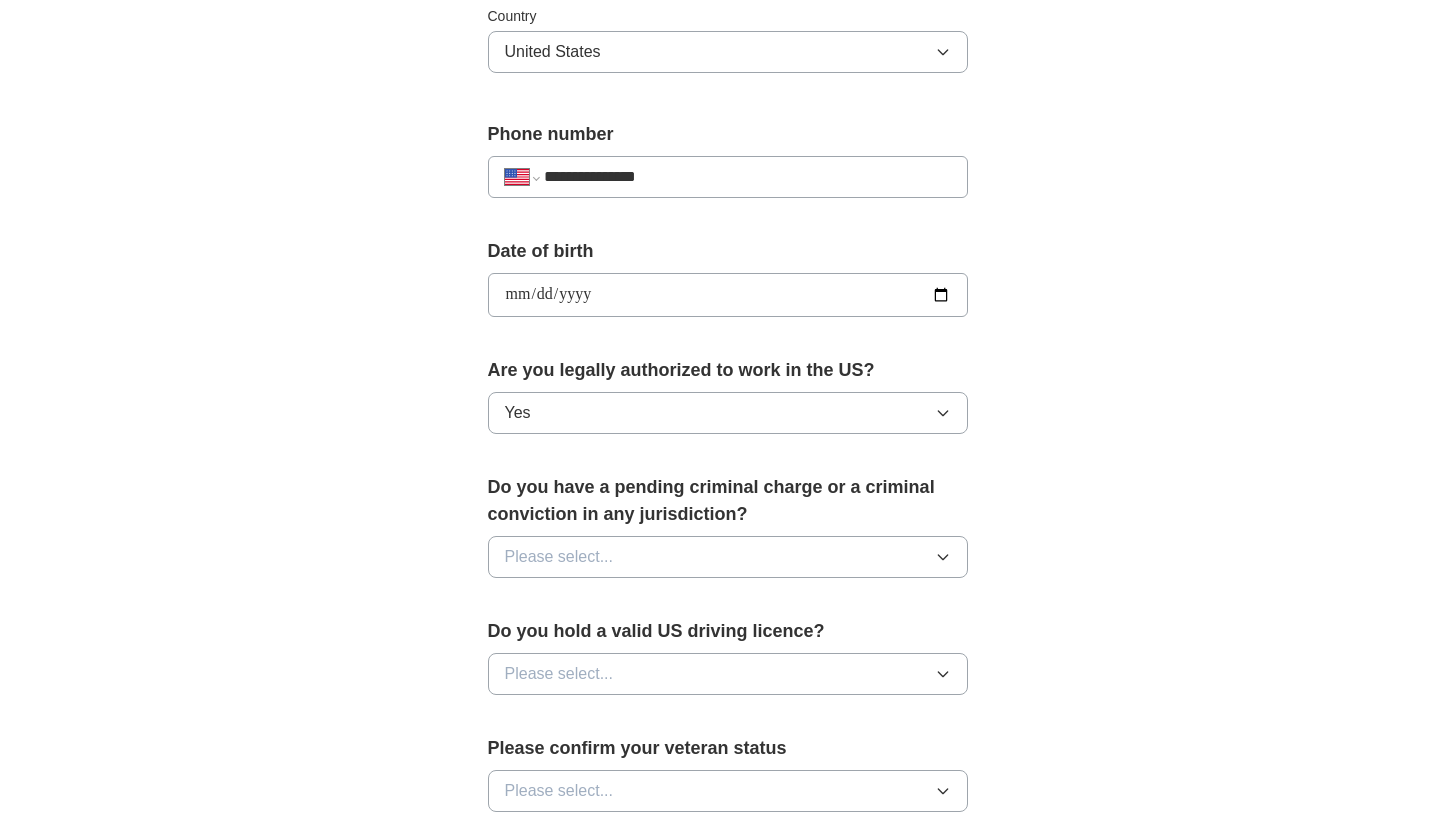 scroll, scrollTop: 959, scrollLeft: 0, axis: vertical 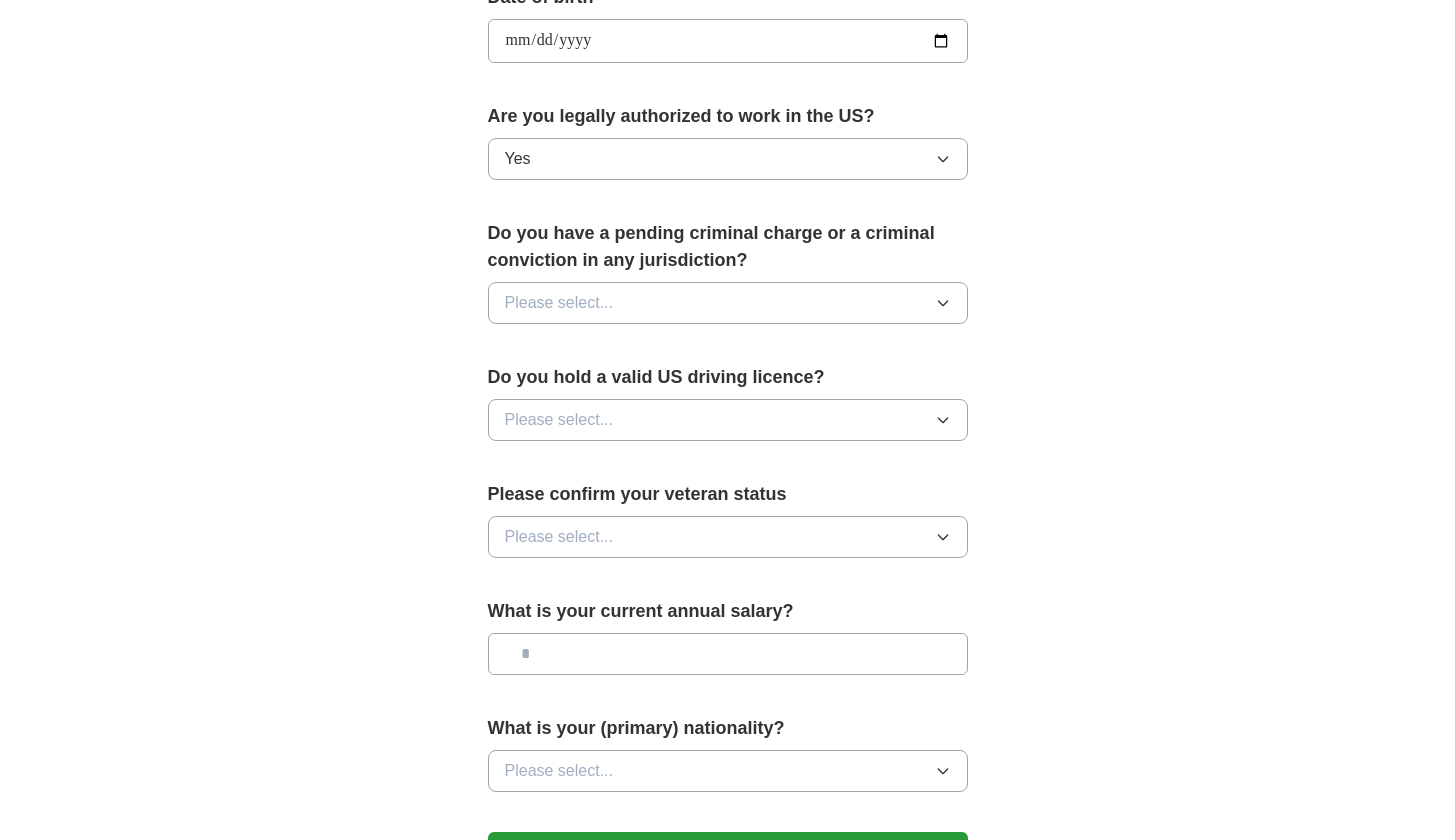 click on "Please select..." at bounding box center (728, 303) 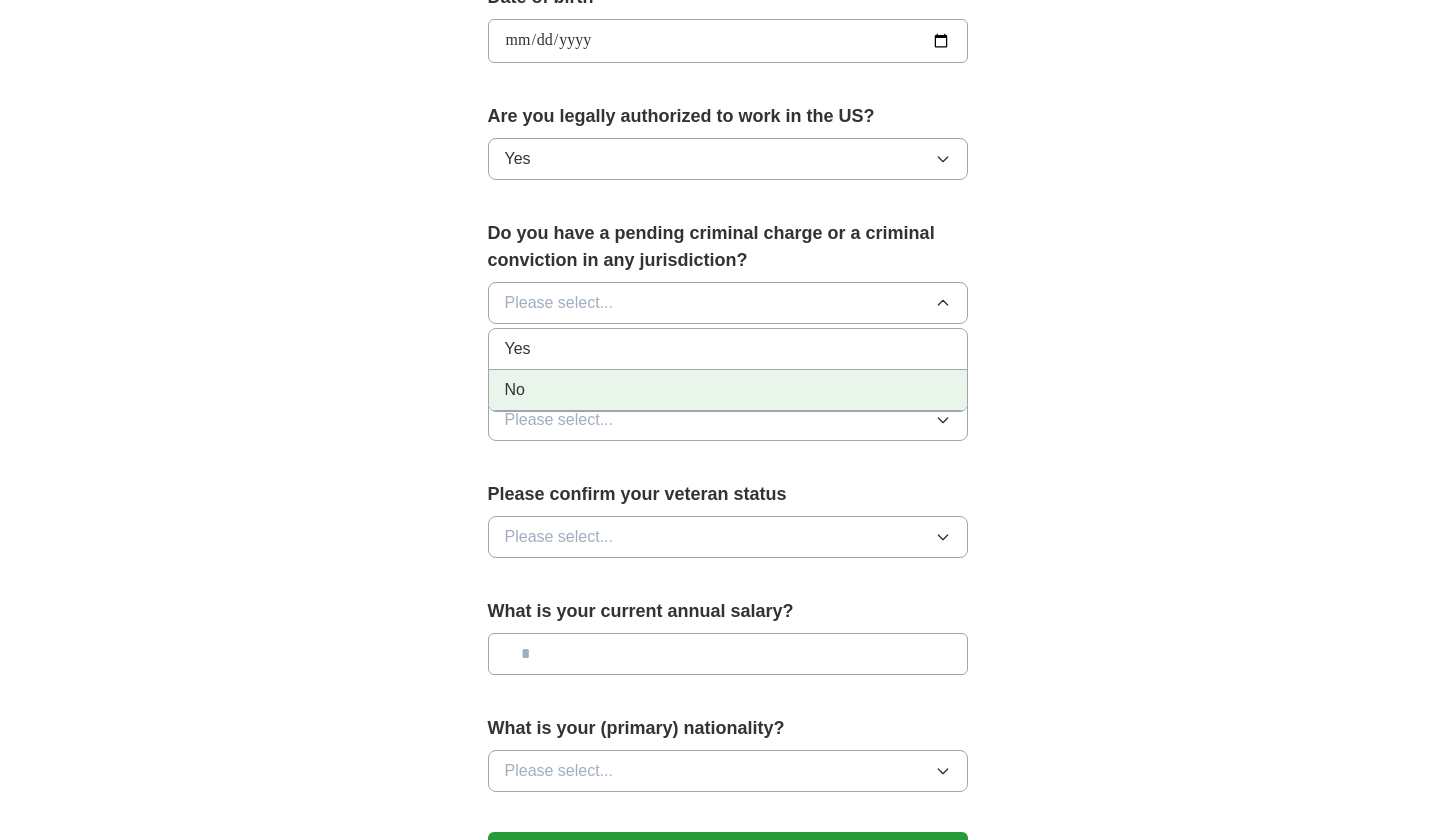 click on "No" at bounding box center [728, 390] 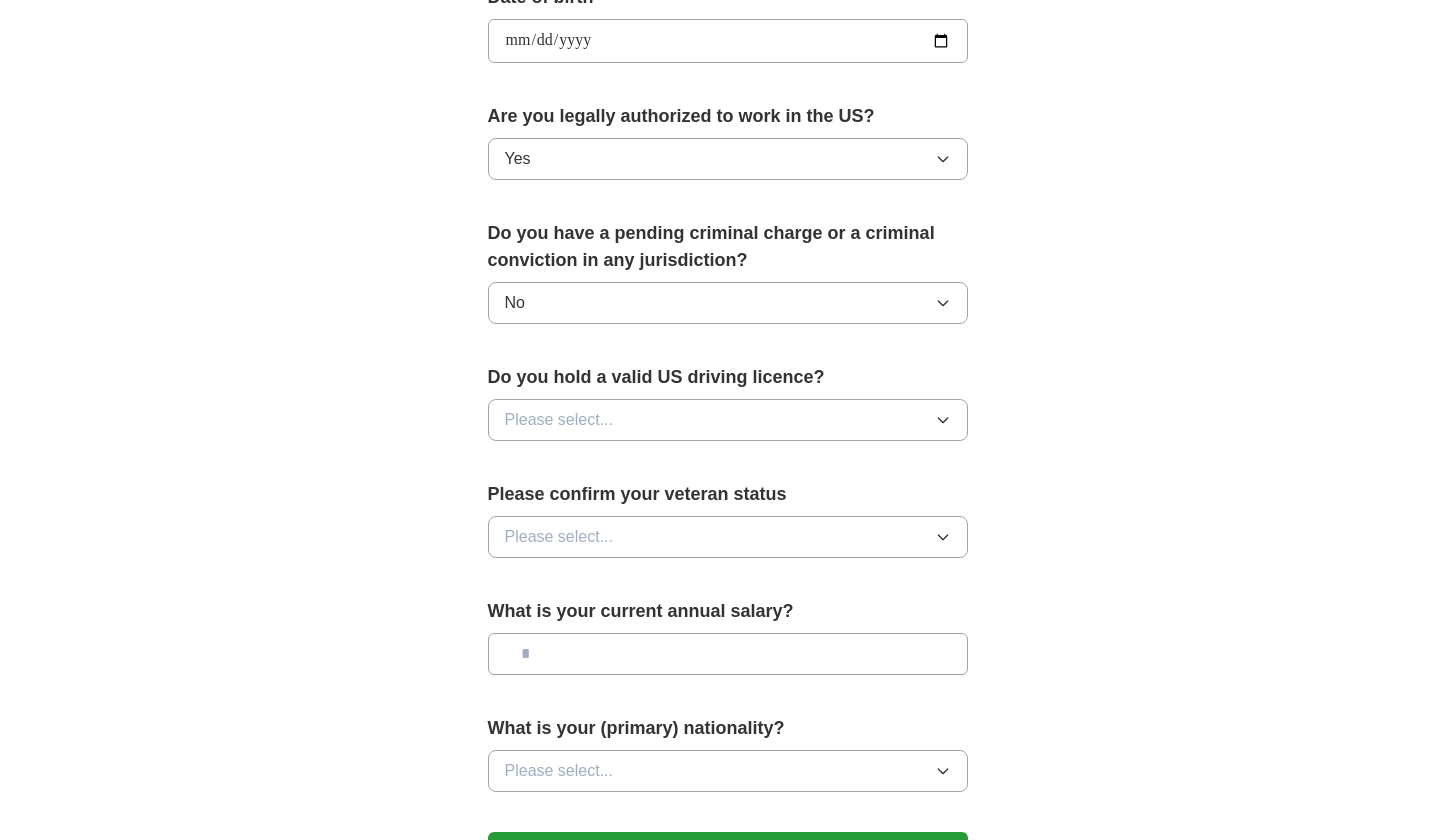 click on "Please select..." at bounding box center (728, 420) 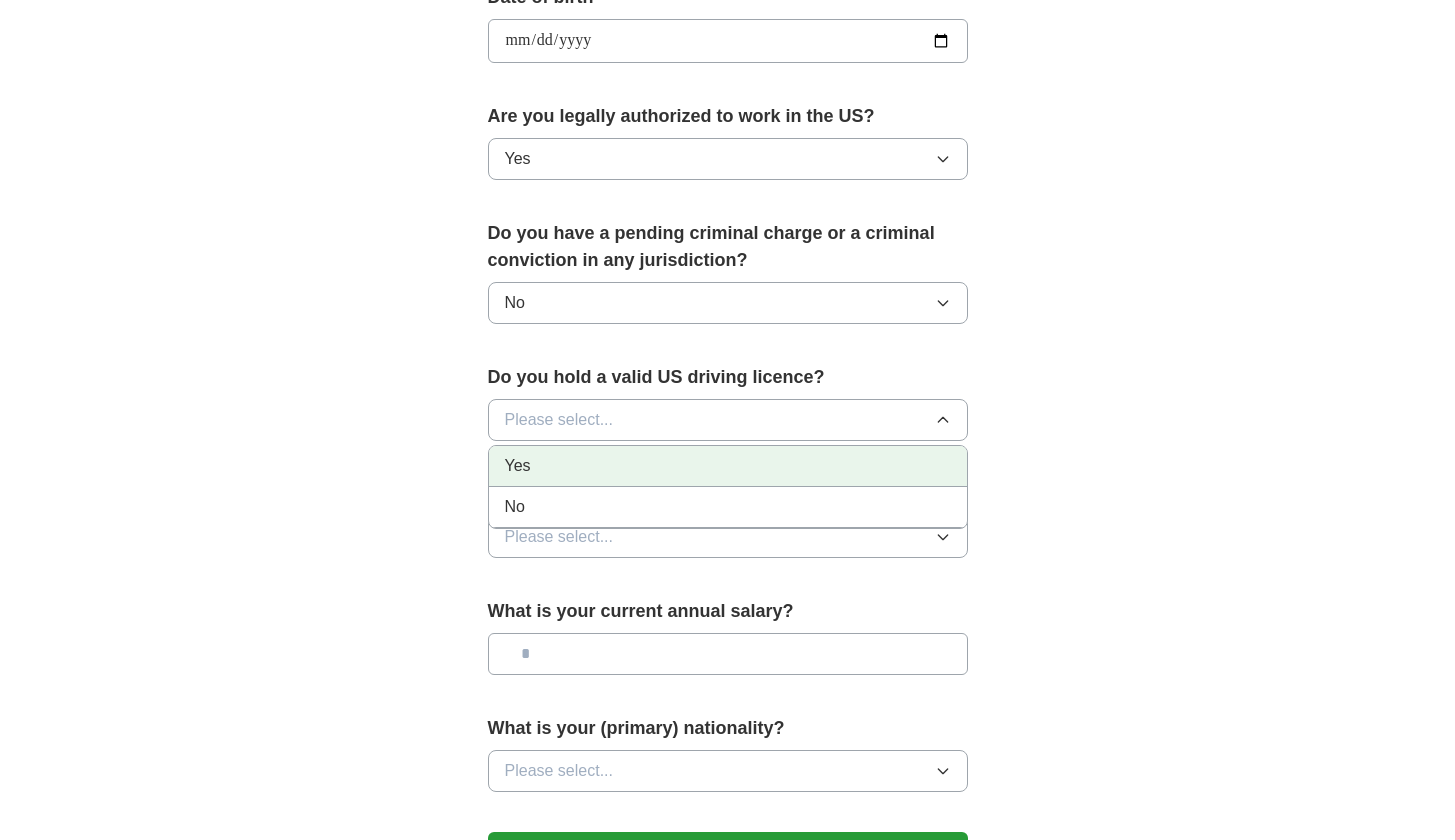 click on "Yes" at bounding box center (728, 466) 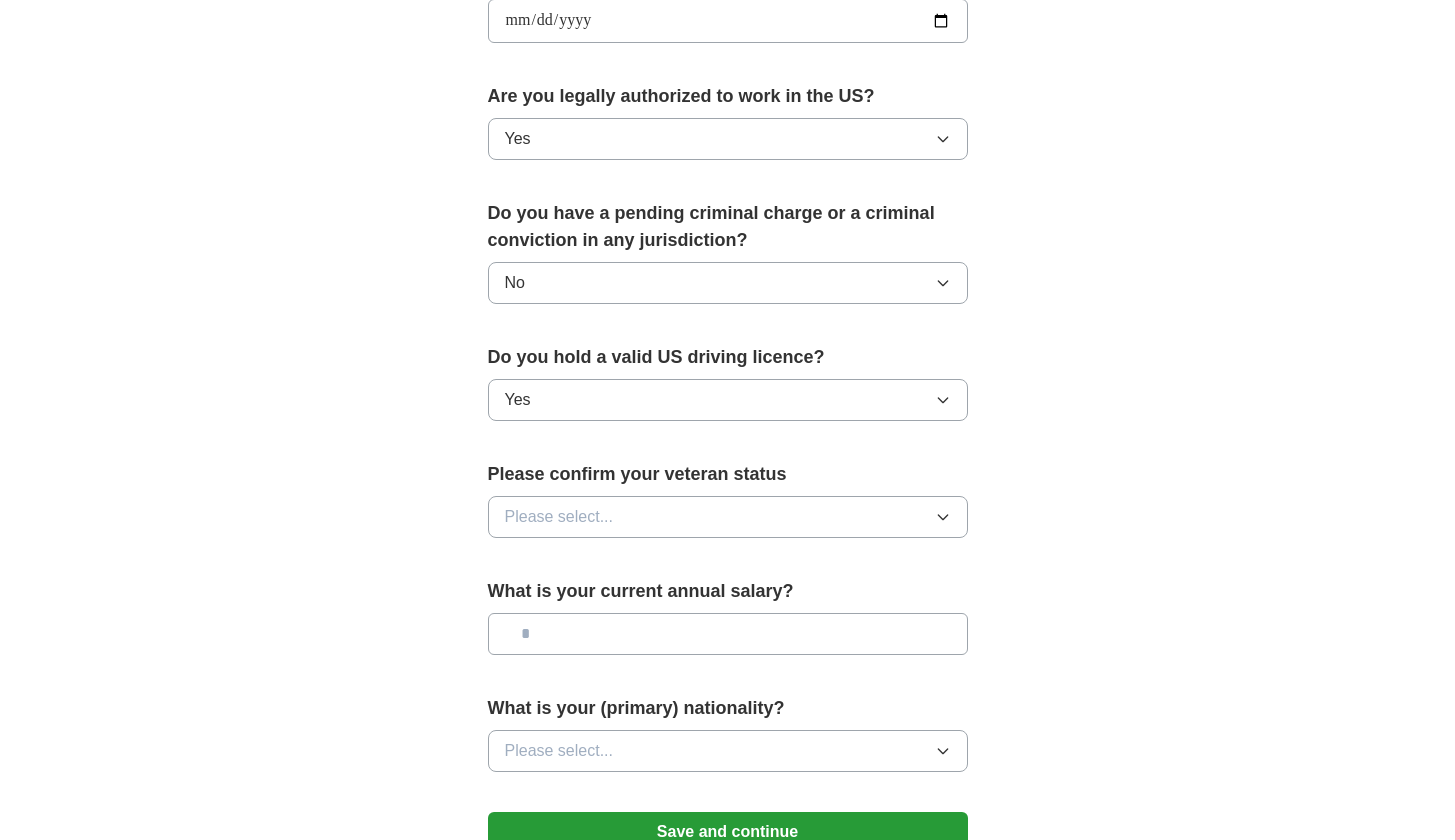 scroll, scrollTop: 1021, scrollLeft: 0, axis: vertical 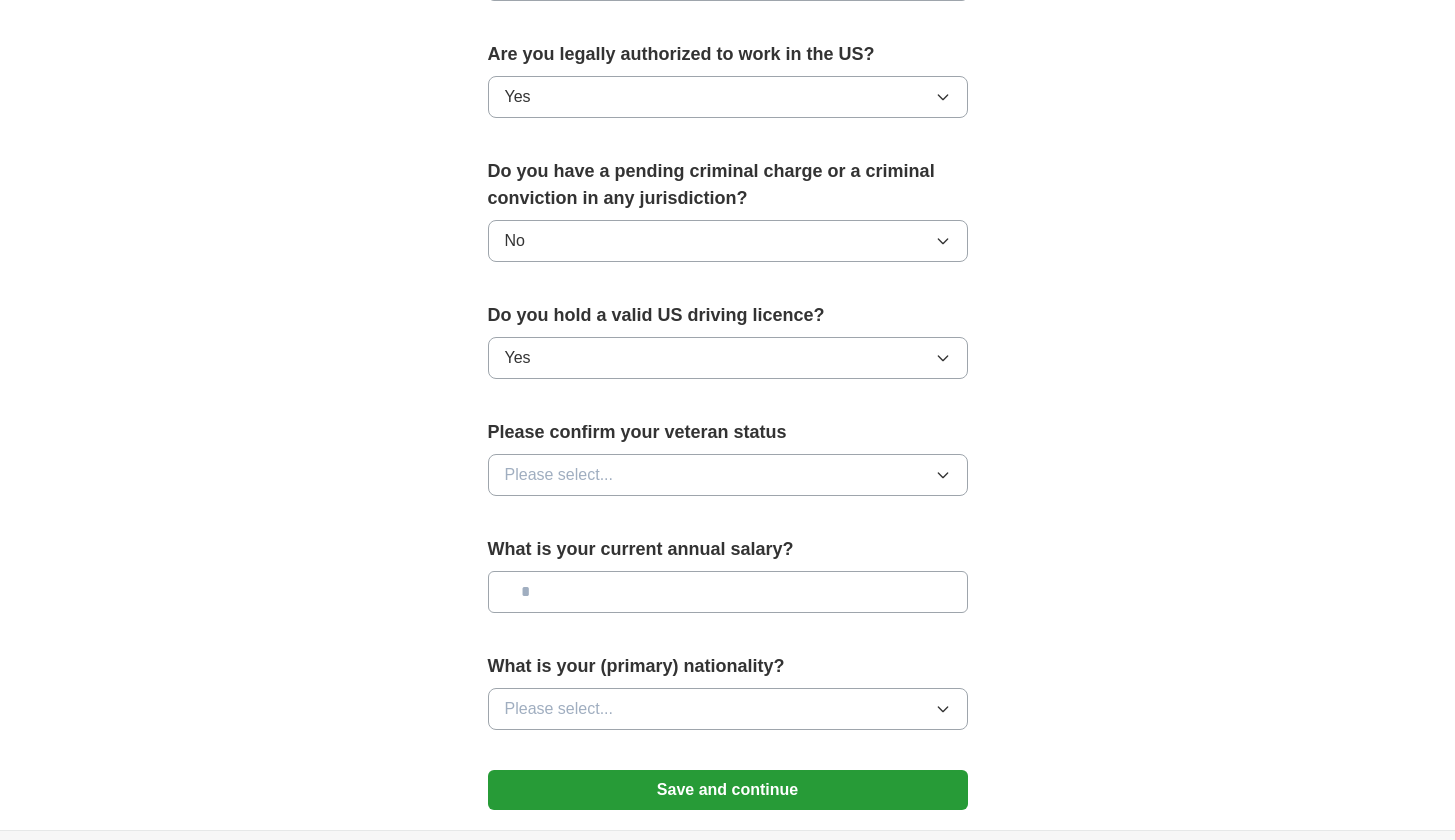 click on "Please select..." at bounding box center (559, 475) 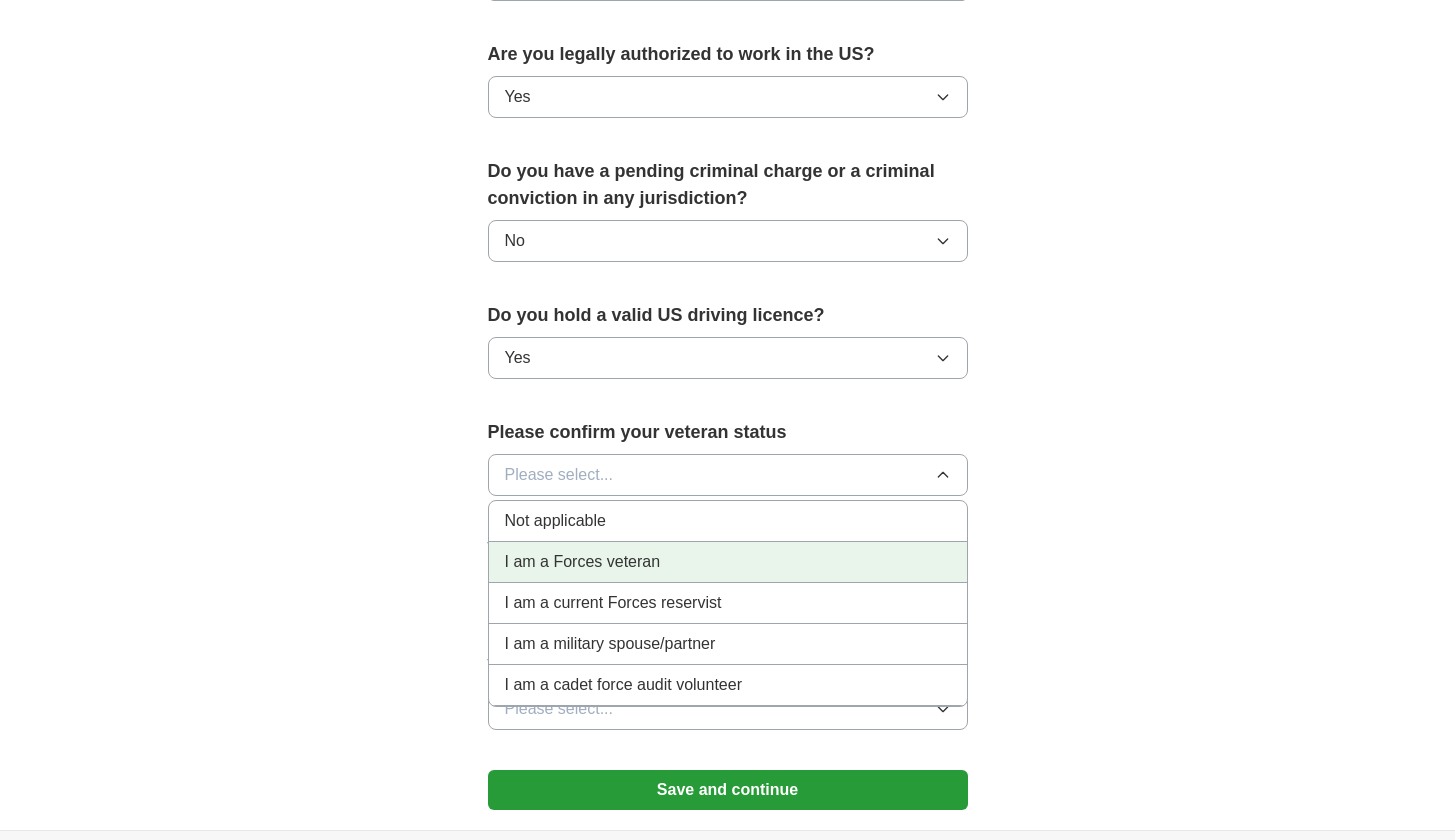 click on "I am a  Forces veteran" at bounding box center [583, 562] 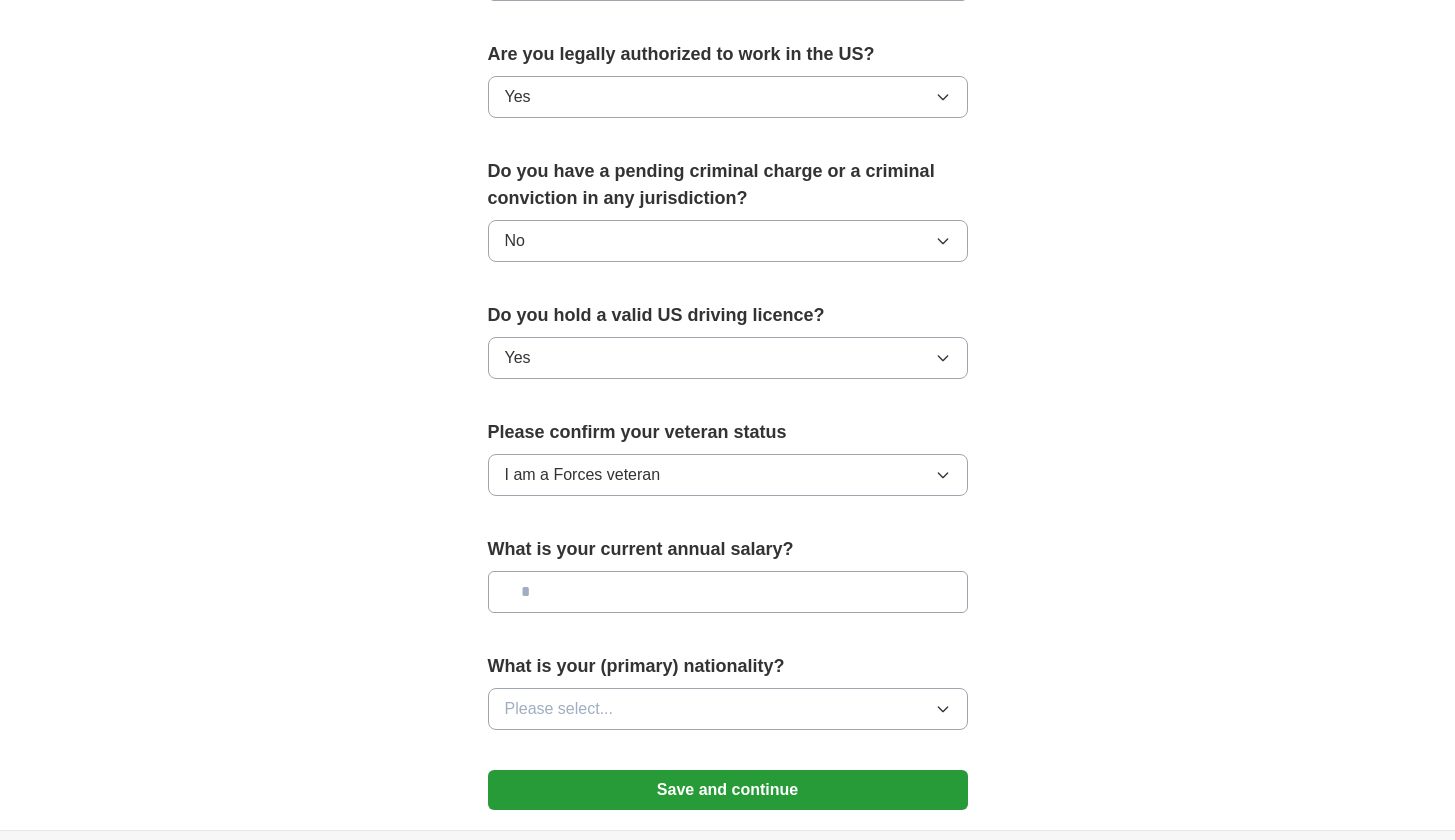 click at bounding box center [728, 592] 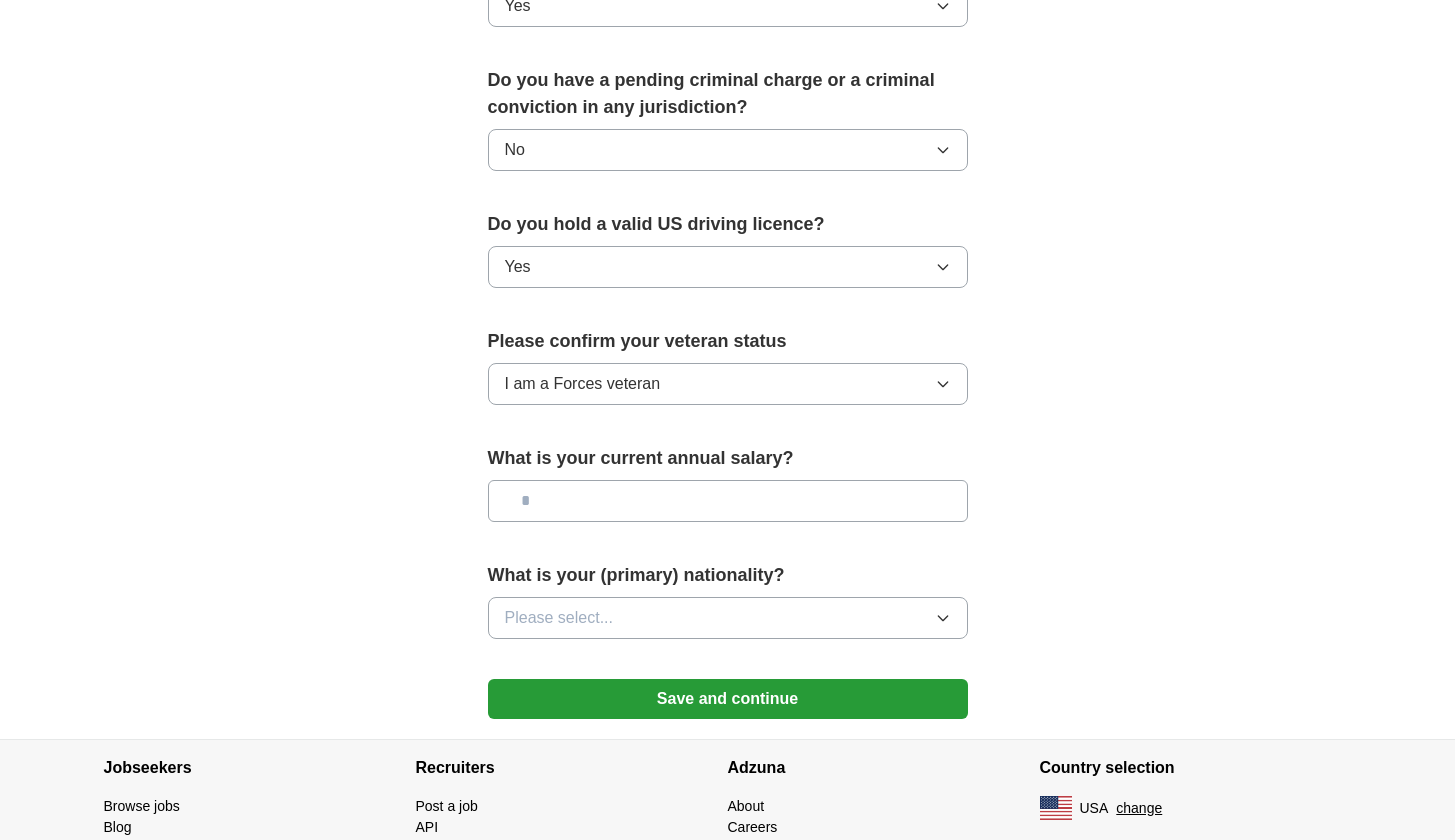 scroll, scrollTop: 1156, scrollLeft: 0, axis: vertical 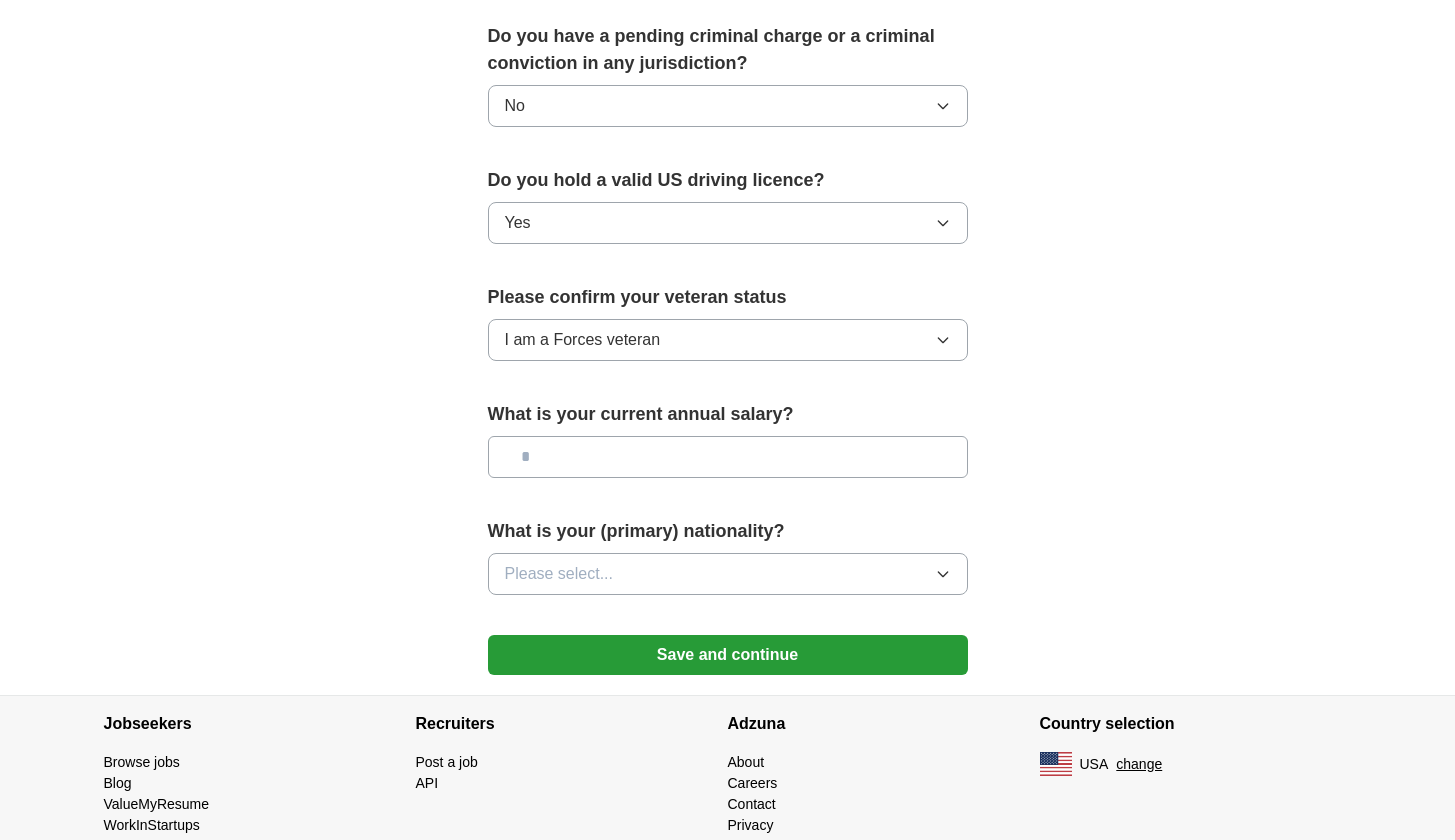 click on "Please select..." at bounding box center (728, 574) 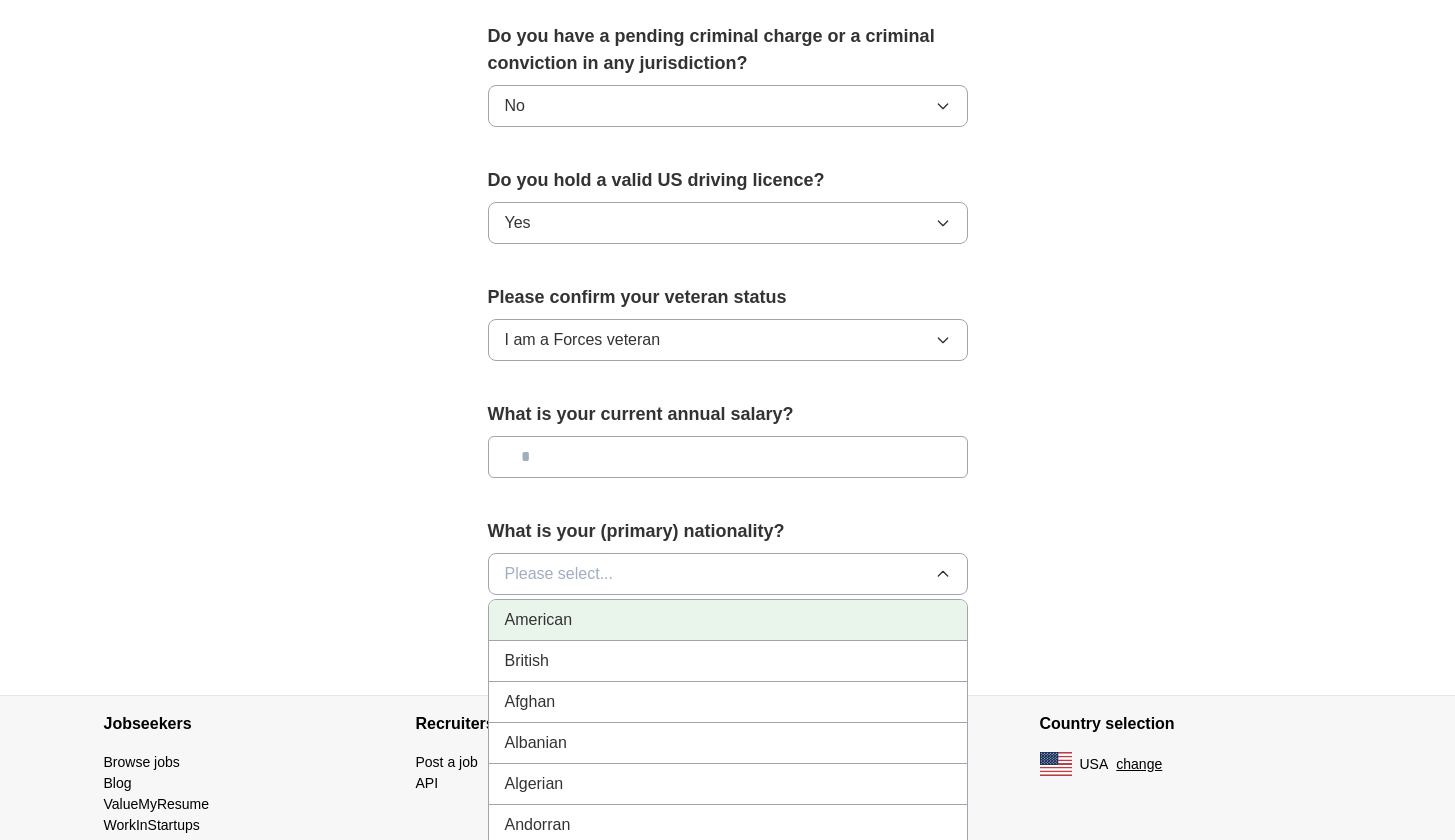 click on "American" at bounding box center [728, 620] 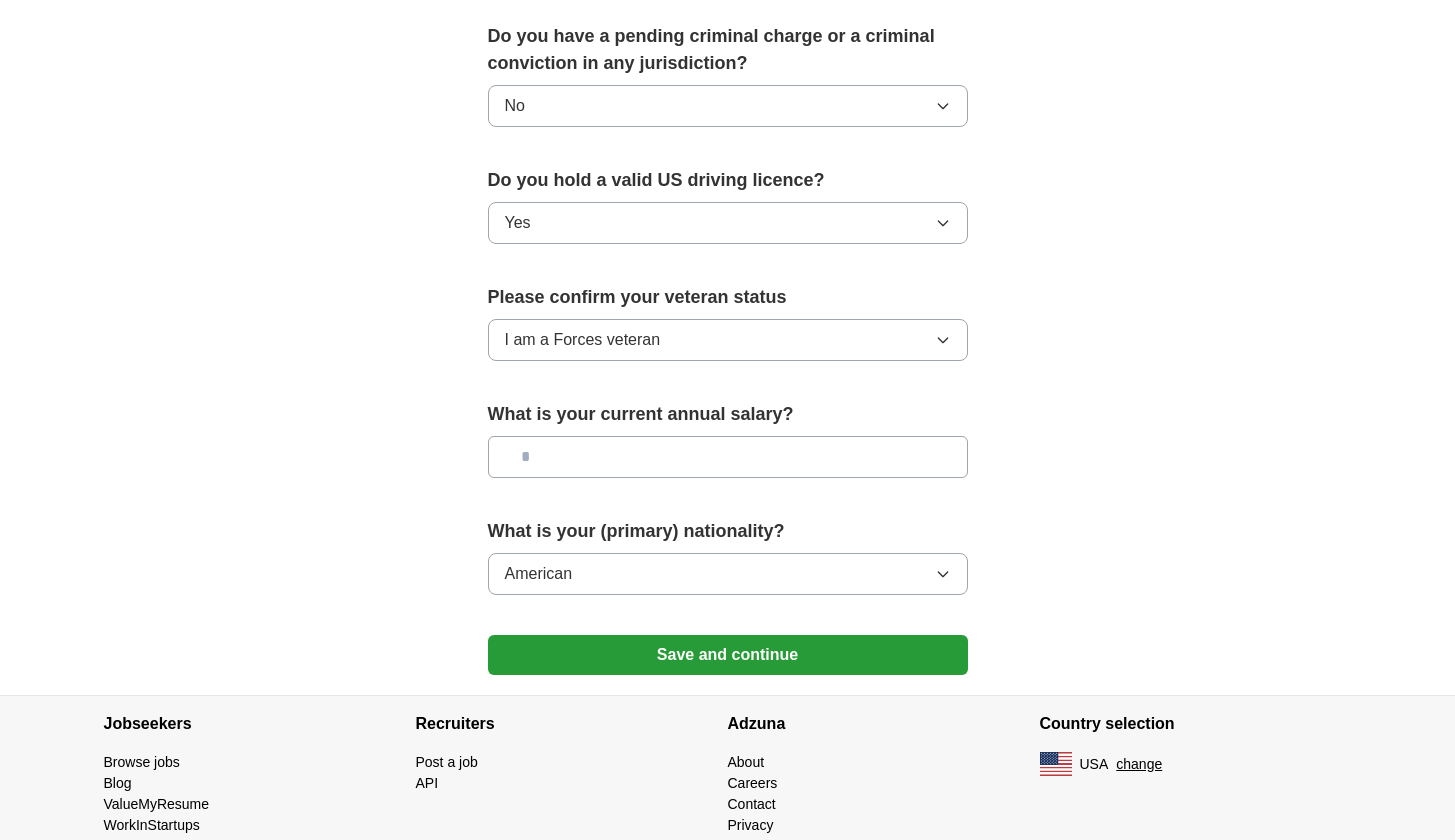 click at bounding box center (728, 457) 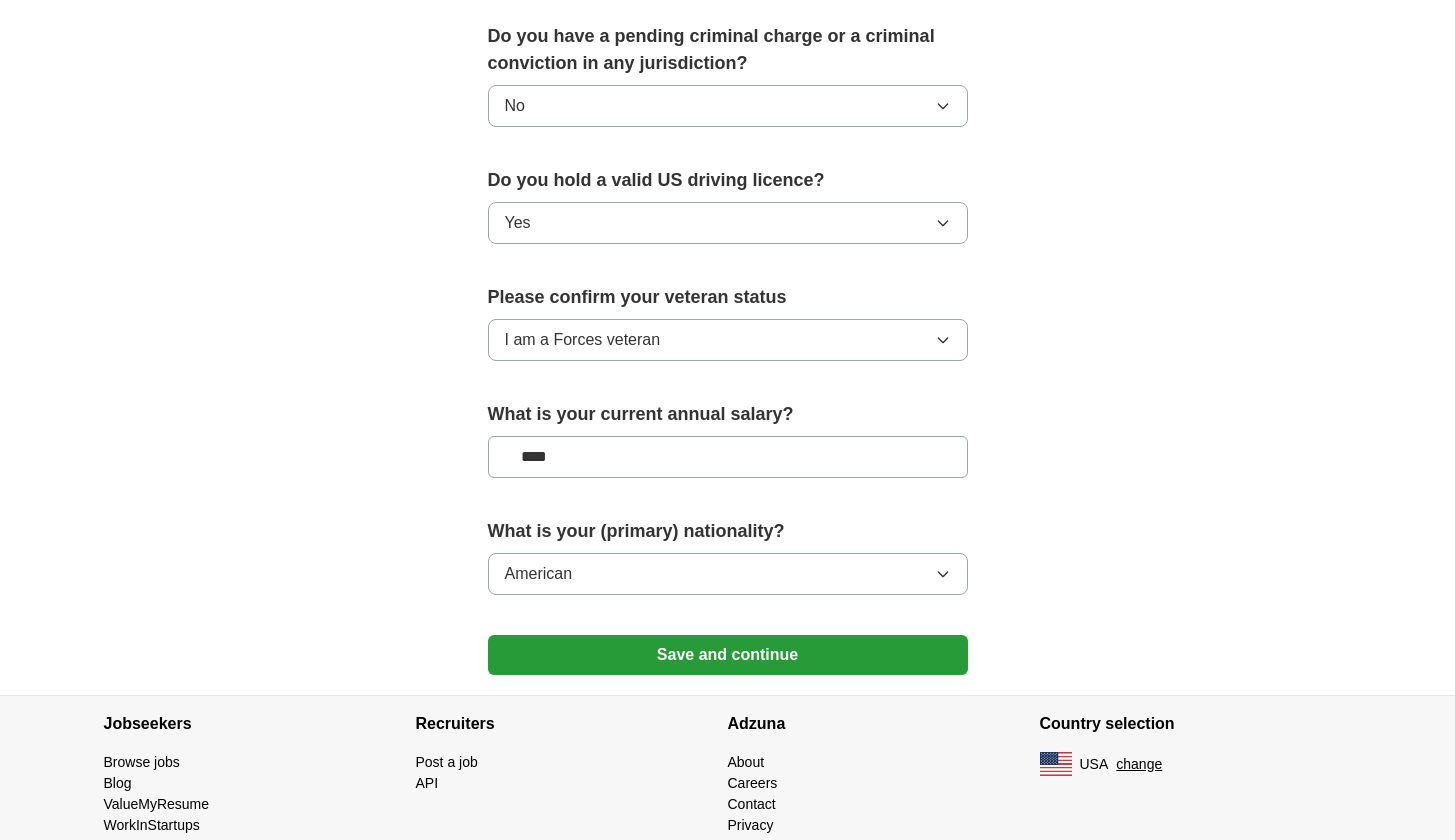 type on "****" 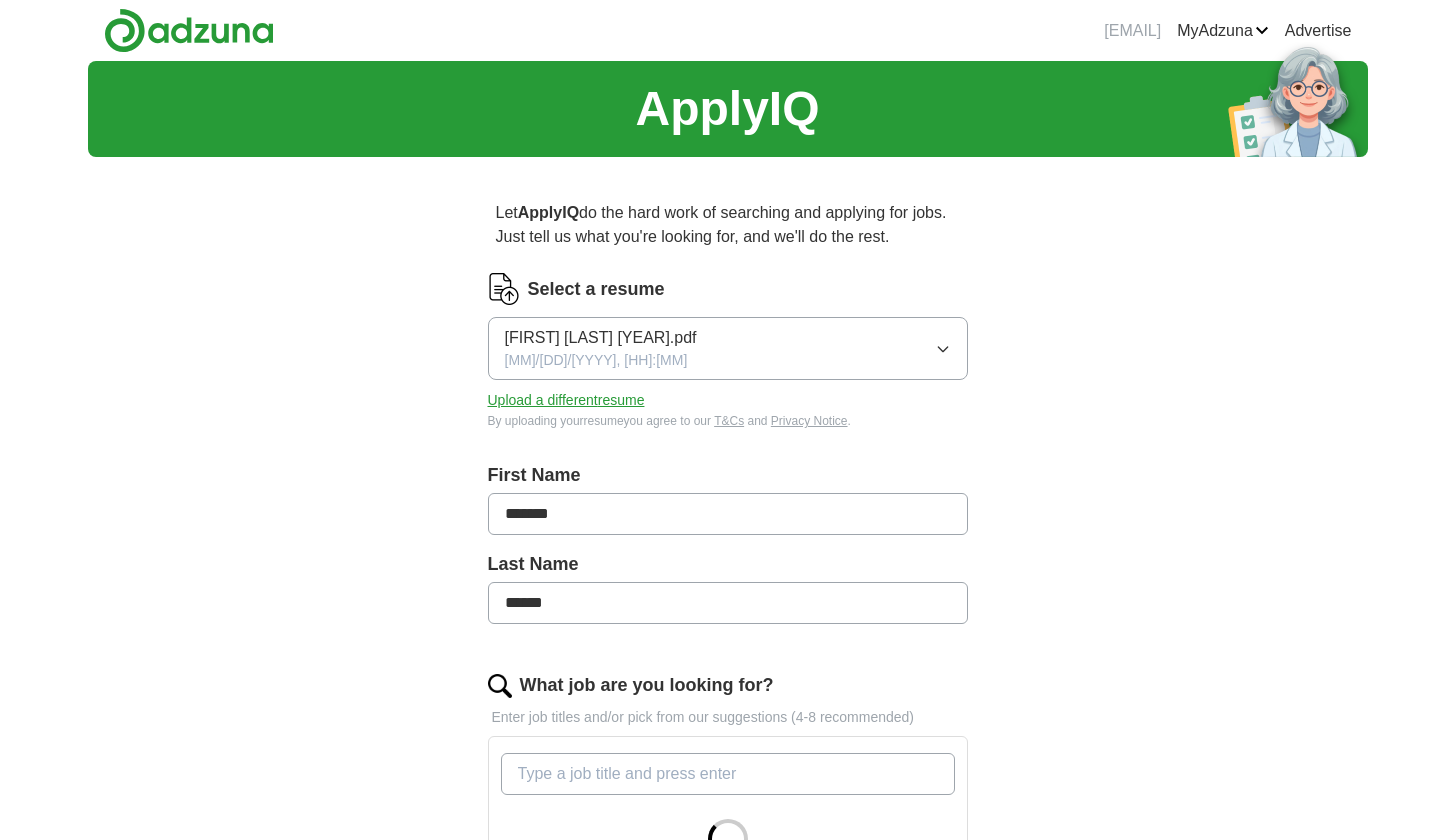scroll, scrollTop: 0, scrollLeft: 0, axis: both 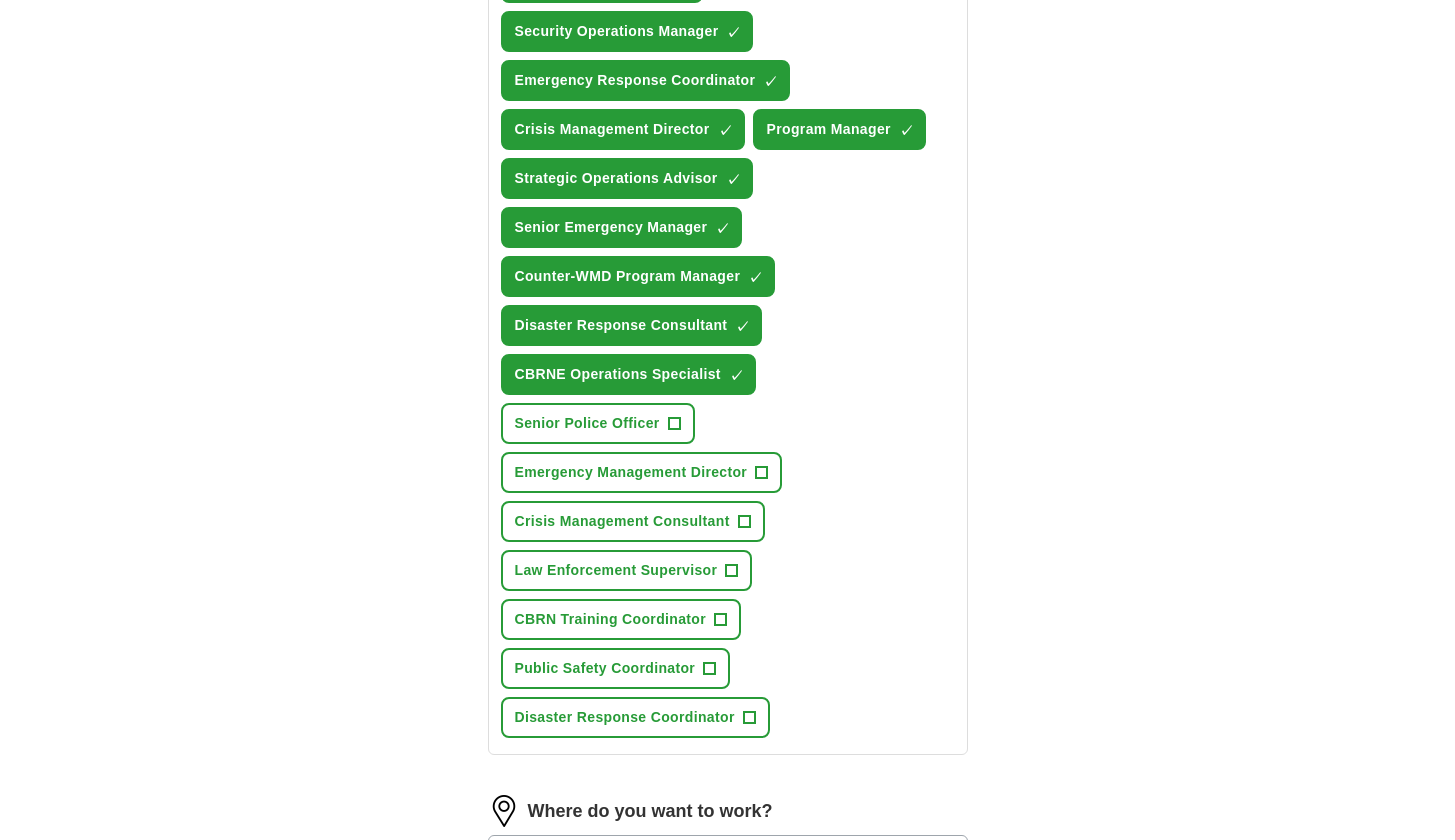 drag, startPoint x: 510, startPoint y: 417, endPoint x: 730, endPoint y: 446, distance: 221.90314 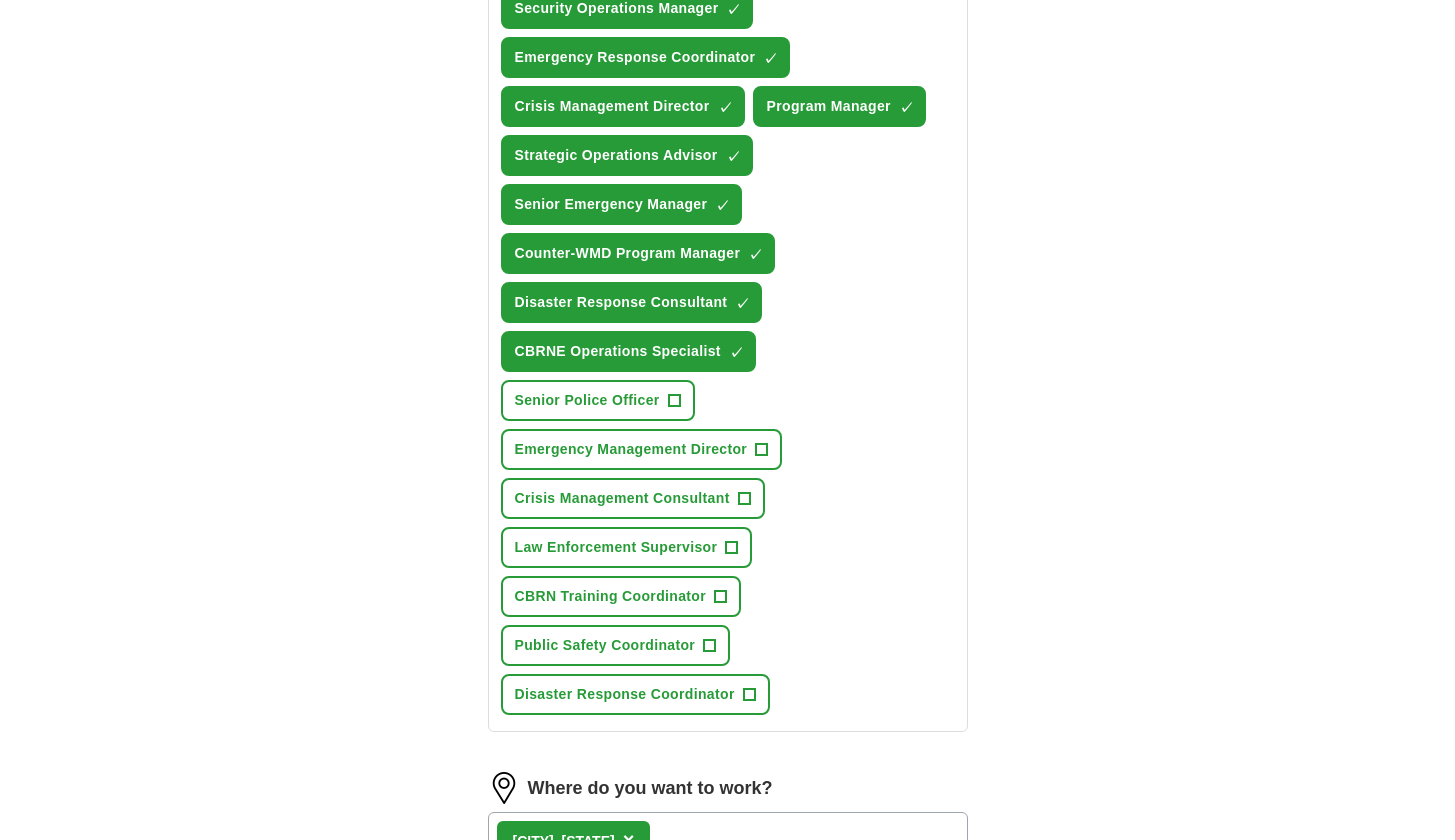 scroll, scrollTop: 934, scrollLeft: 0, axis: vertical 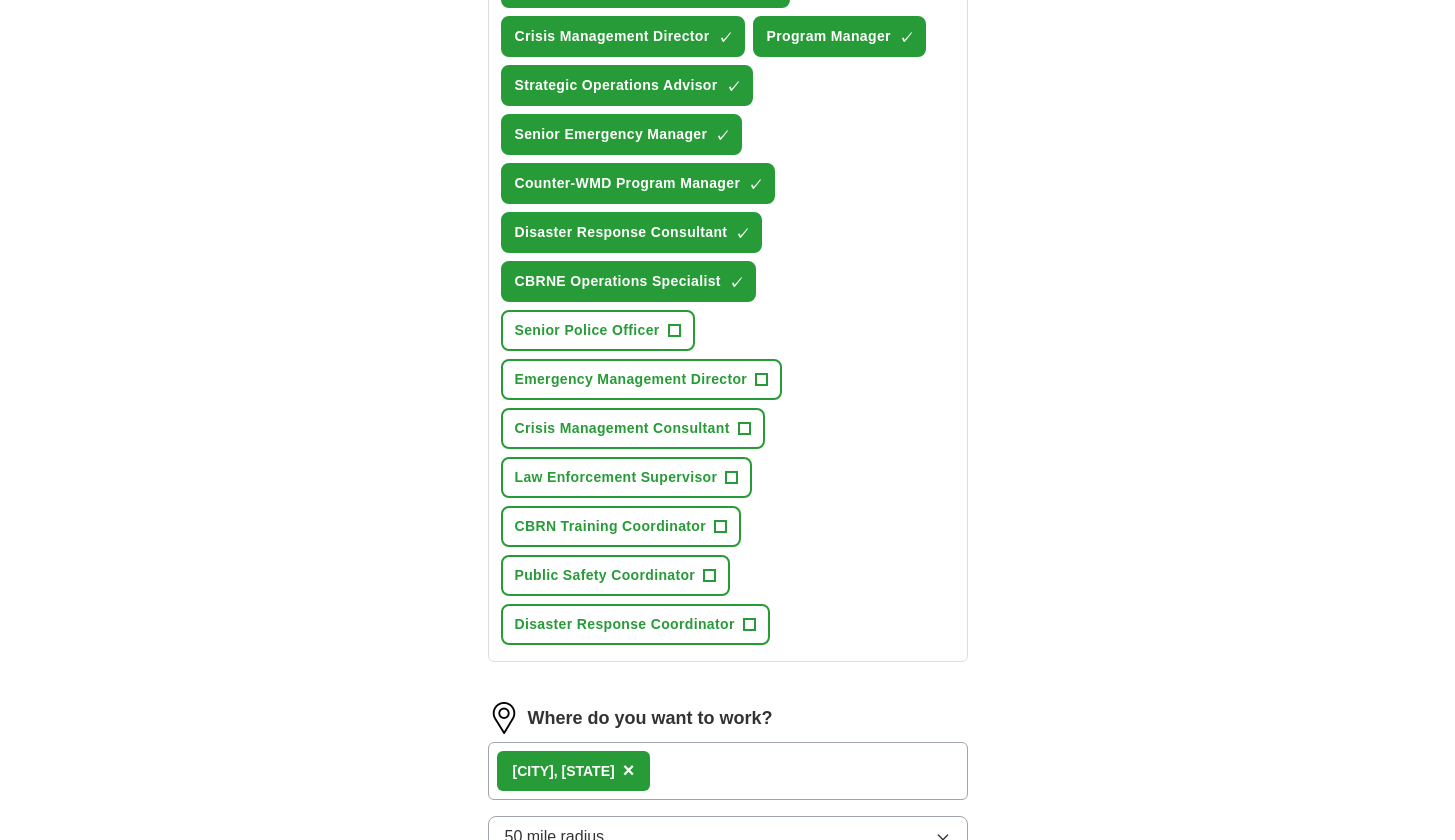 click on "Emergency Management Director" at bounding box center (631, 379) 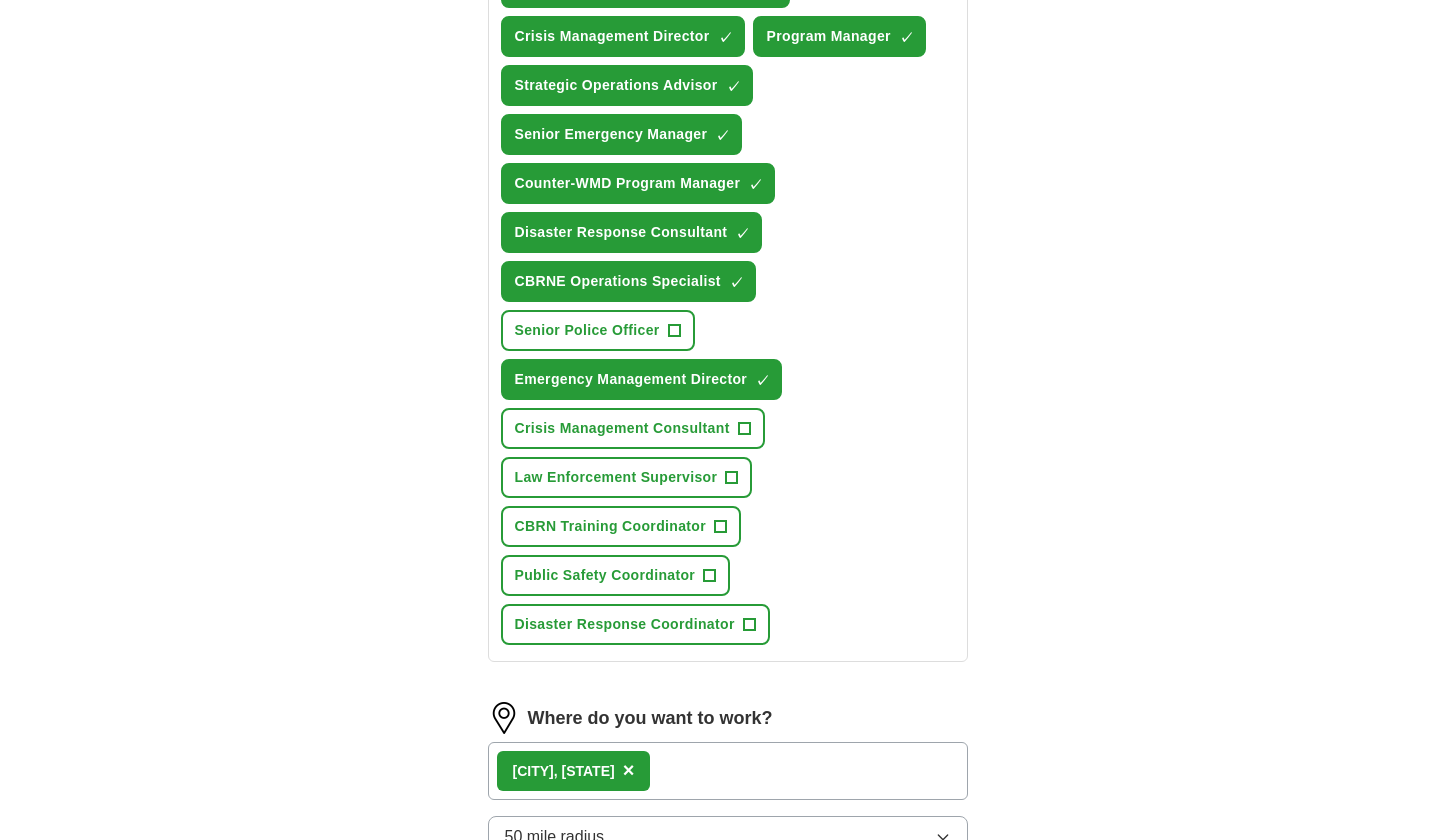 click on "Crisis Management Consultant +" at bounding box center (633, 428) 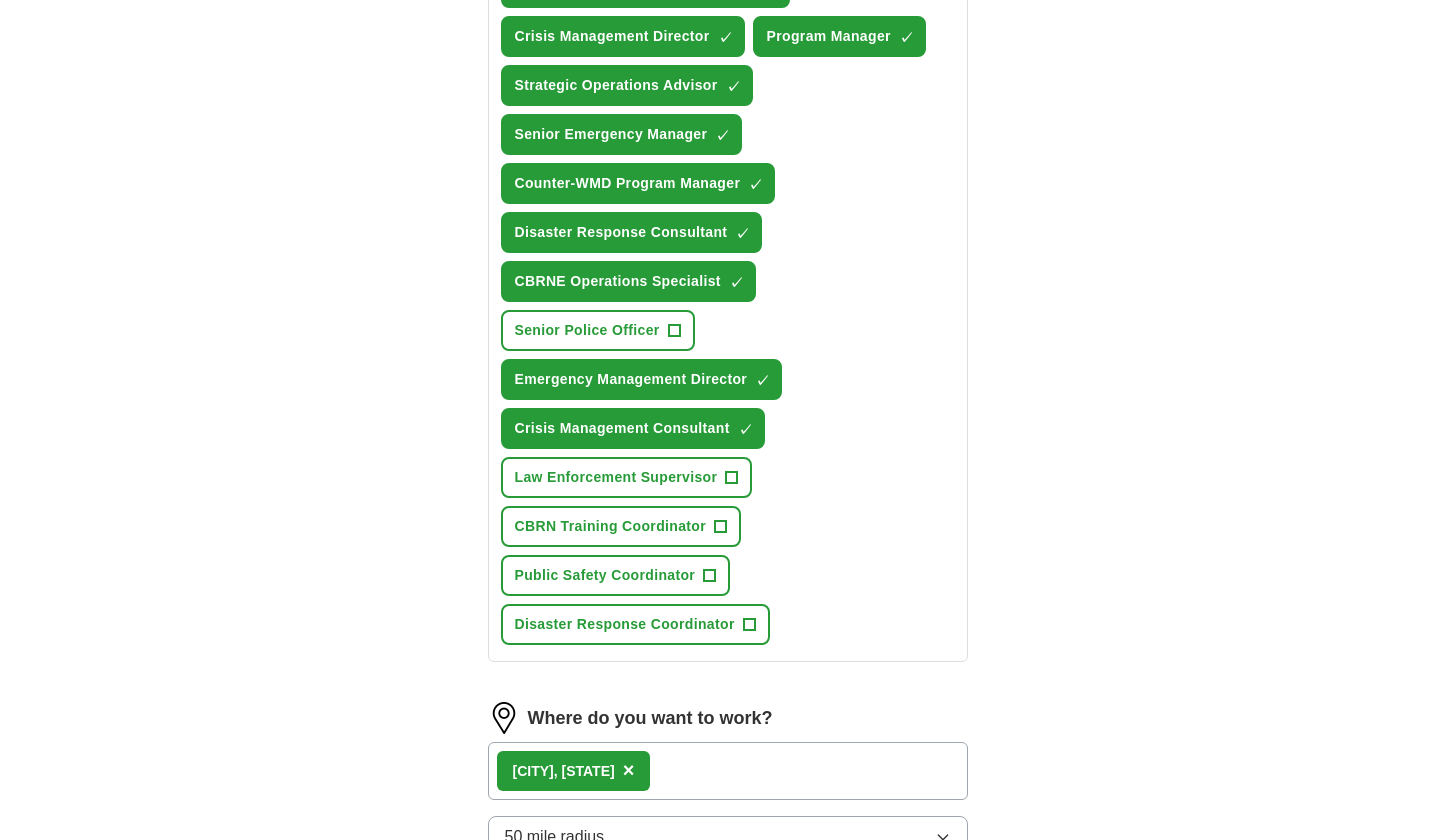 click on "CBRN Training Coordinator" at bounding box center [611, 526] 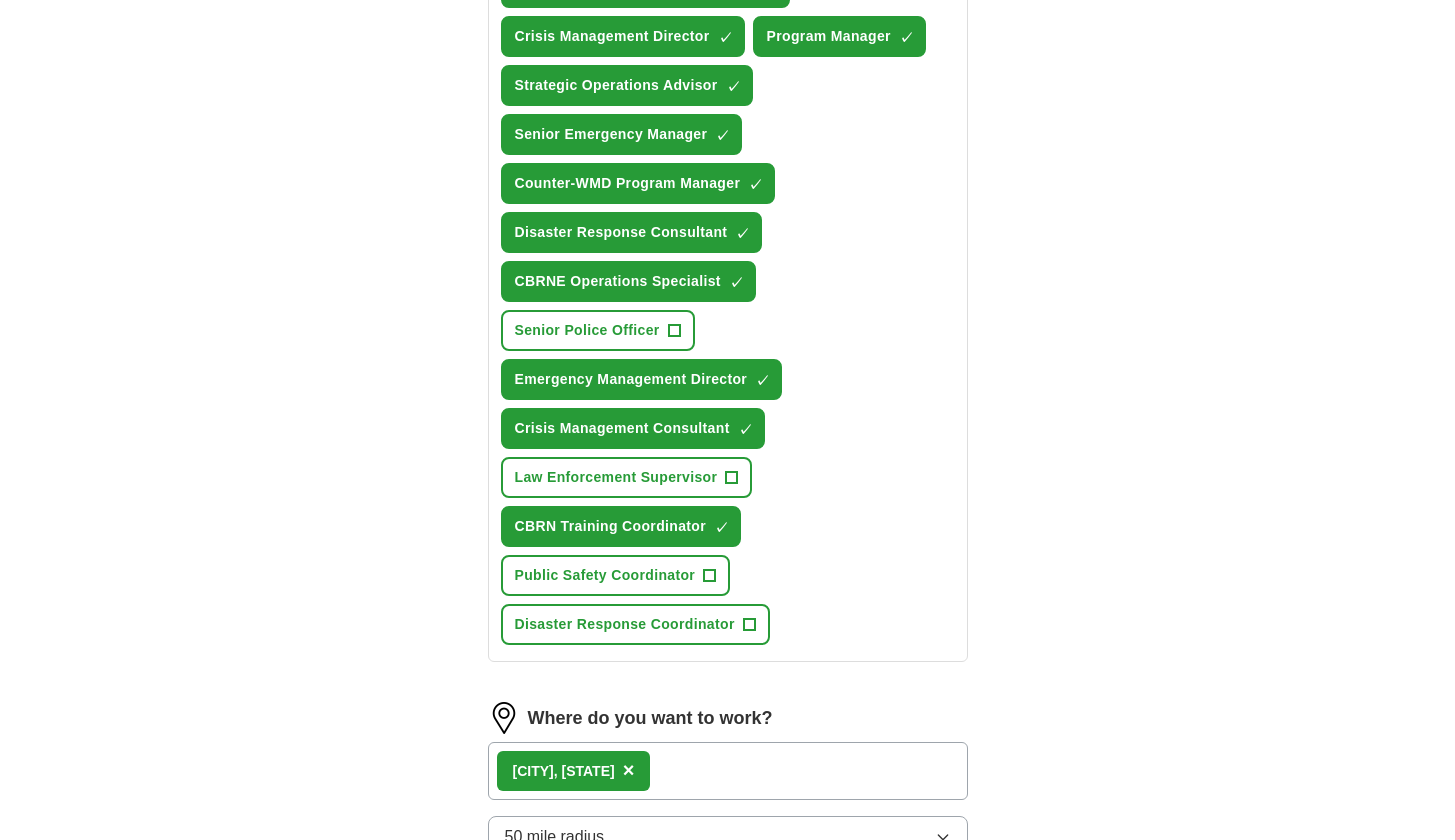 click on "Law Enforcement Supervisor" at bounding box center [616, 477] 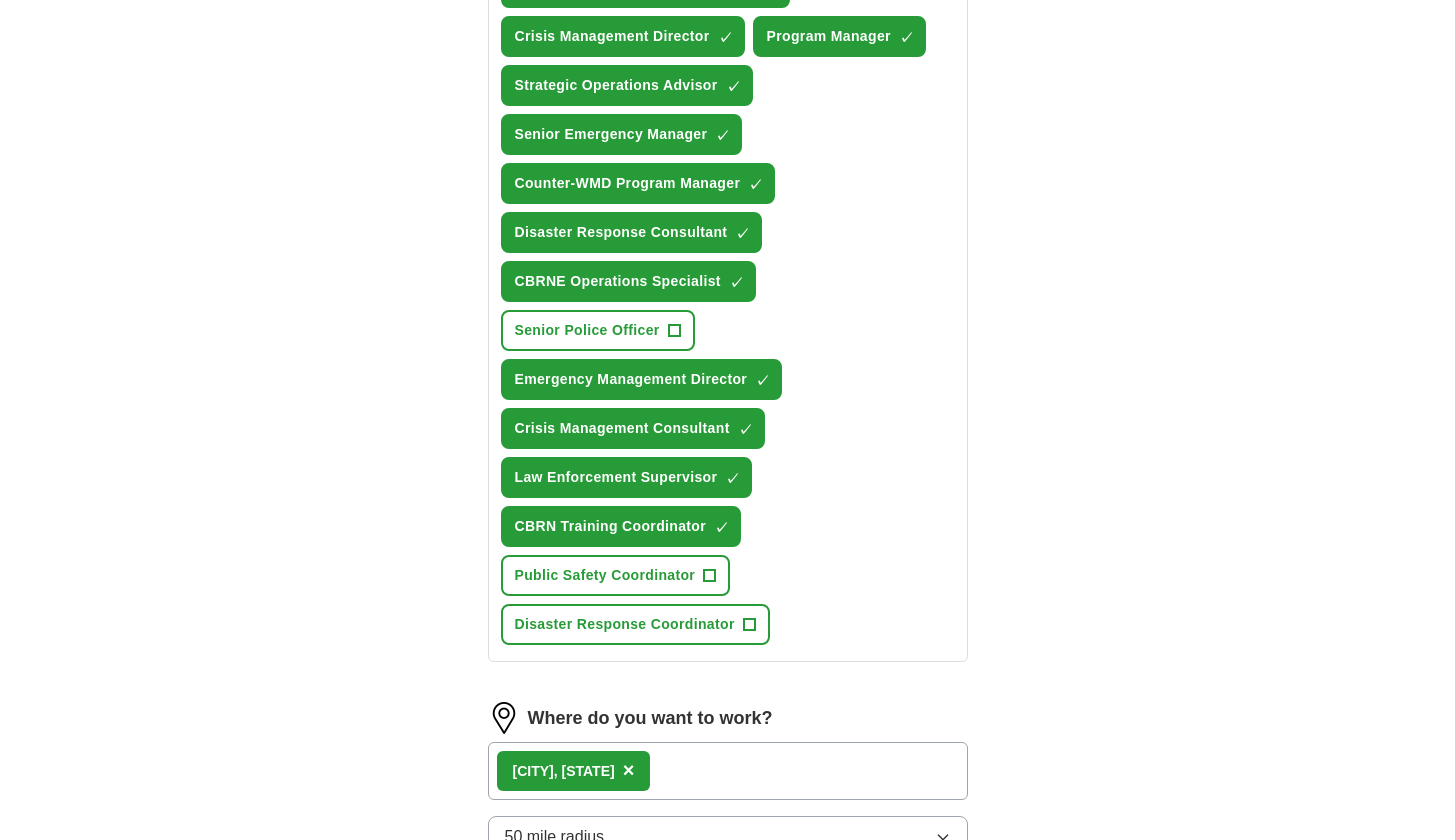 click on "Public Safety Coordinator" at bounding box center (605, 575) 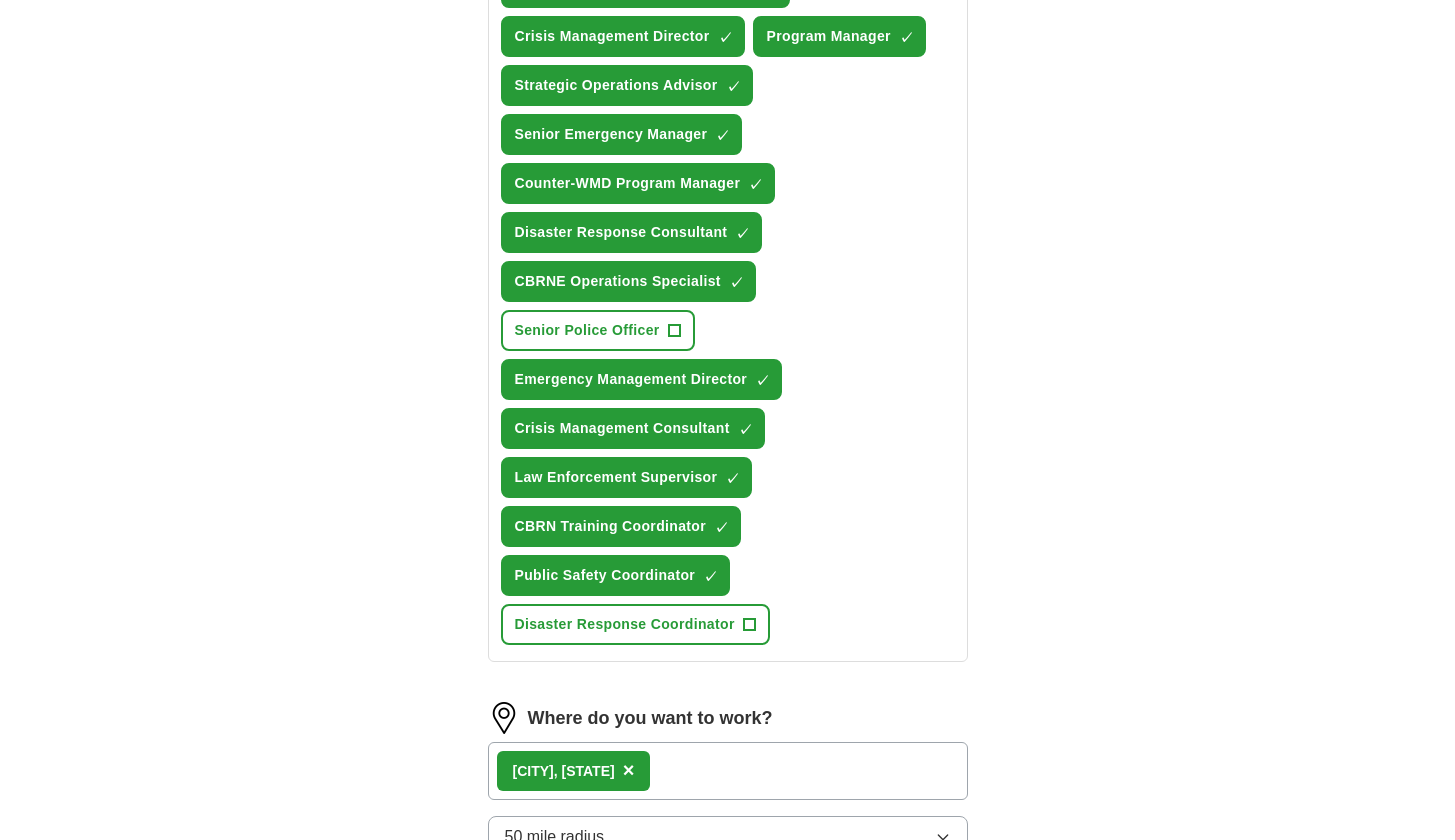 click on "Disaster Response Coordinator" at bounding box center (625, 624) 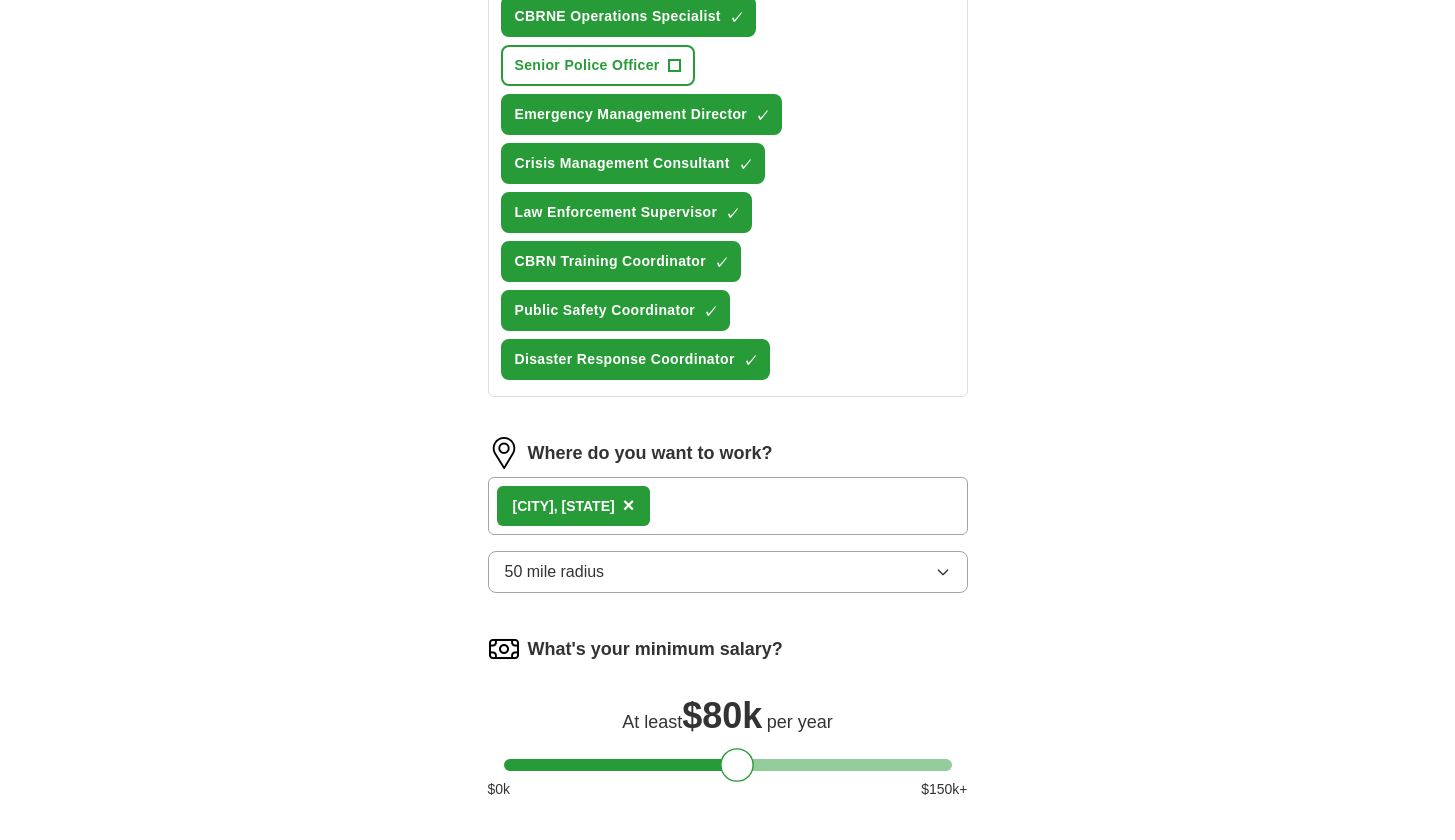 scroll, scrollTop: 1525, scrollLeft: 0, axis: vertical 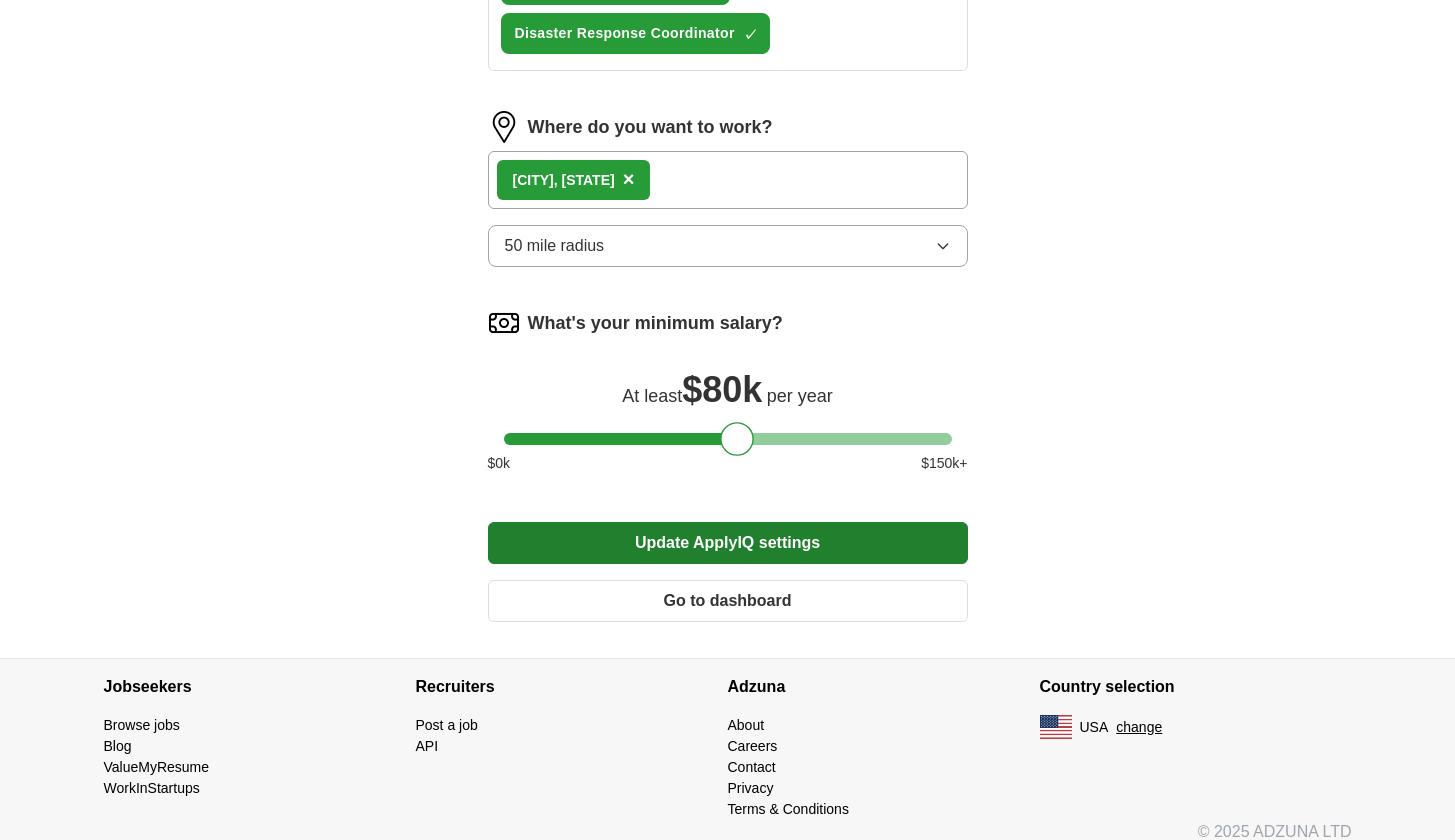 click on "Update ApplyIQ settings" at bounding box center (728, 543) 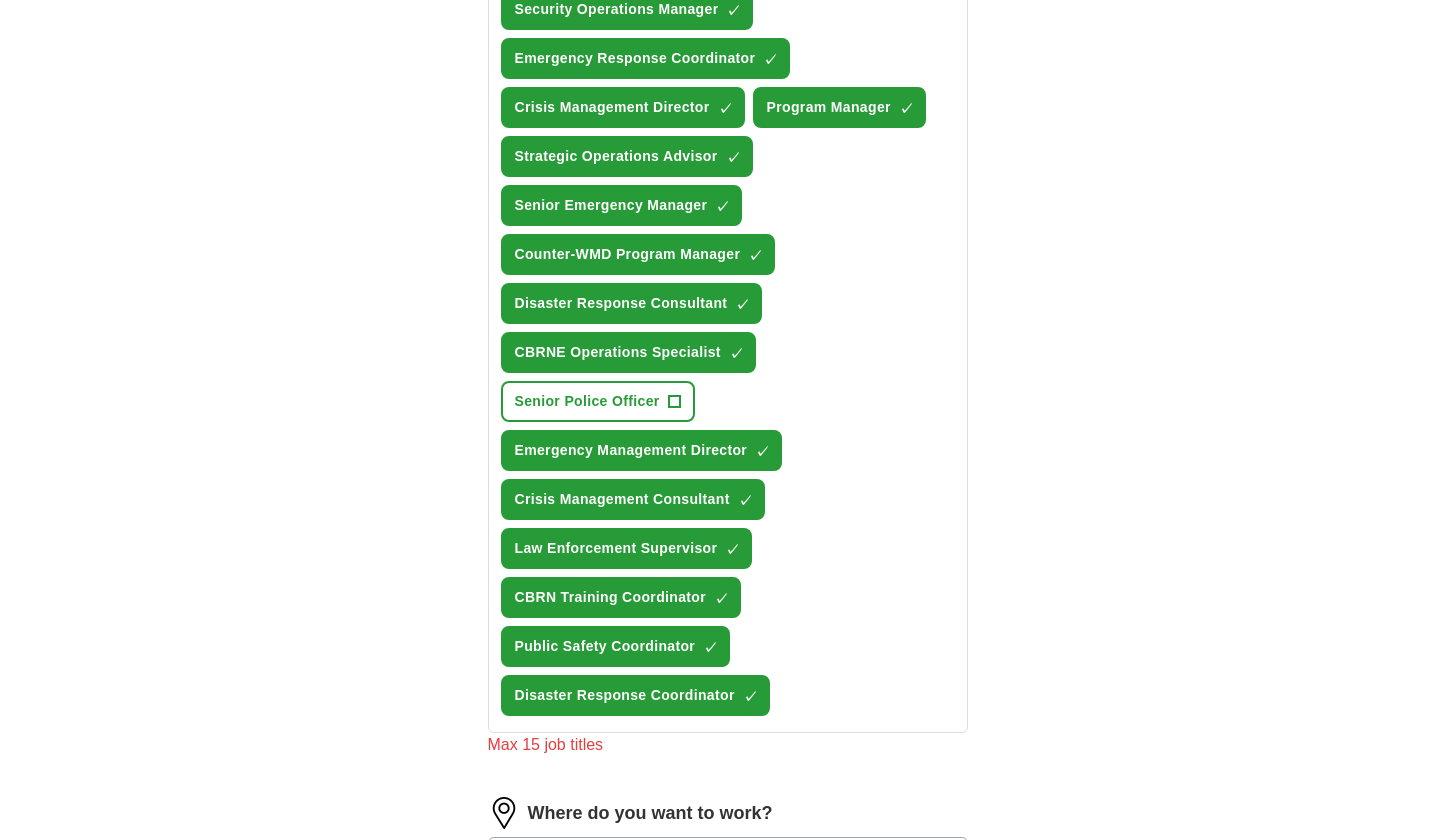 scroll, scrollTop: 854, scrollLeft: 0, axis: vertical 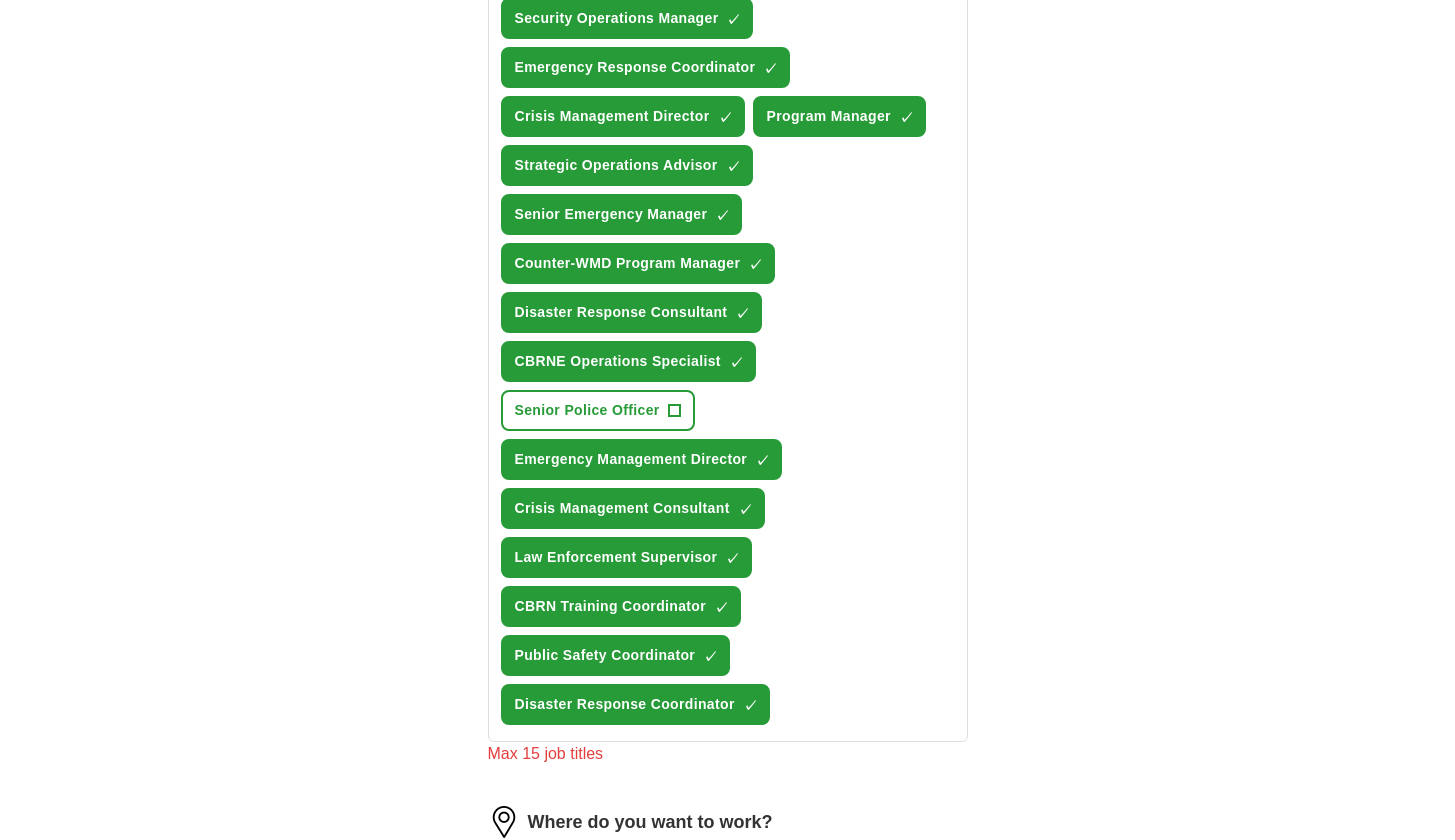 click on "Disaster Response Coordinator" at bounding box center [625, 704] 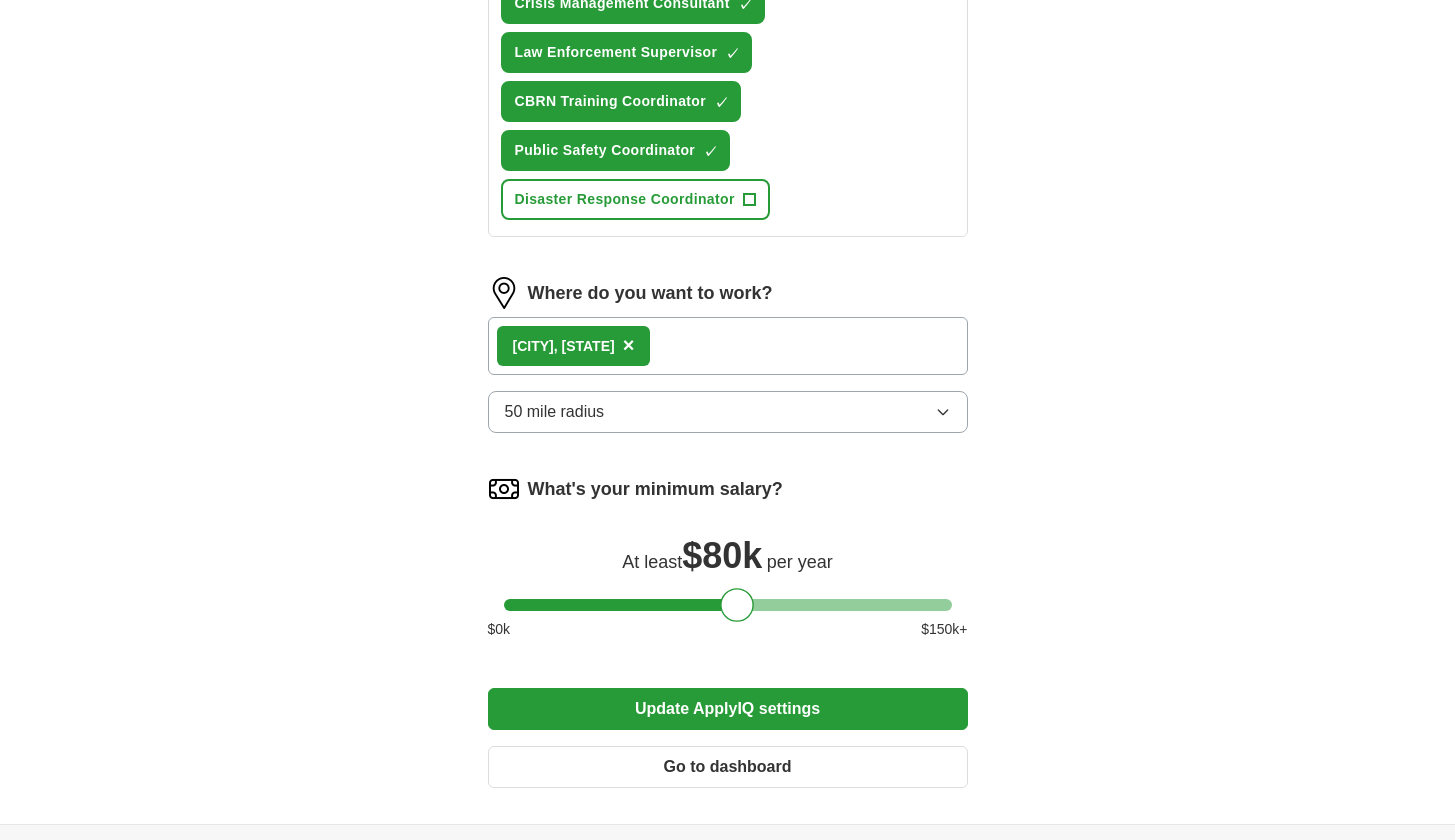 scroll, scrollTop: 1545, scrollLeft: 0, axis: vertical 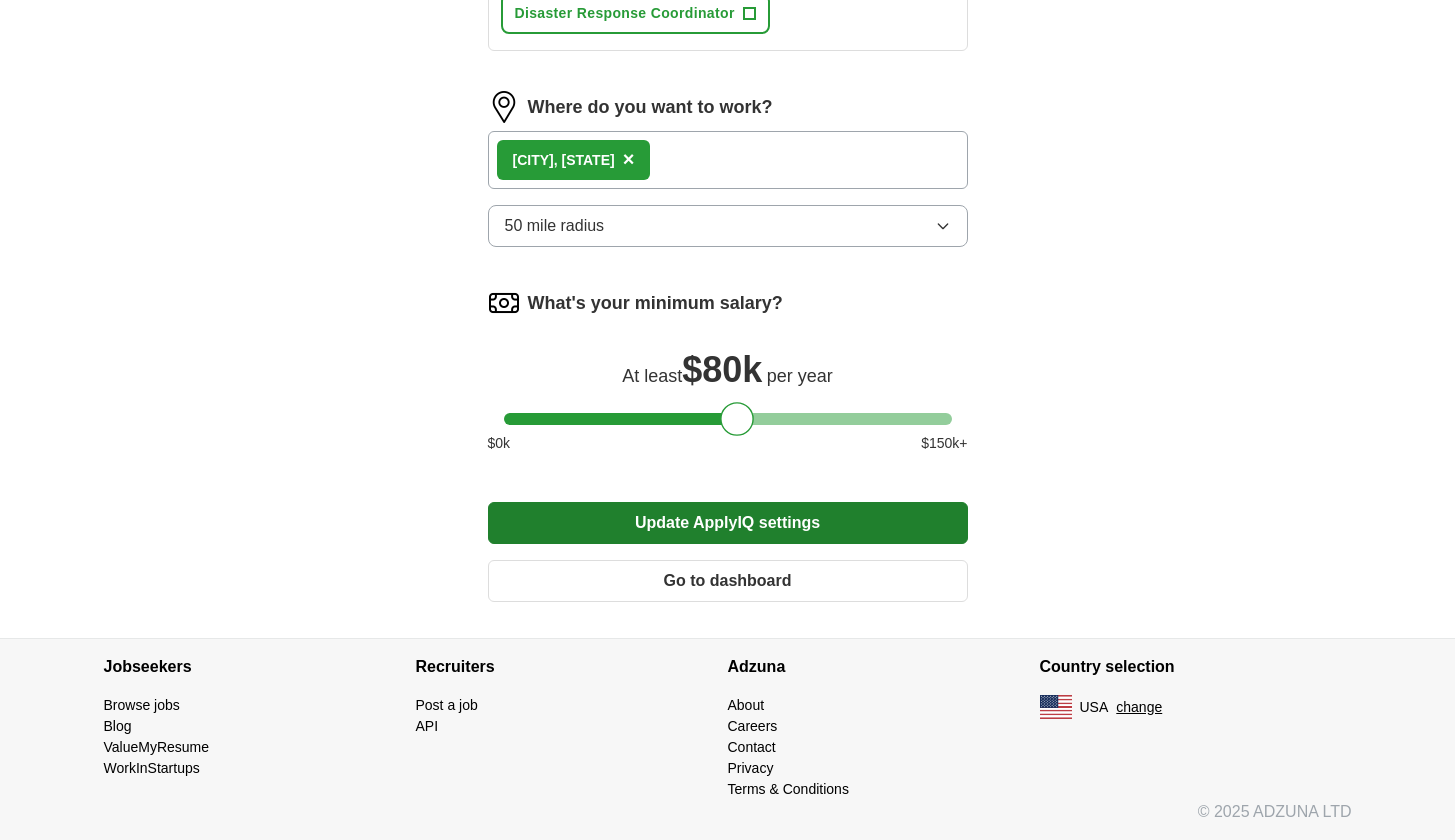 click on "Update ApplyIQ settings" at bounding box center (728, 523) 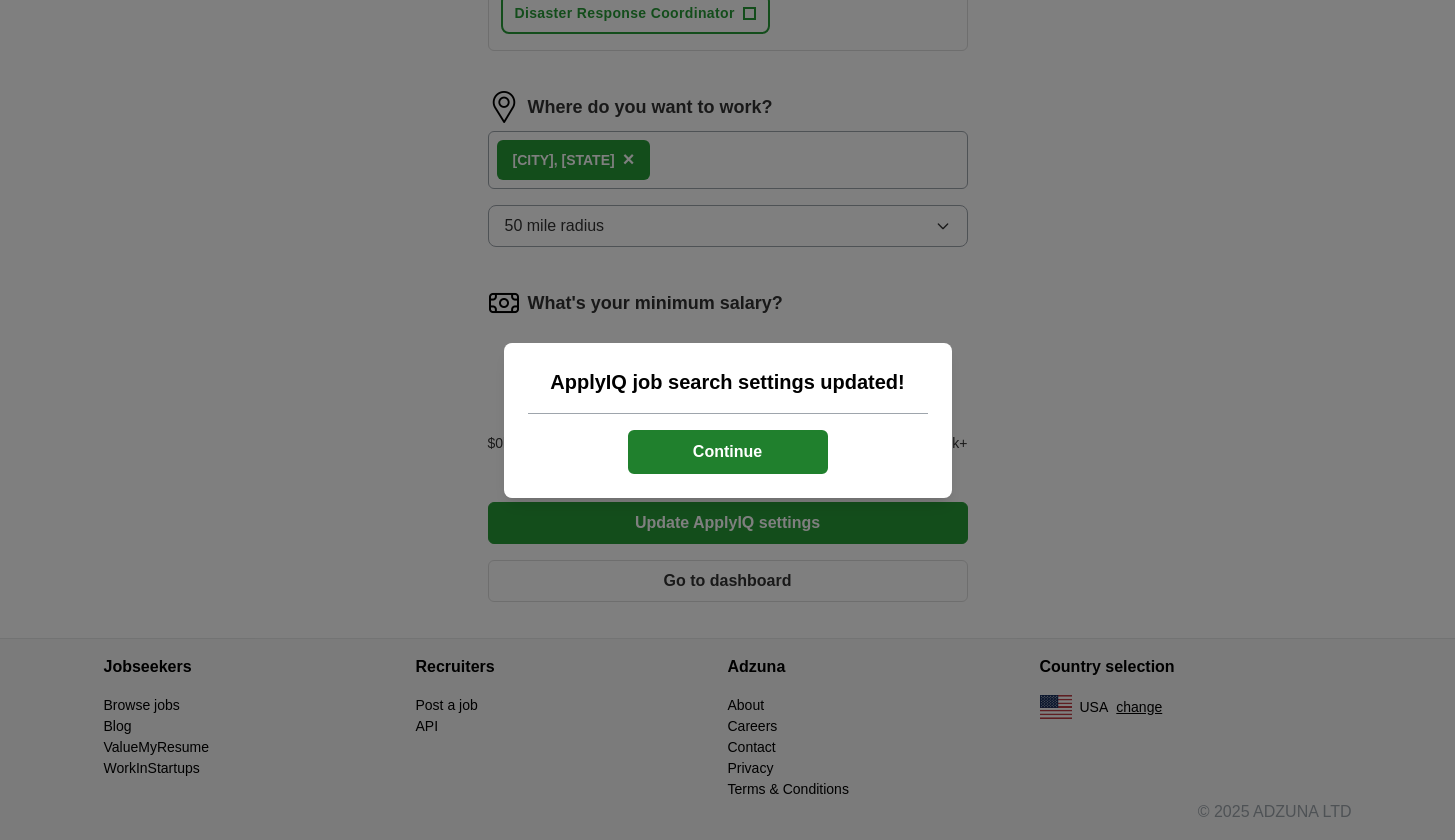 click on "Continue" at bounding box center [728, 452] 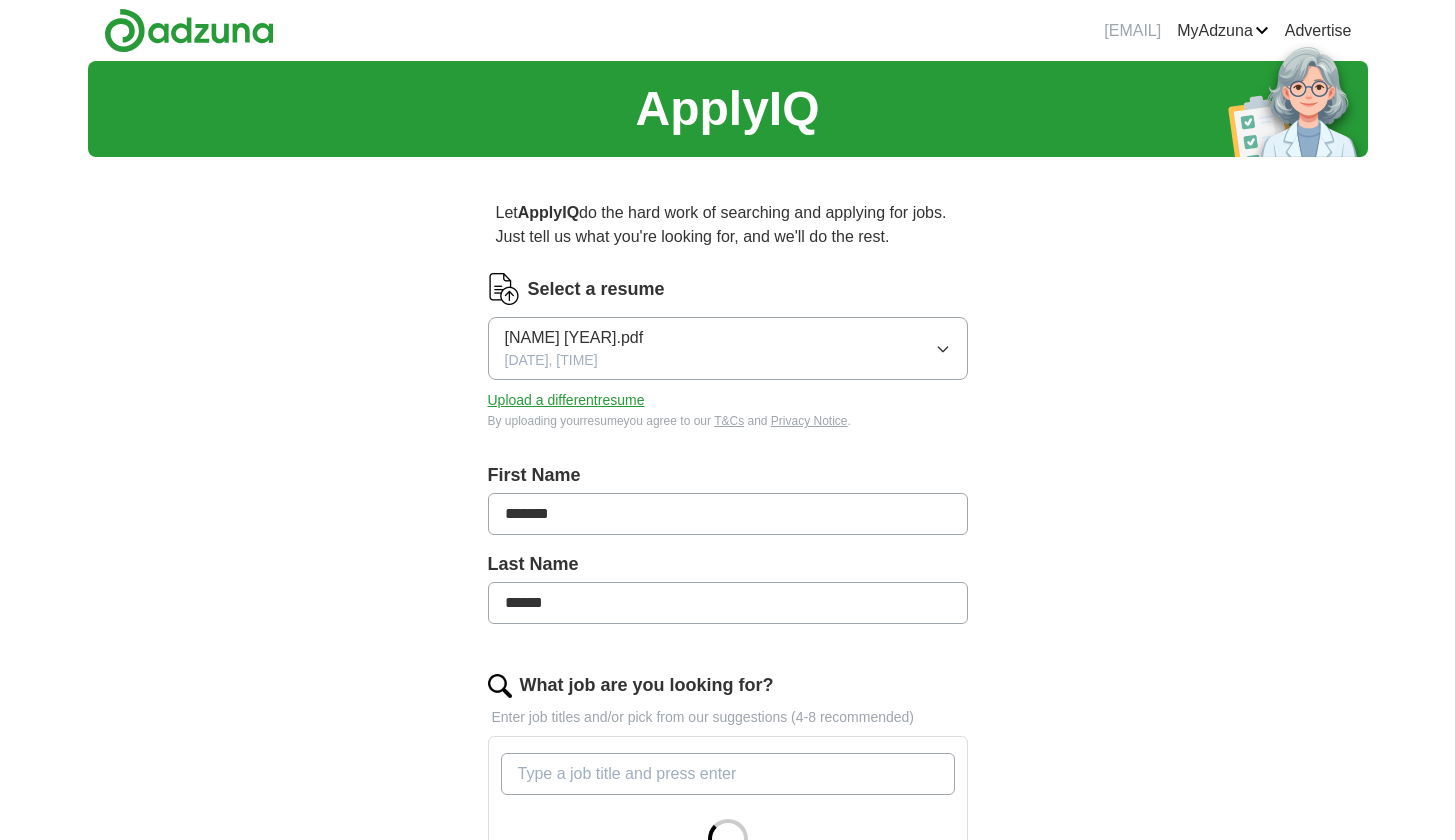 scroll, scrollTop: 0, scrollLeft: 0, axis: both 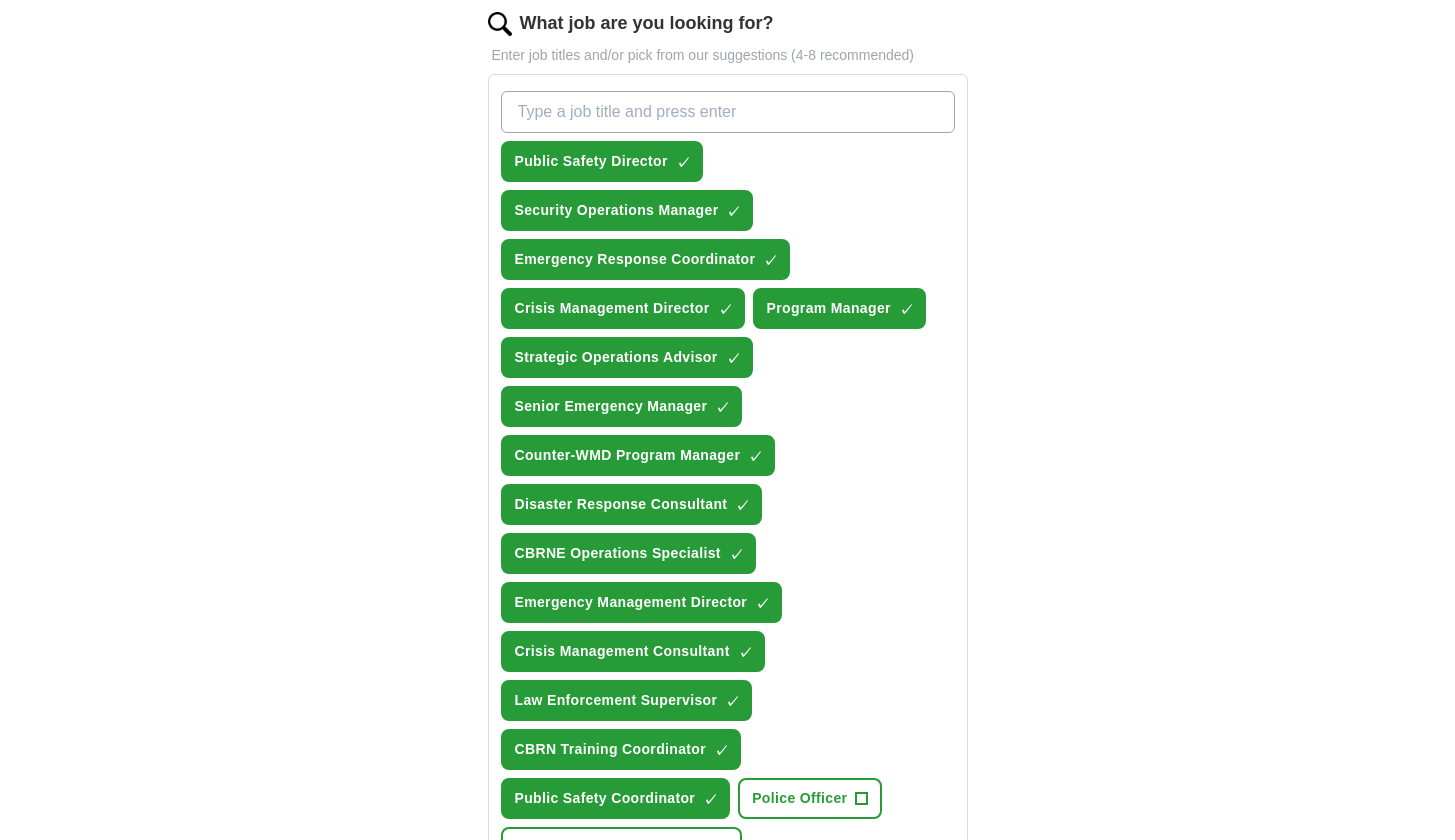 click on "×" at bounding box center [0, 0] 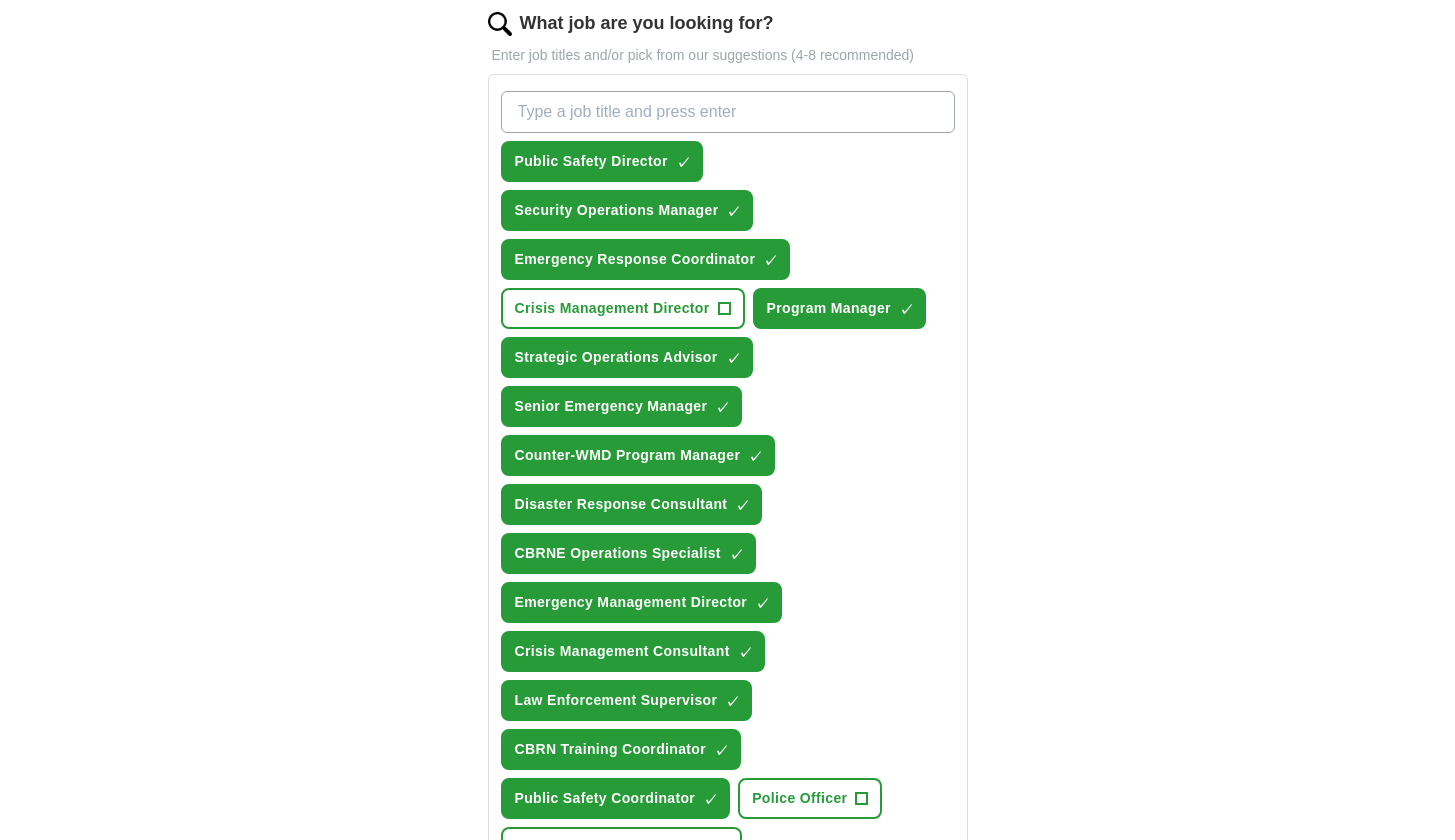 click on "×" at bounding box center [0, 0] 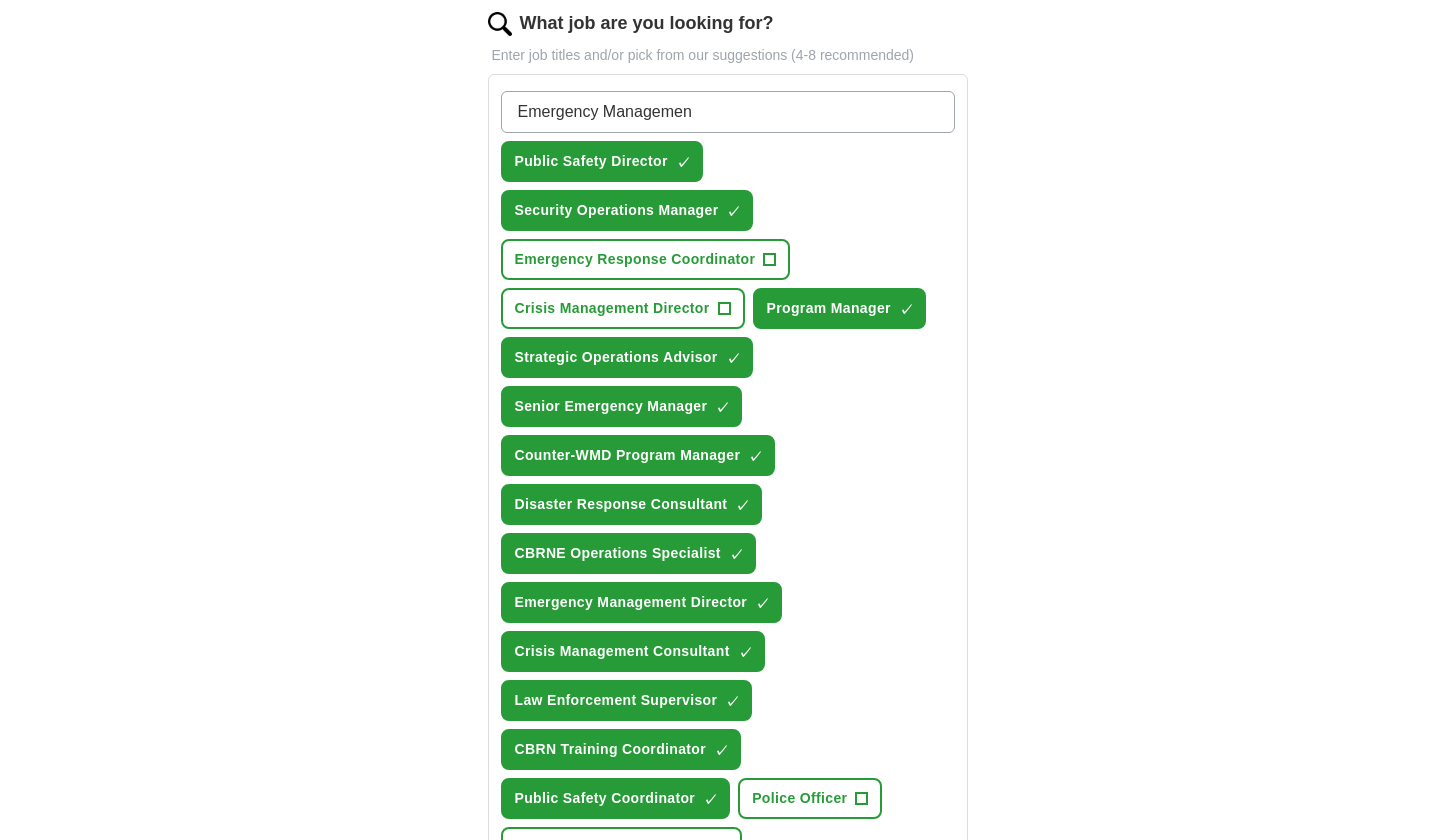 type on "Emergency Management" 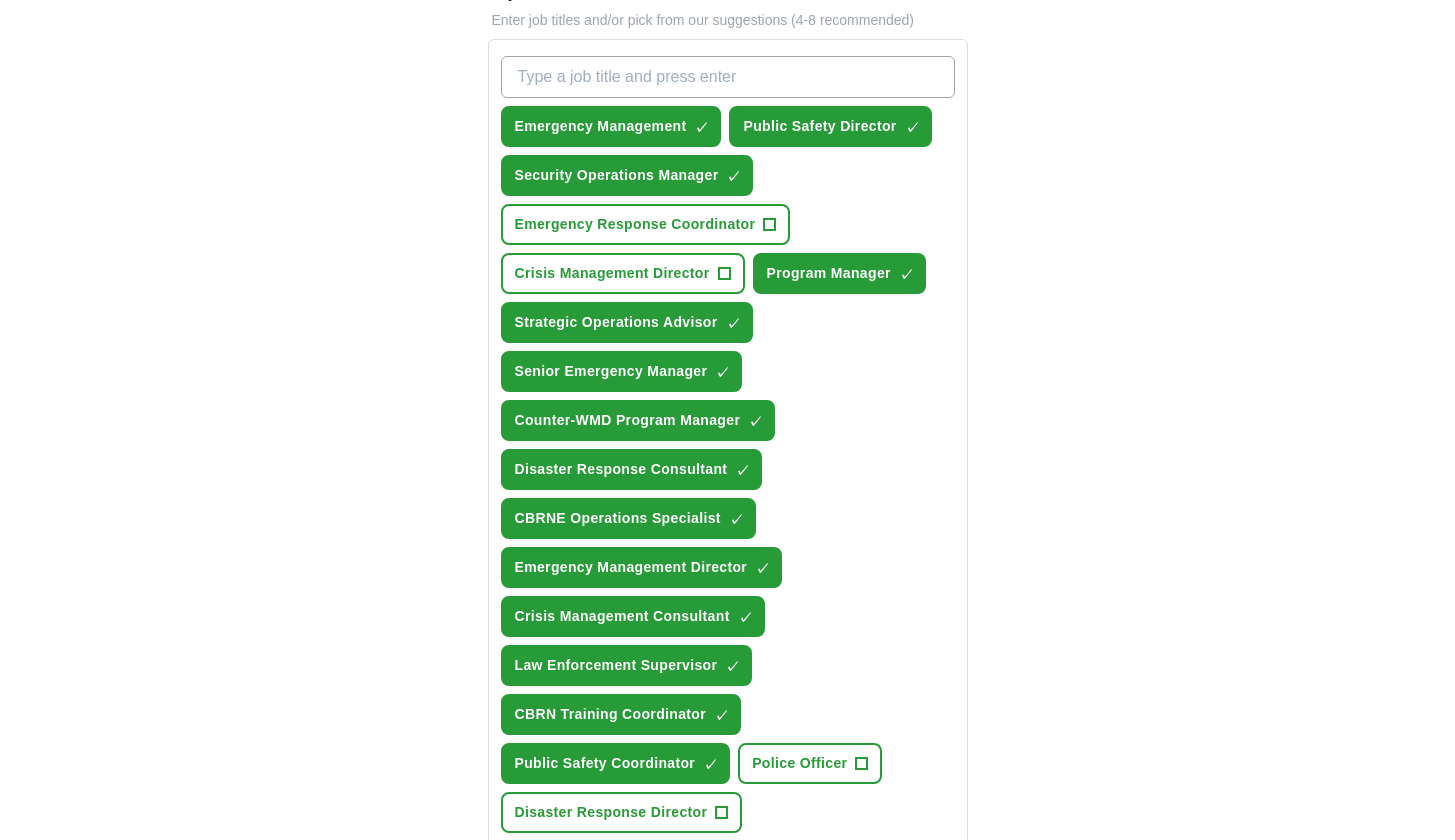 scroll, scrollTop: 708, scrollLeft: 0, axis: vertical 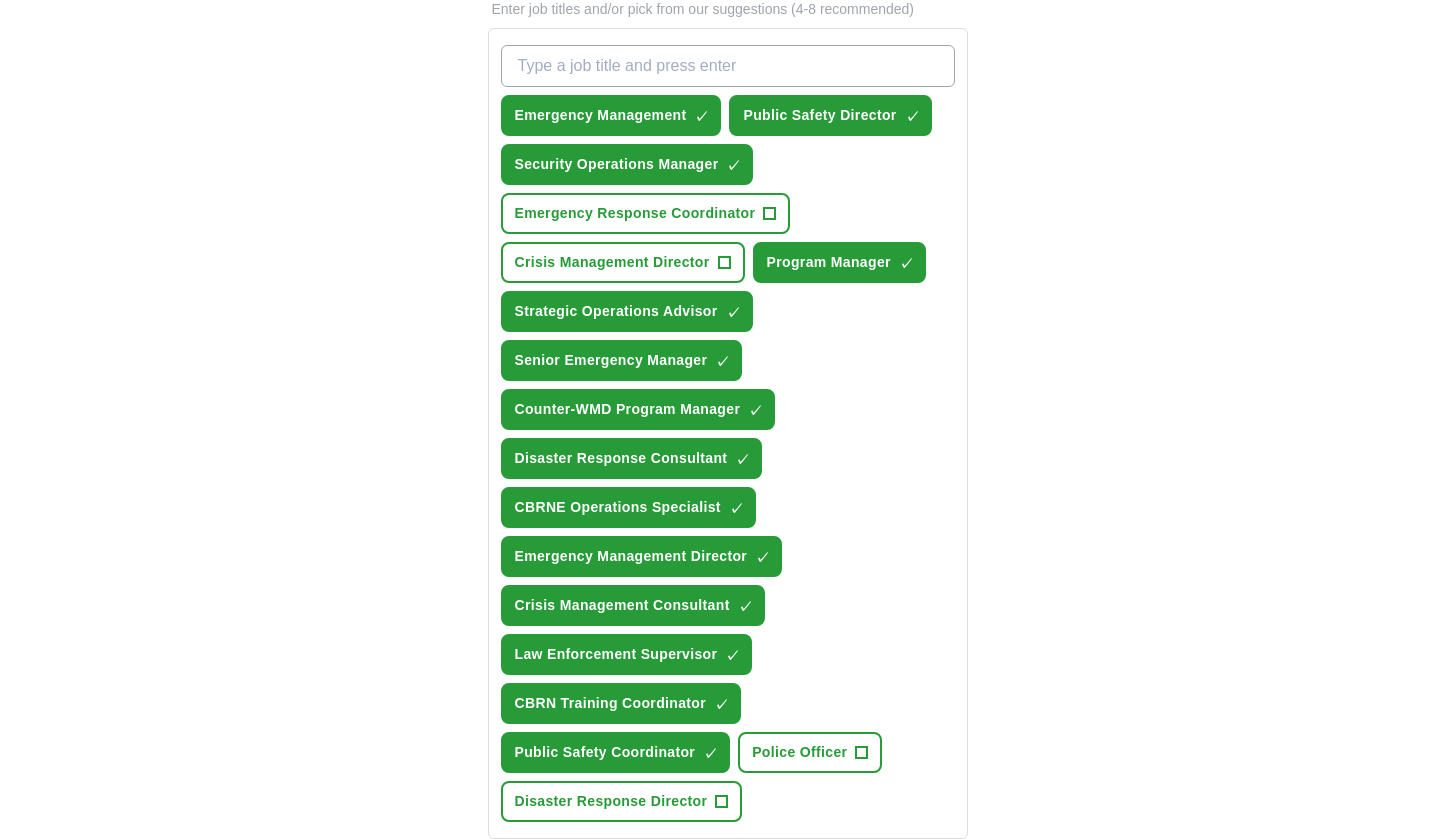 click on "×" at bounding box center [0, 0] 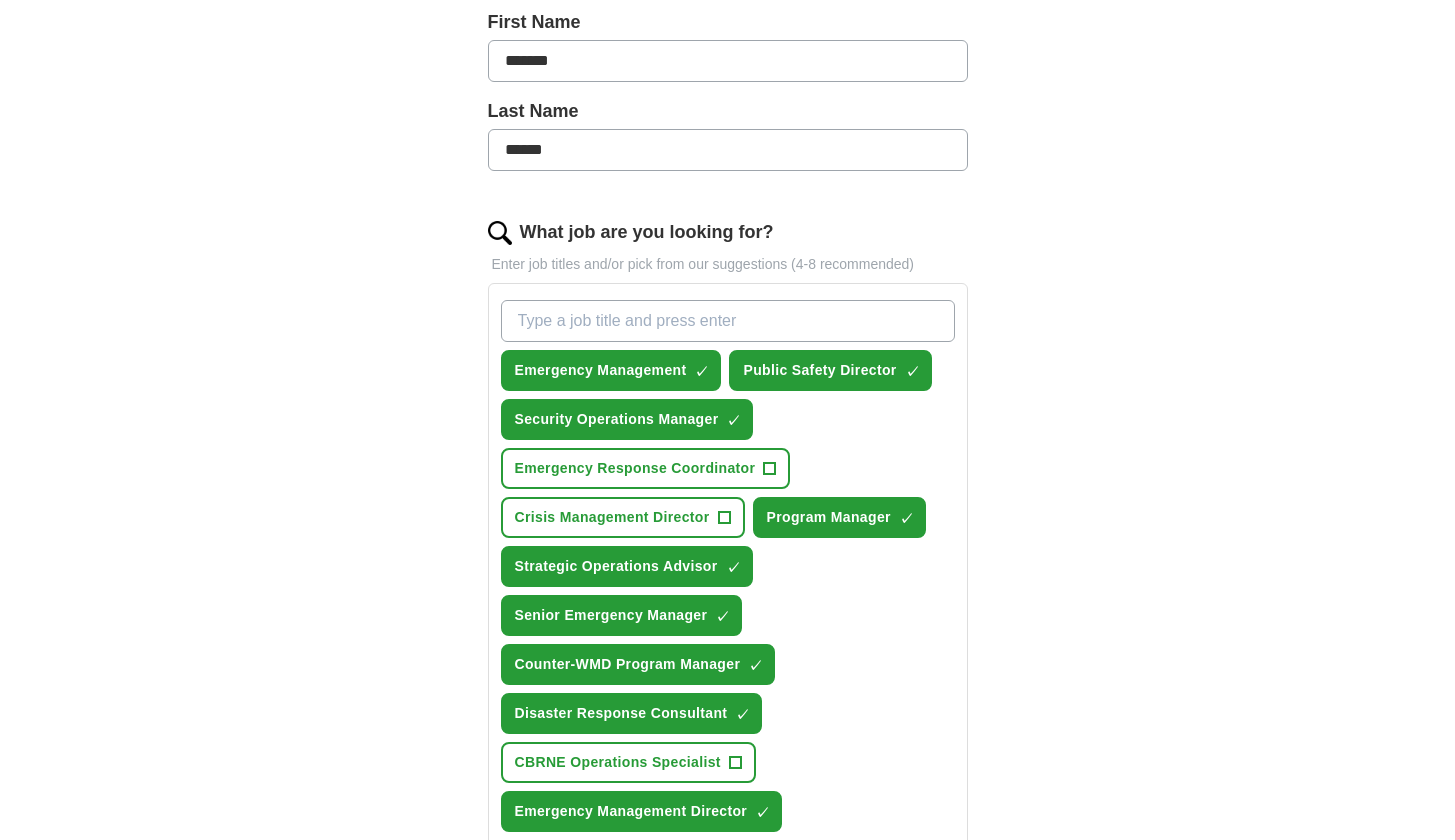 scroll, scrollTop: 292, scrollLeft: 0, axis: vertical 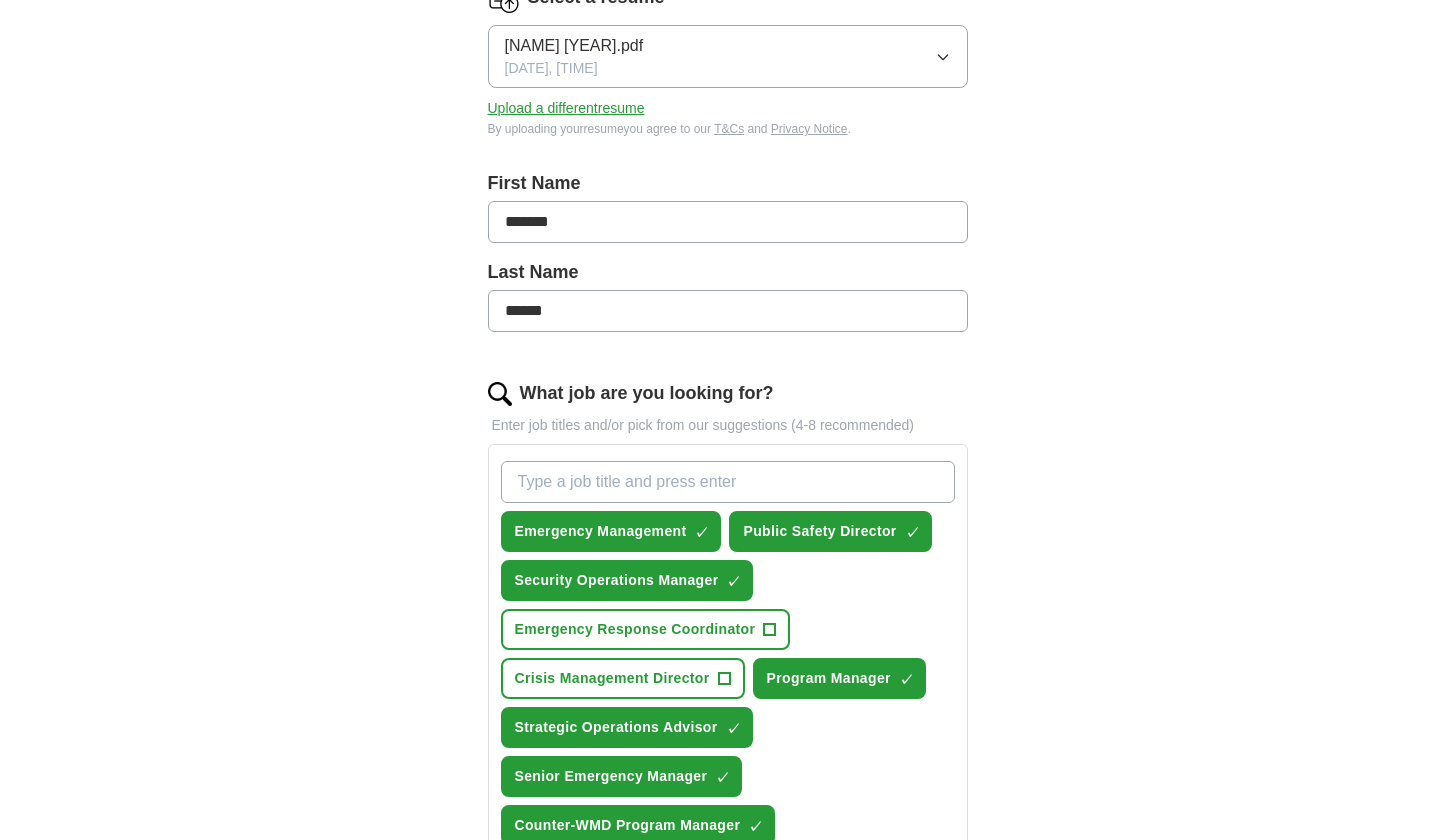 click on "What job are you looking for?" at bounding box center [728, 482] 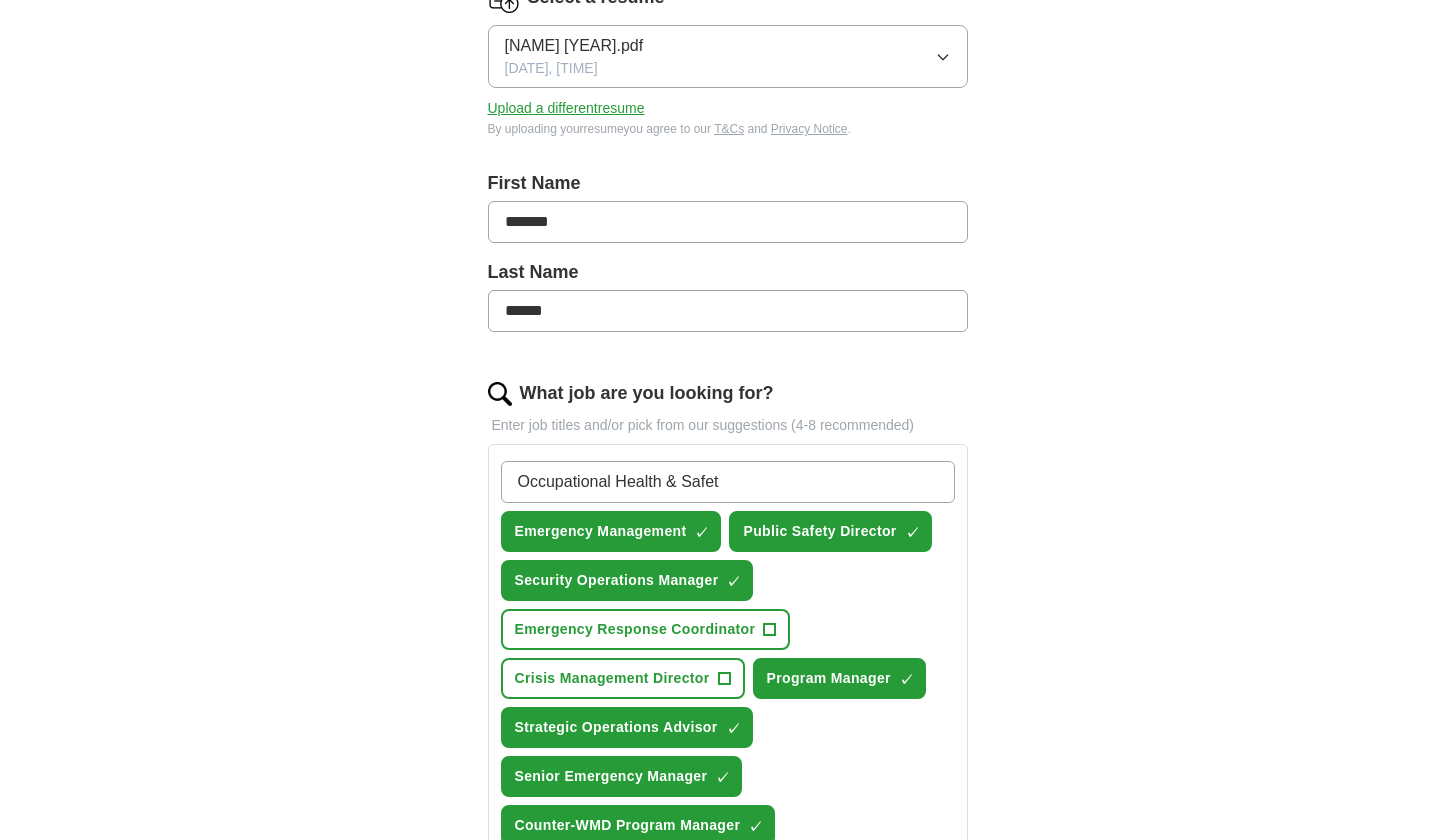 type on "Occupational Health & Safety" 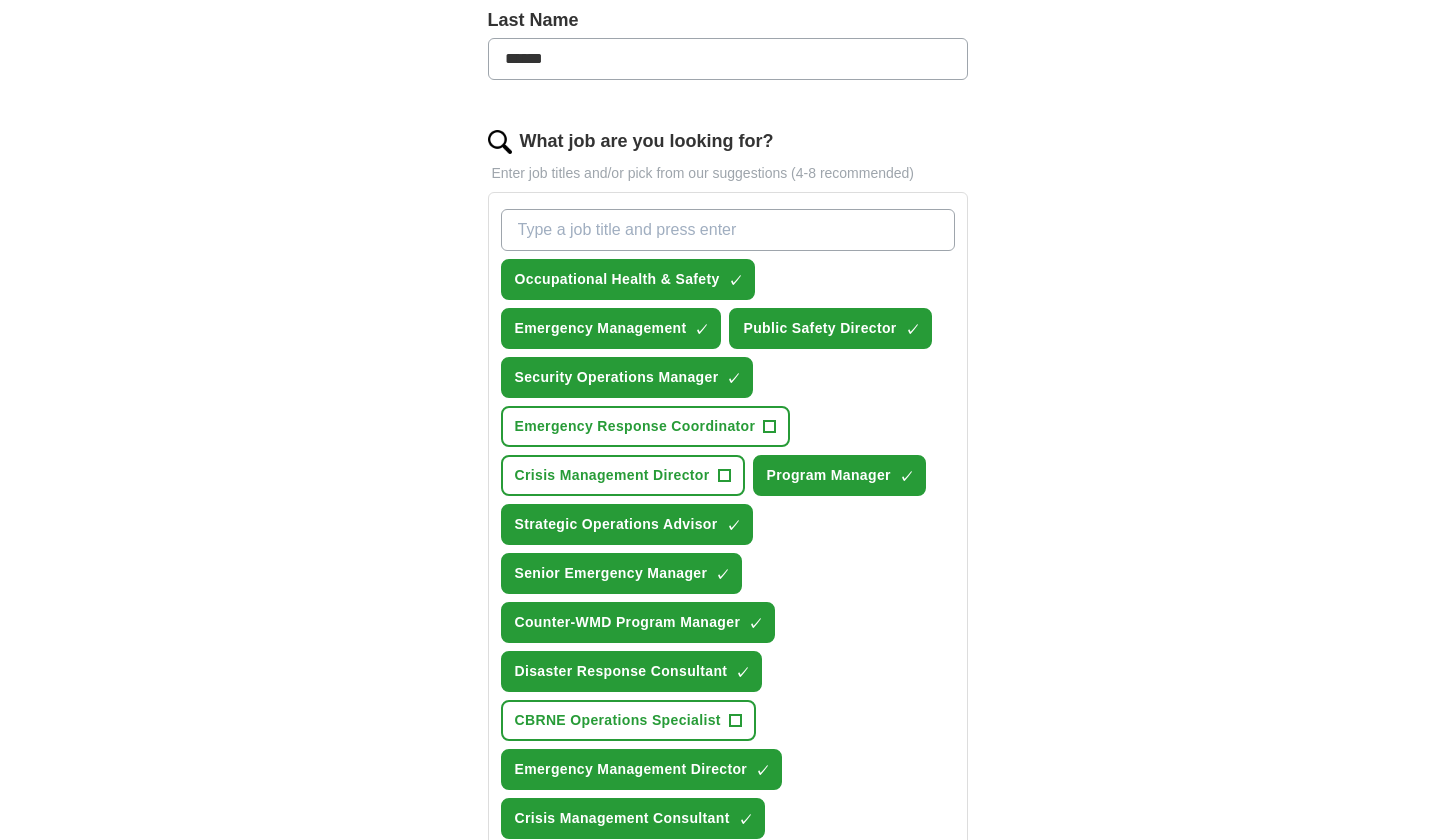 scroll, scrollTop: 800, scrollLeft: 0, axis: vertical 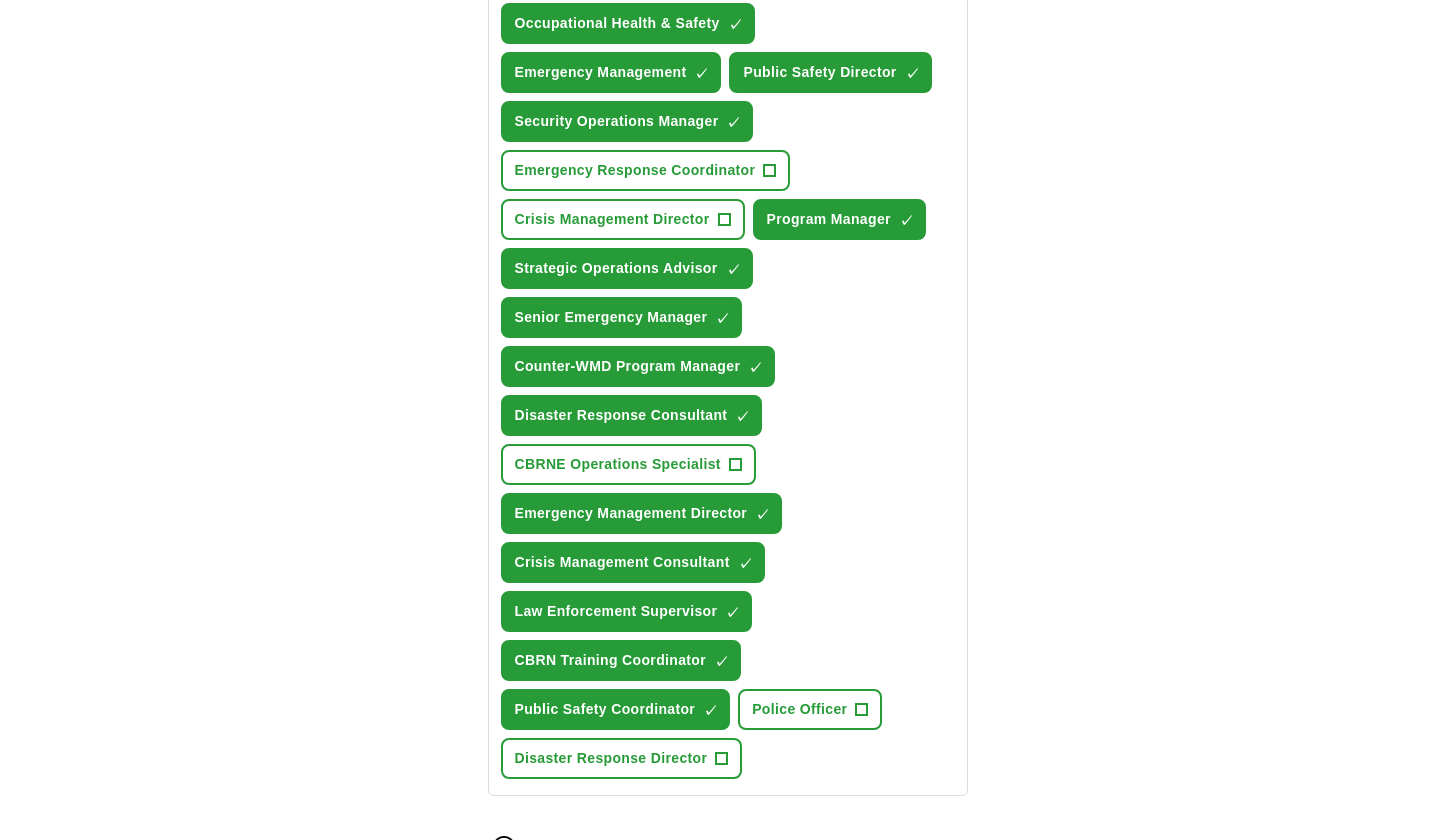 click on "×" at bounding box center (0, 0) 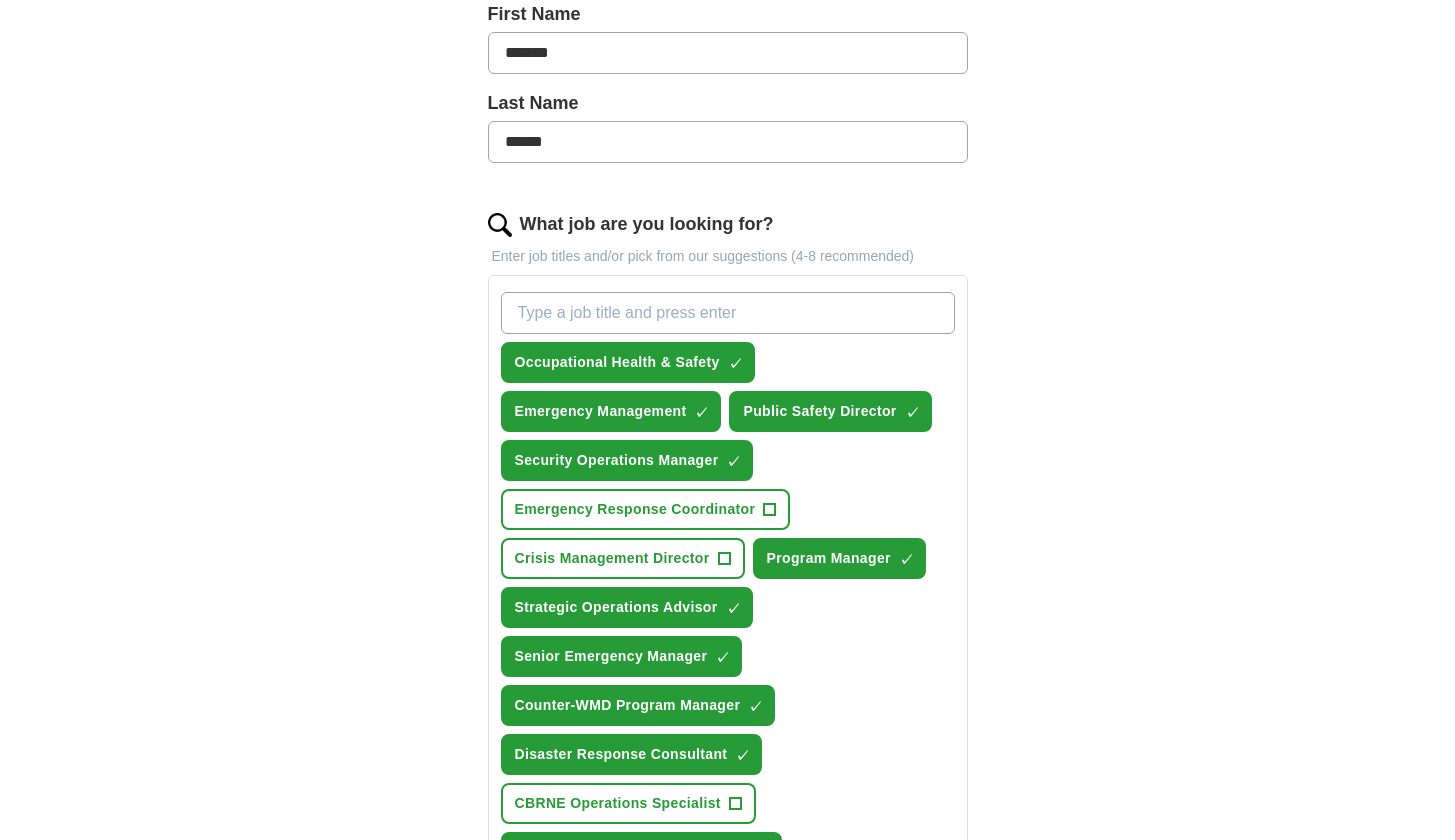 scroll, scrollTop: 290, scrollLeft: 0, axis: vertical 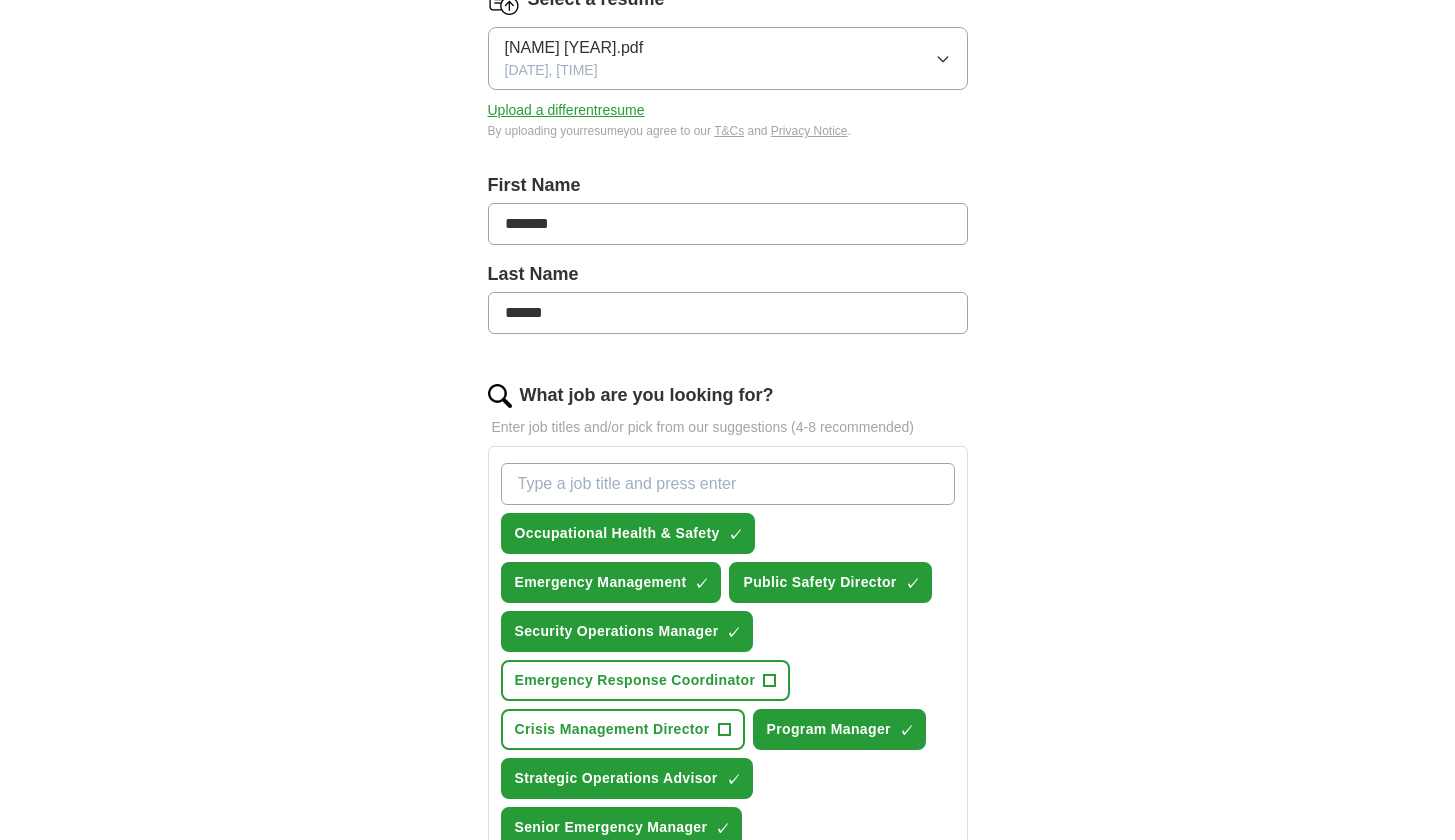click on "What job are you looking for?" at bounding box center [728, 484] 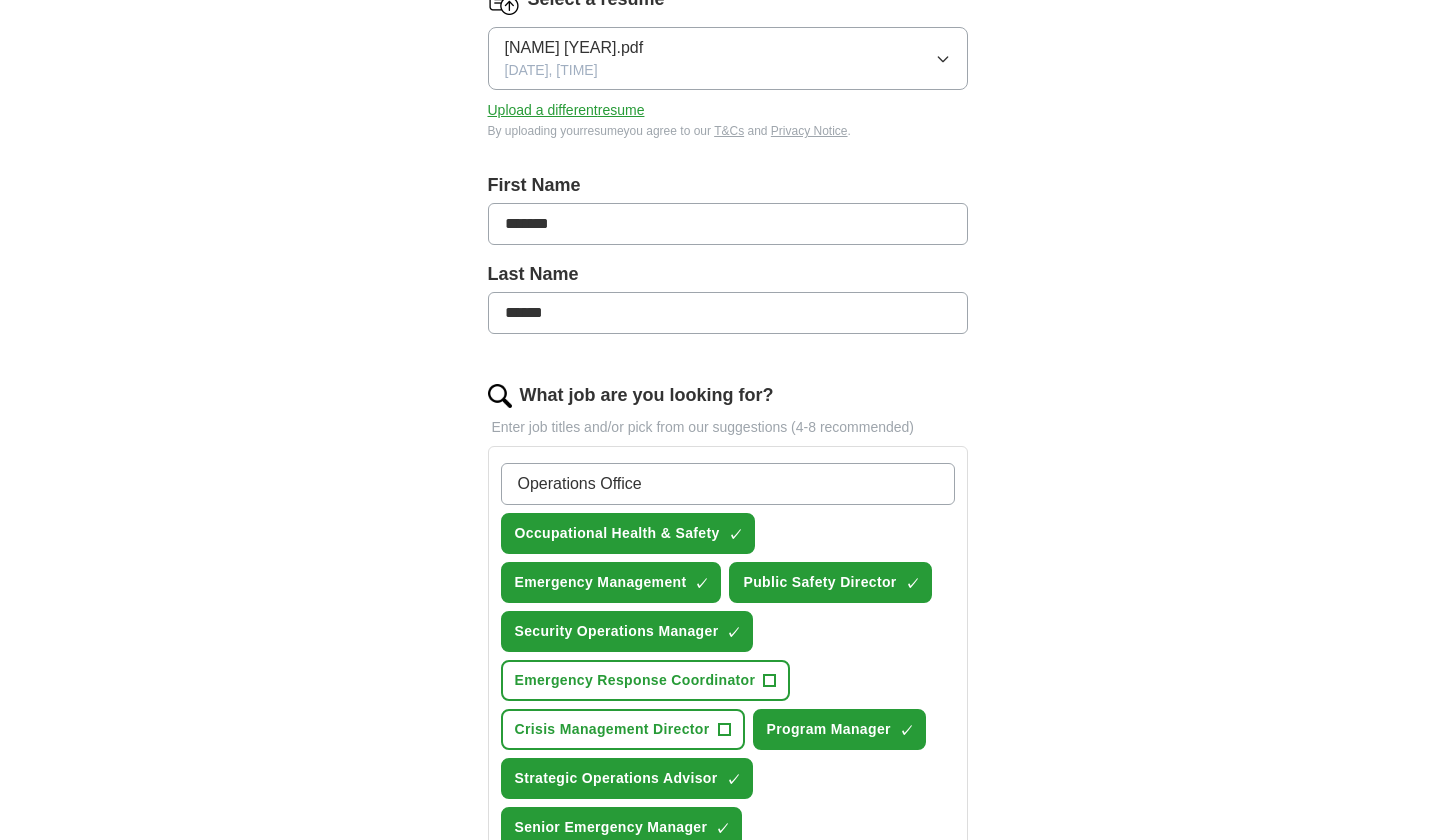 type on "Operations Officer" 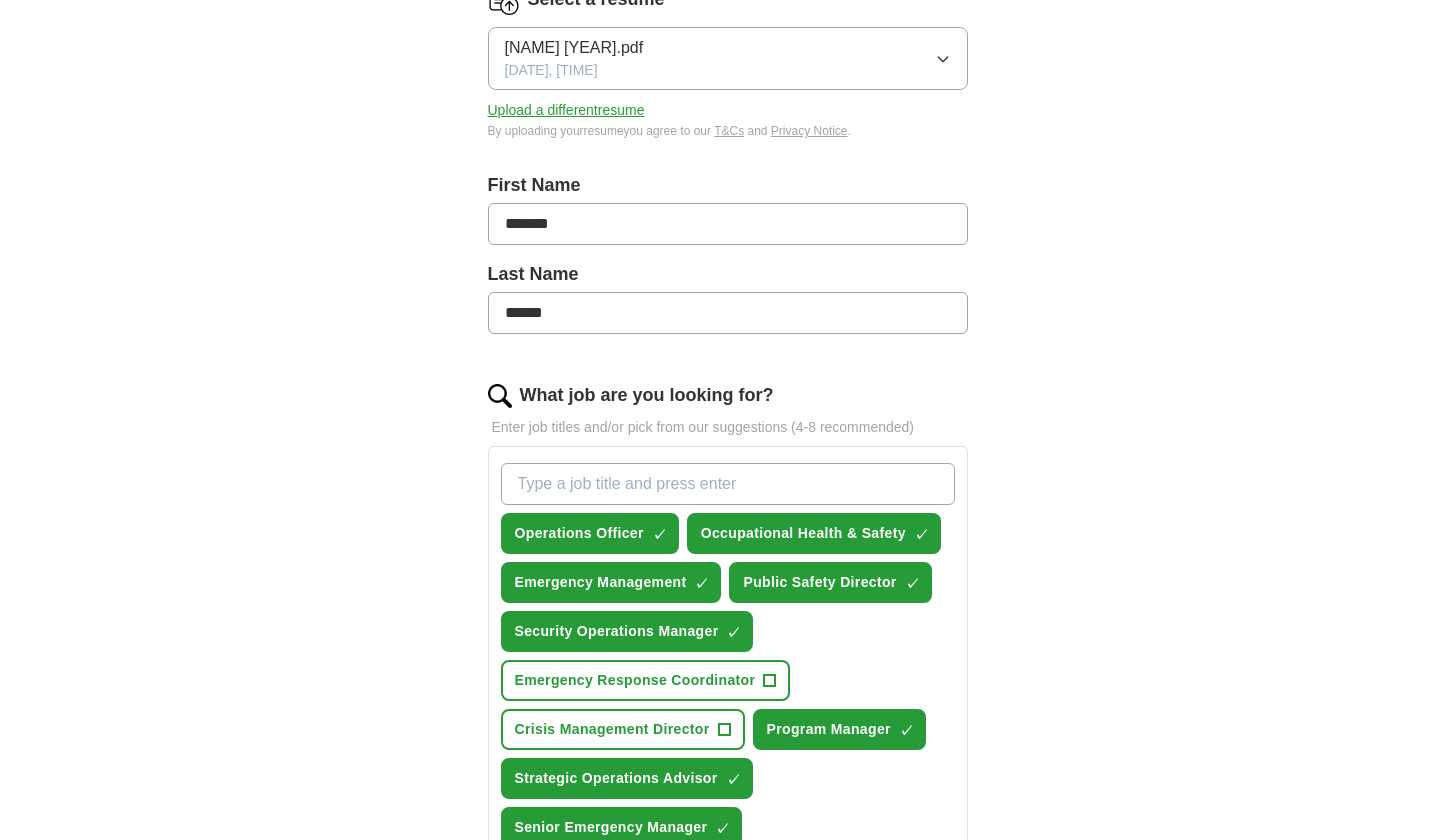 click on "What job are you looking for?" at bounding box center [728, 484] 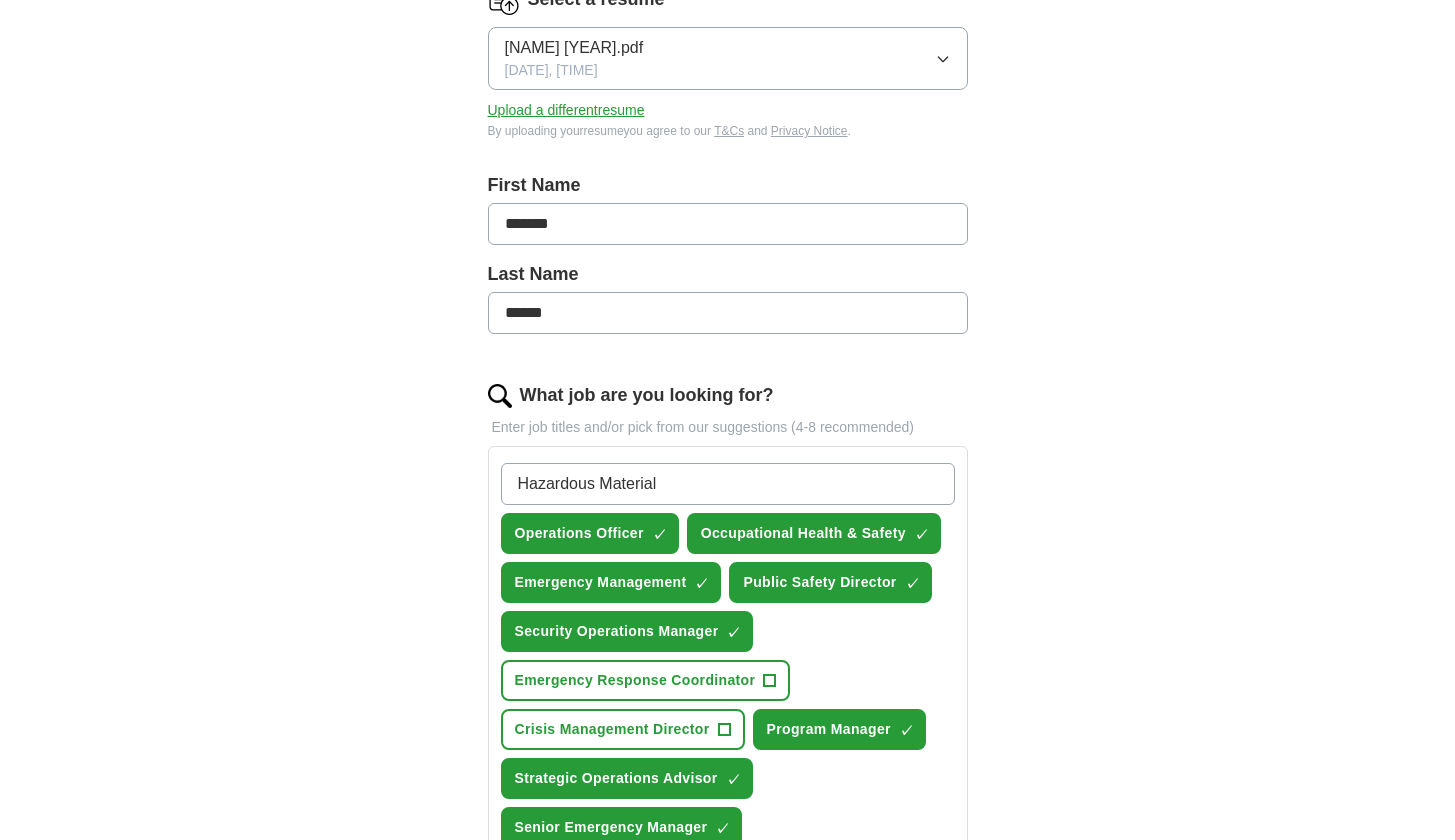 type on "Hazardous Materials" 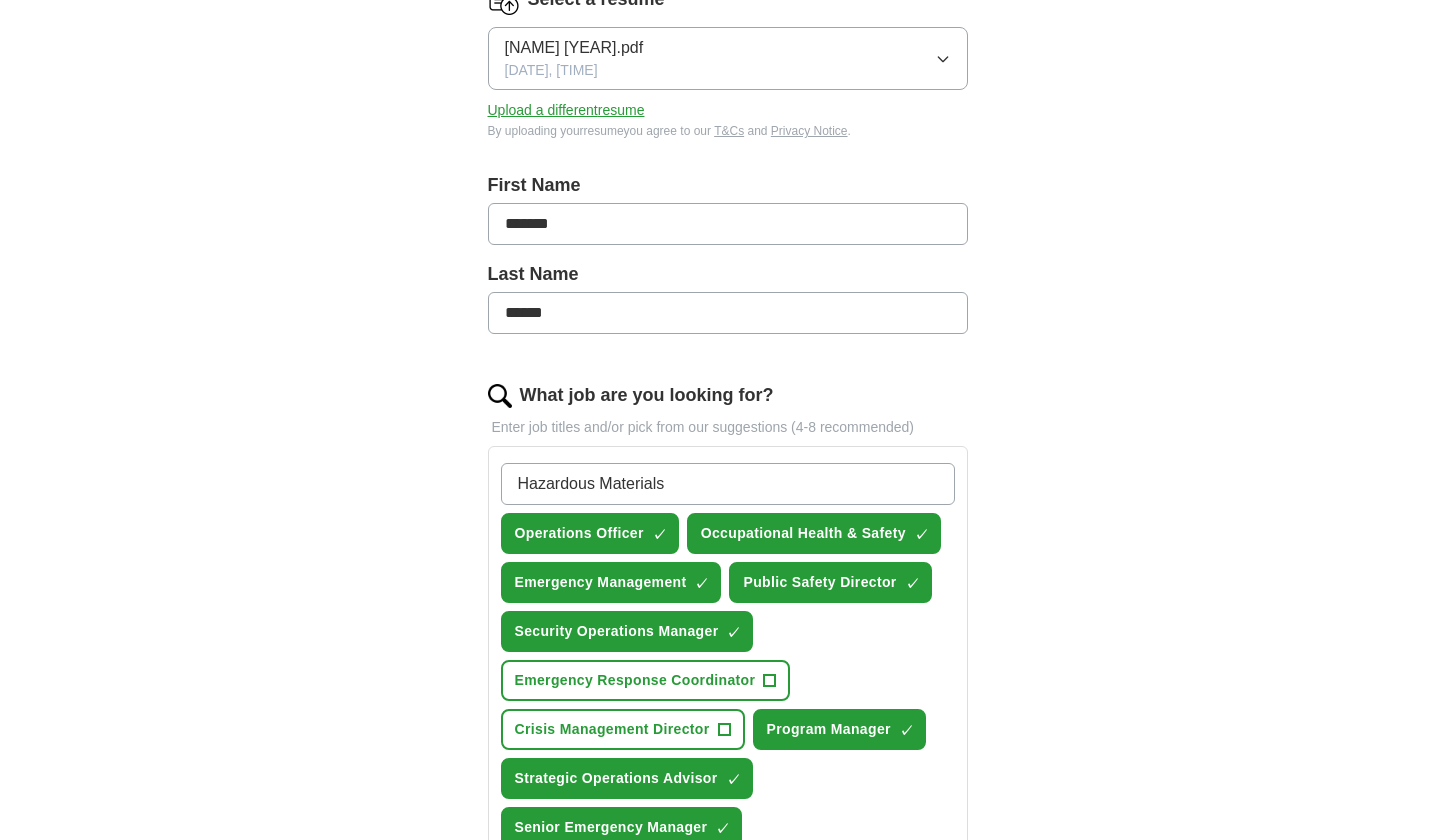 type 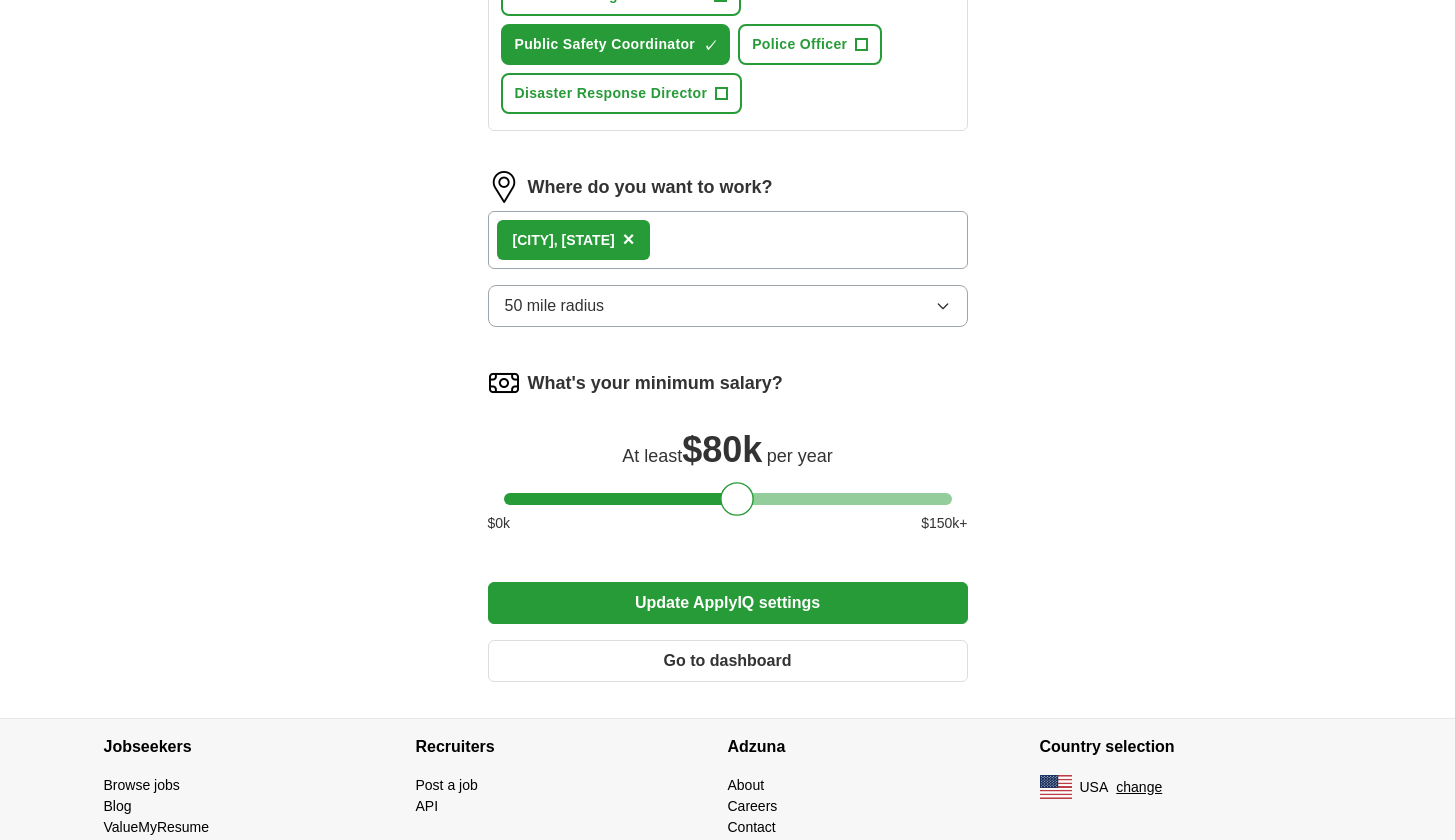 scroll, scrollTop: 1594, scrollLeft: 0, axis: vertical 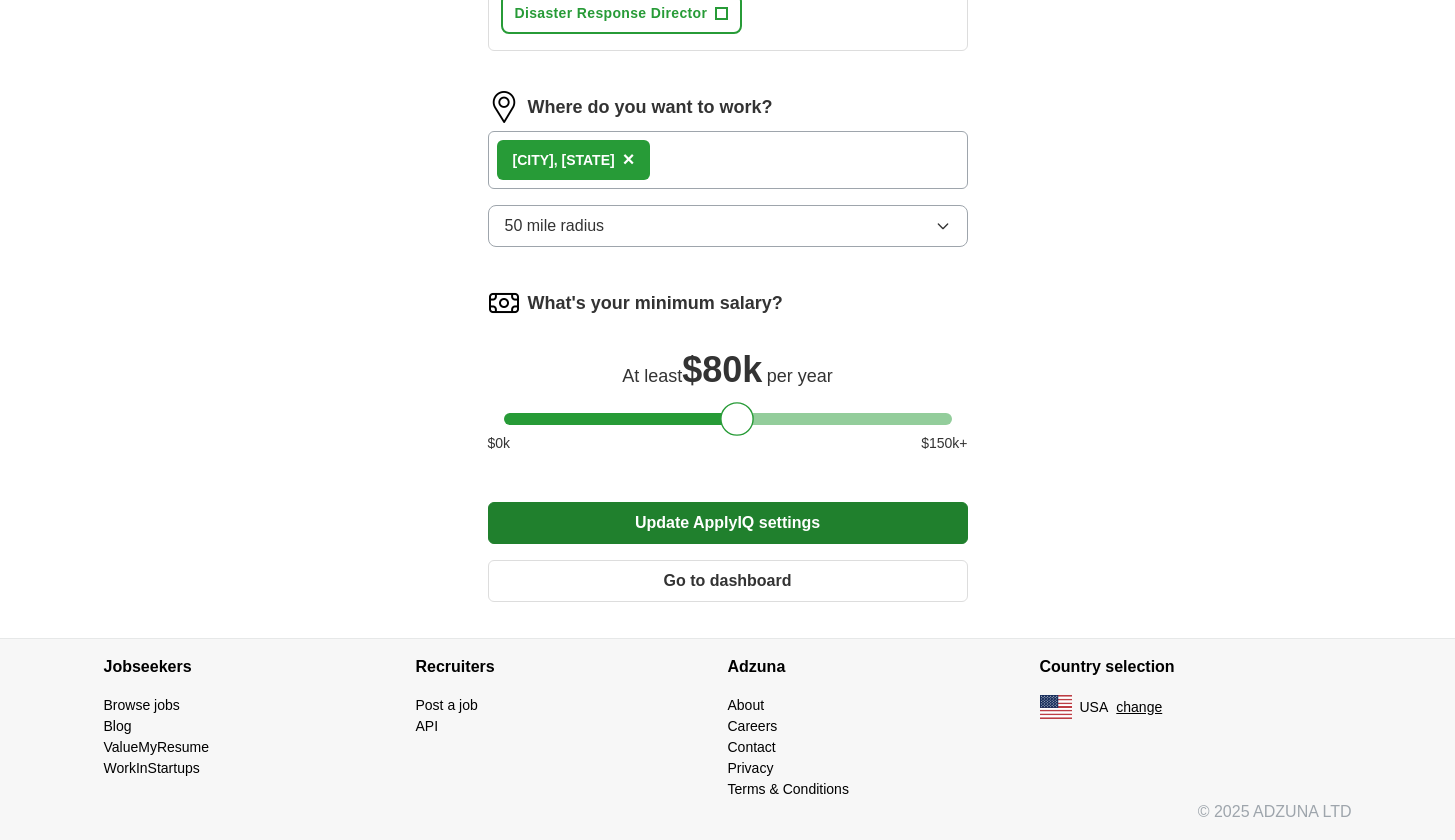 click on "Update ApplyIQ settings" at bounding box center [728, 523] 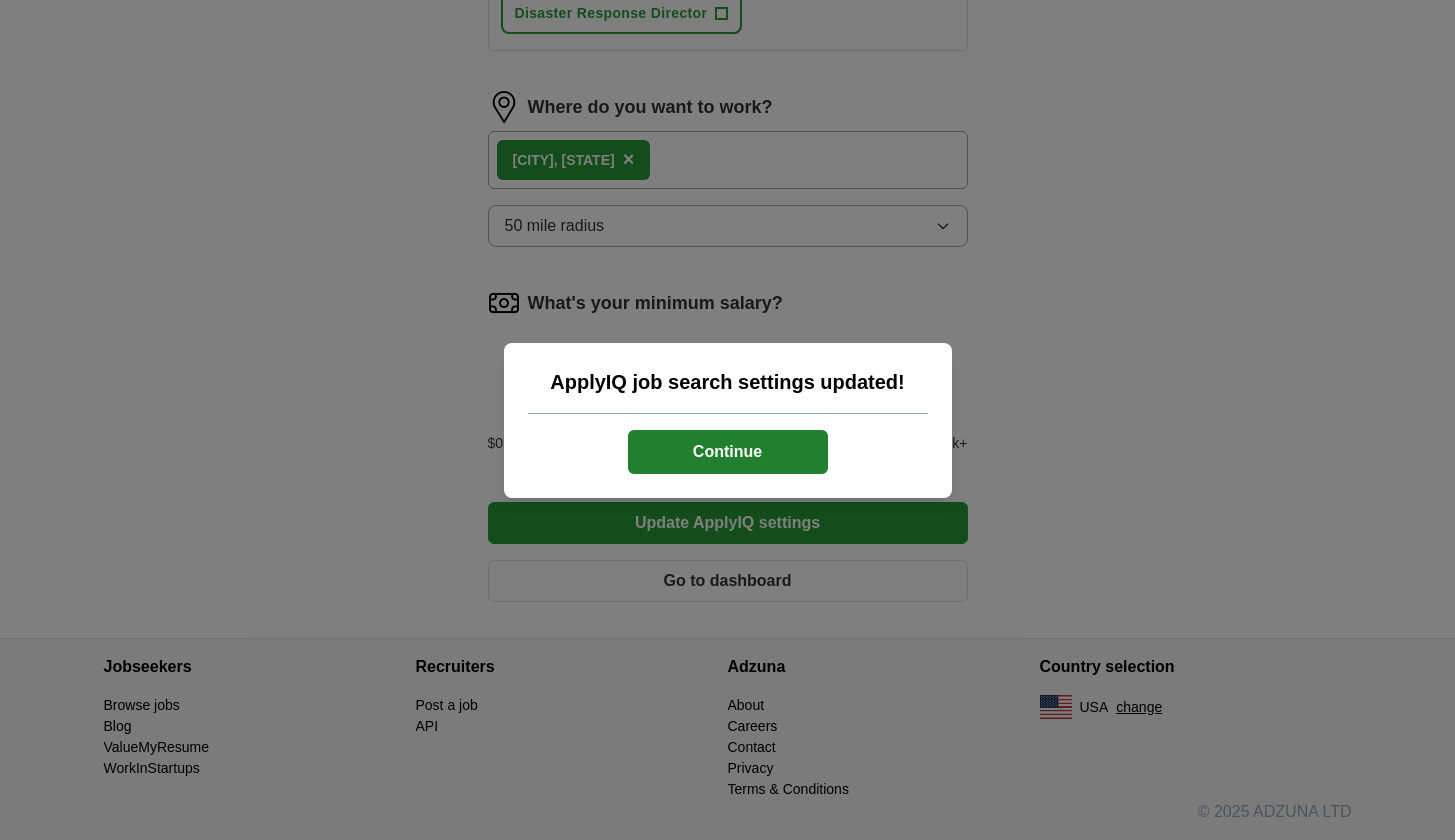 click on "Continue" at bounding box center [728, 452] 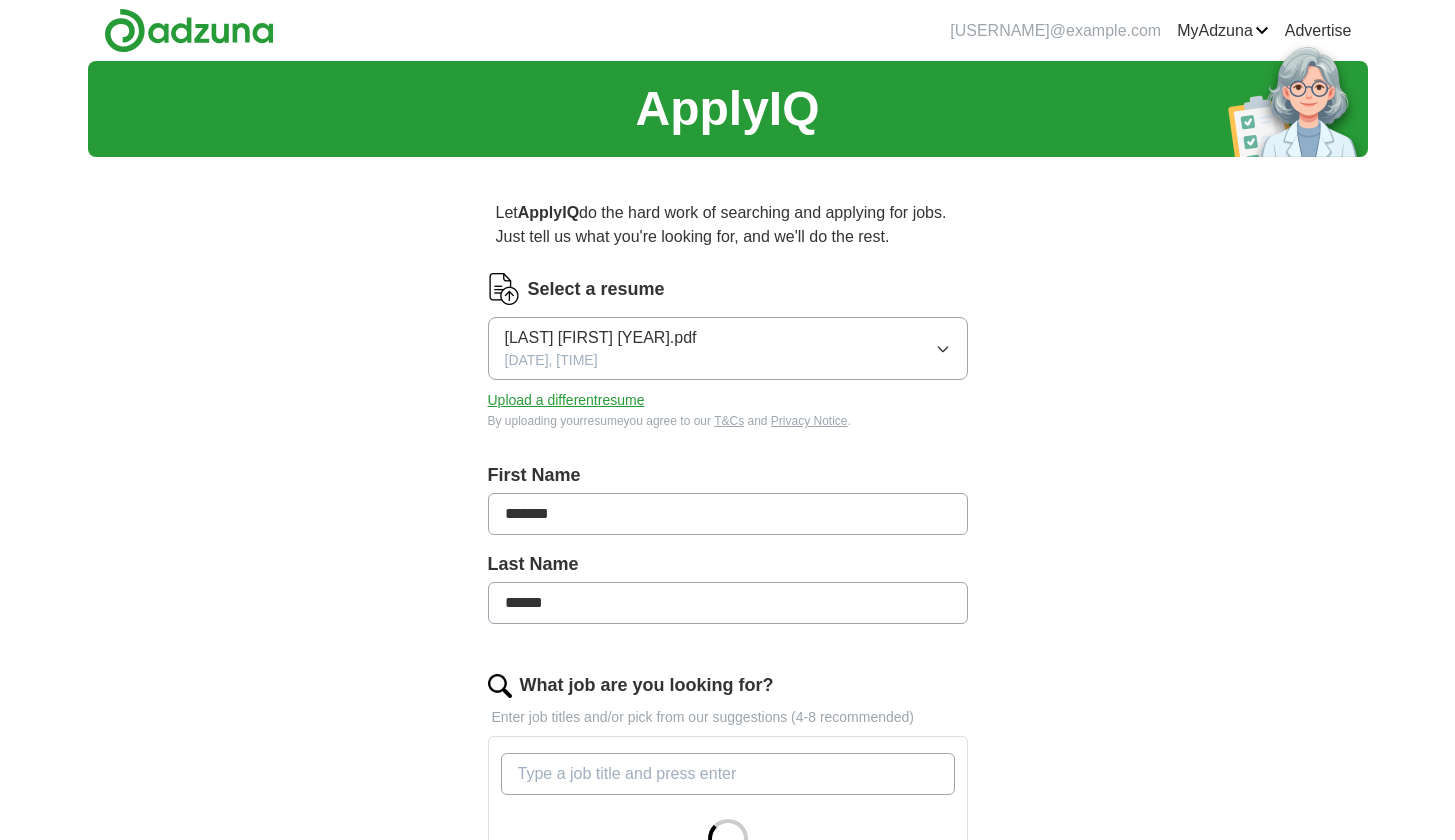 scroll, scrollTop: 0, scrollLeft: 0, axis: both 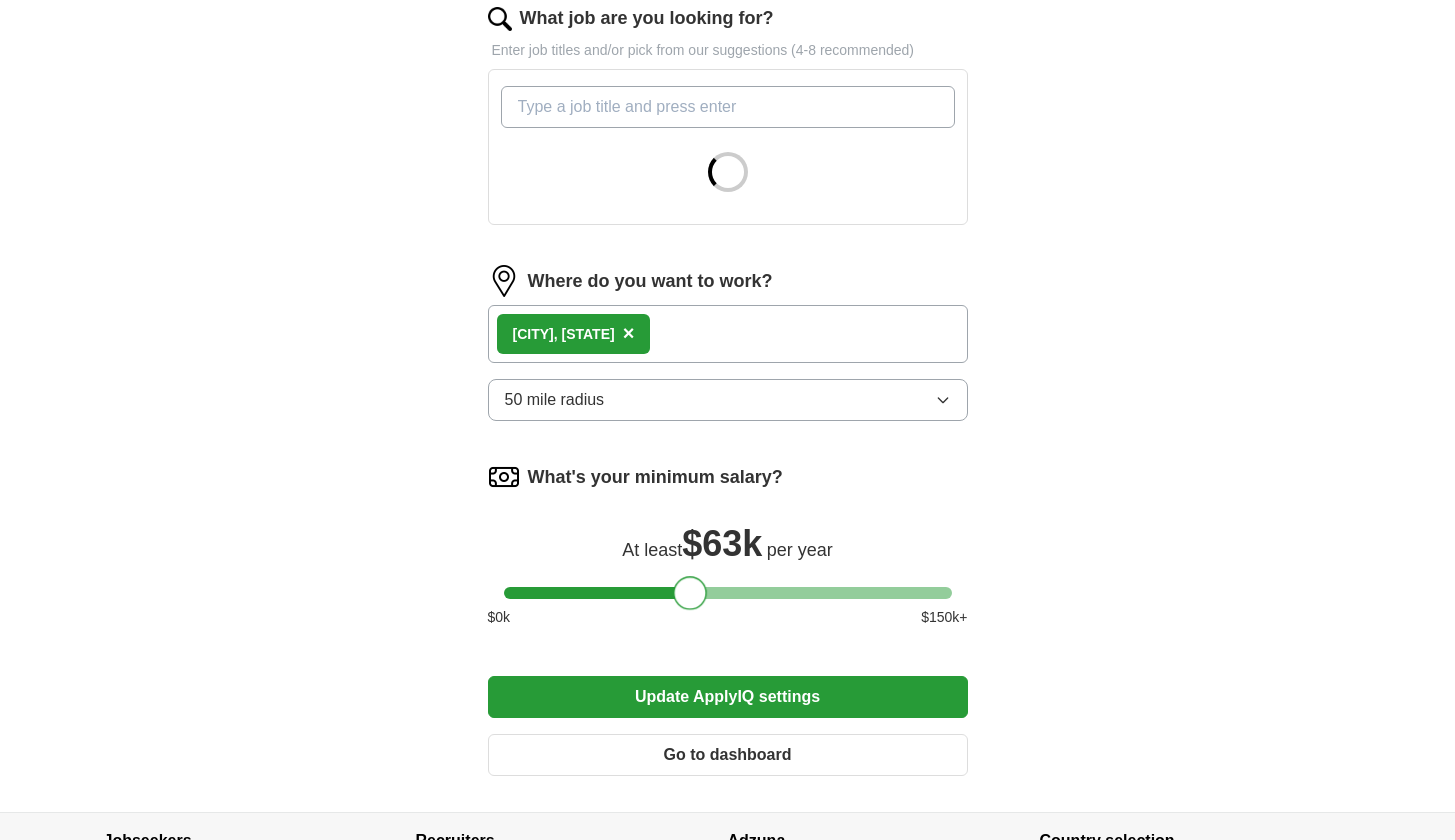 drag, startPoint x: 735, startPoint y: 588, endPoint x: 689, endPoint y: 592, distance: 46.173584 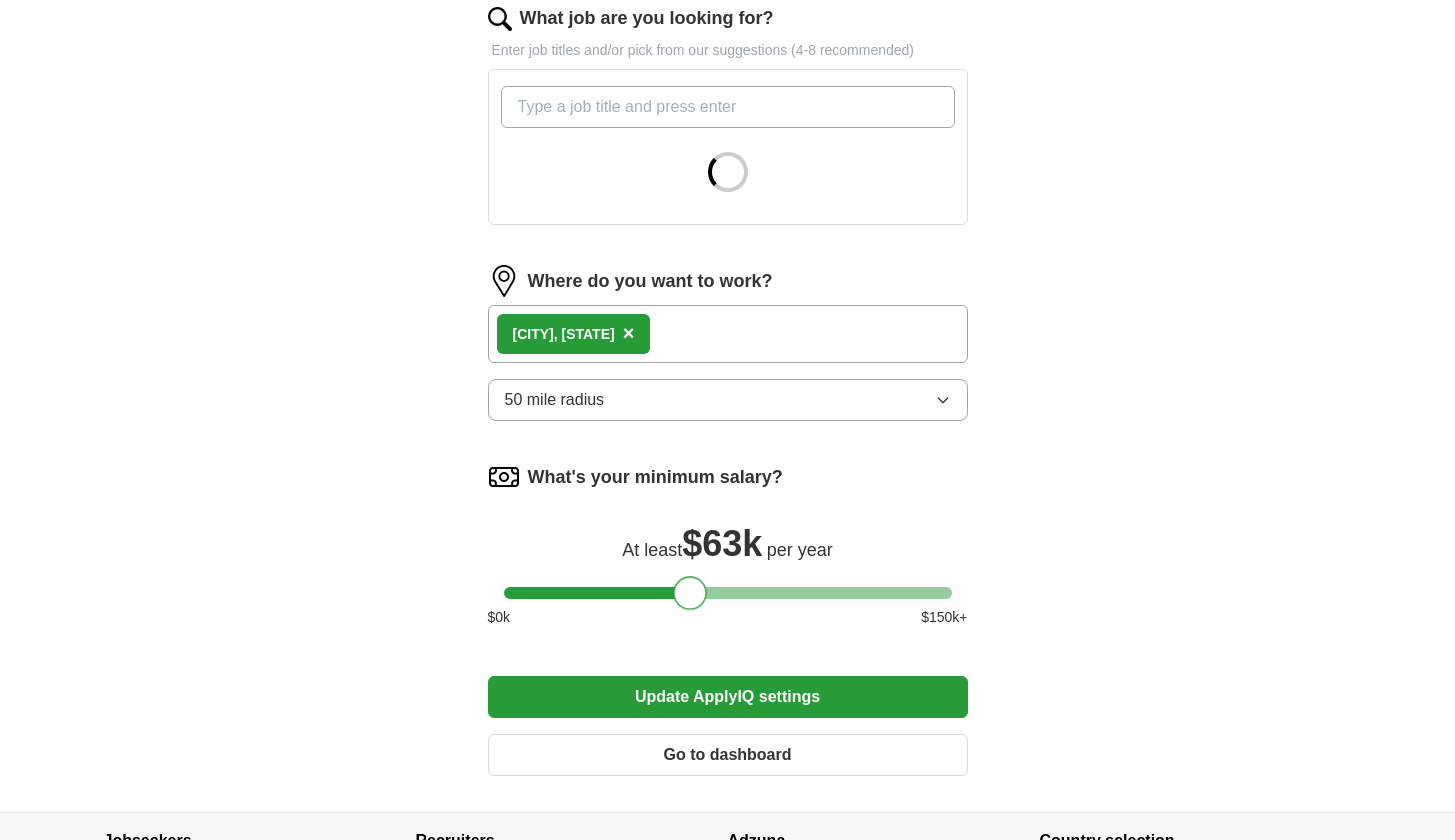 click at bounding box center [690, 593] 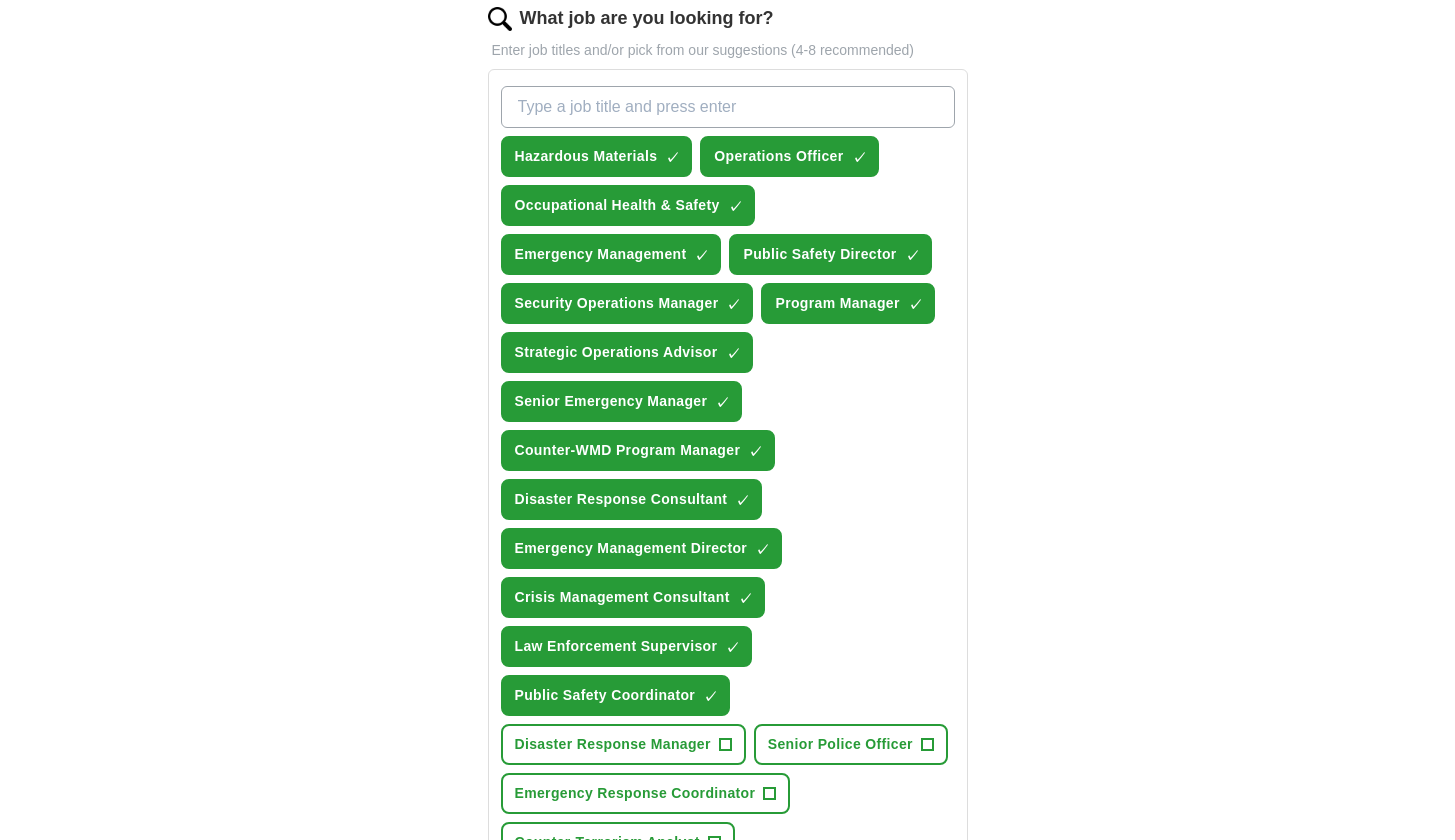 scroll, scrollTop: 1545, scrollLeft: 0, axis: vertical 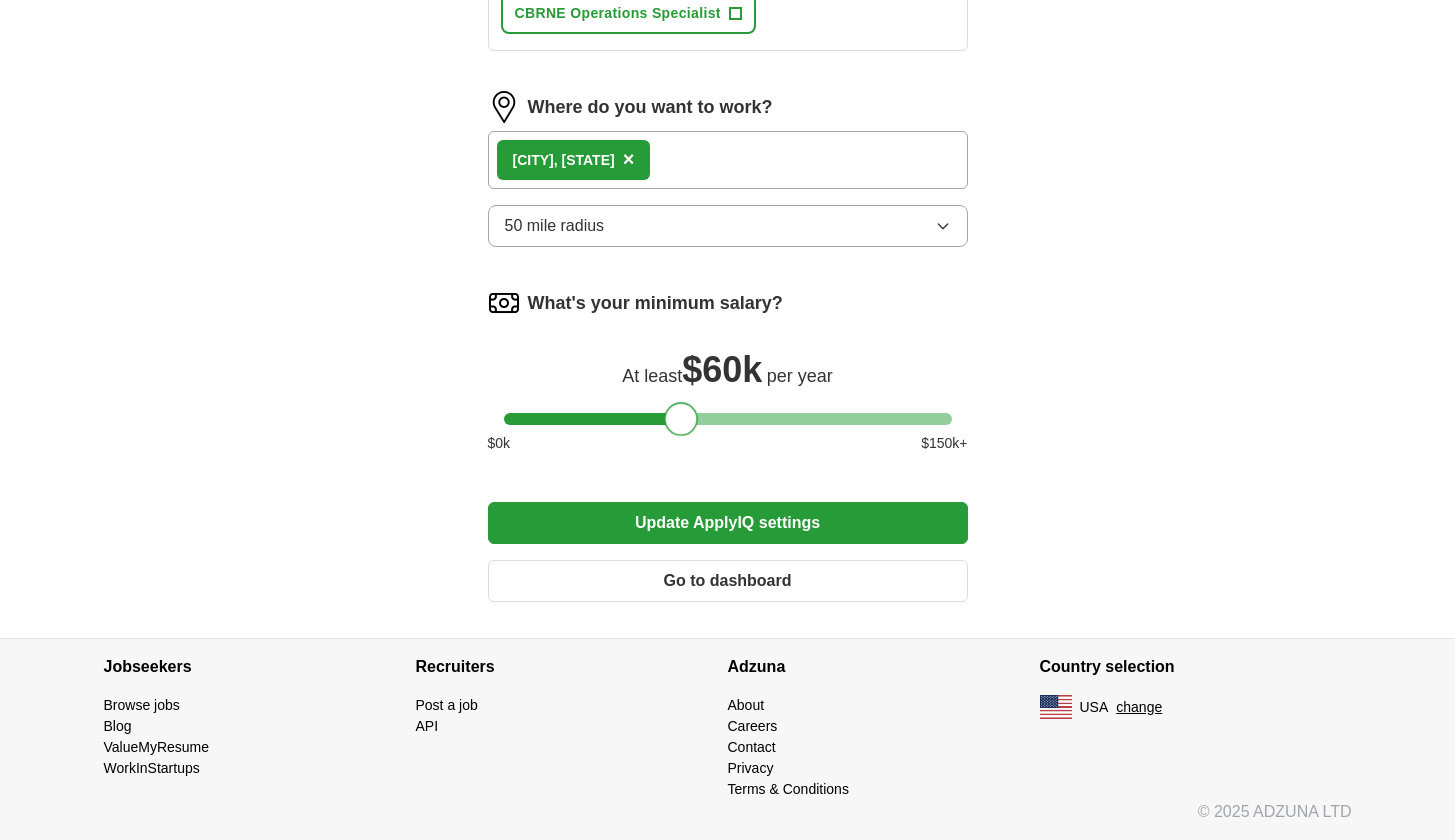click at bounding box center (681, 419) 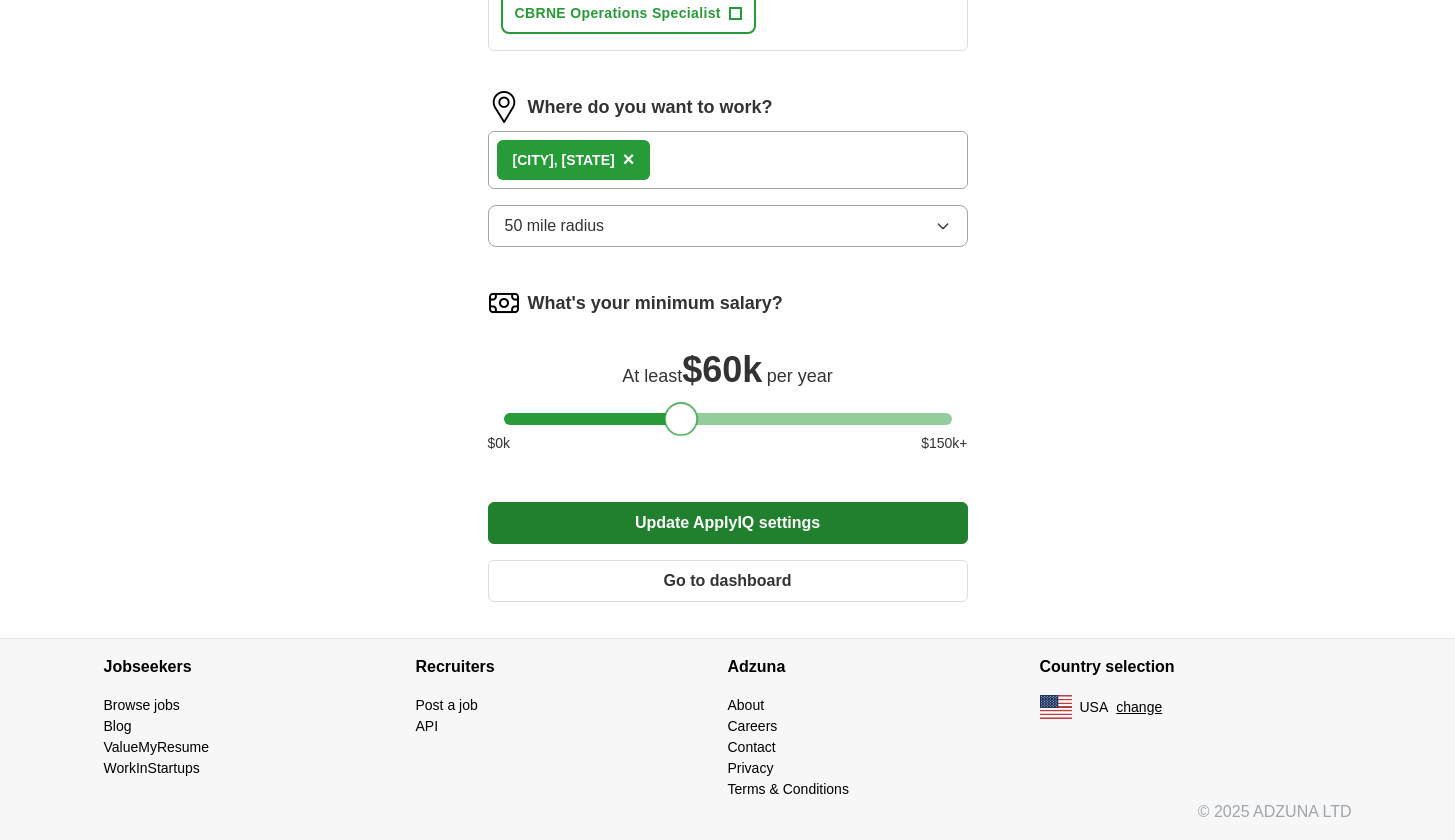 click on "Update ApplyIQ settings" at bounding box center (728, 523) 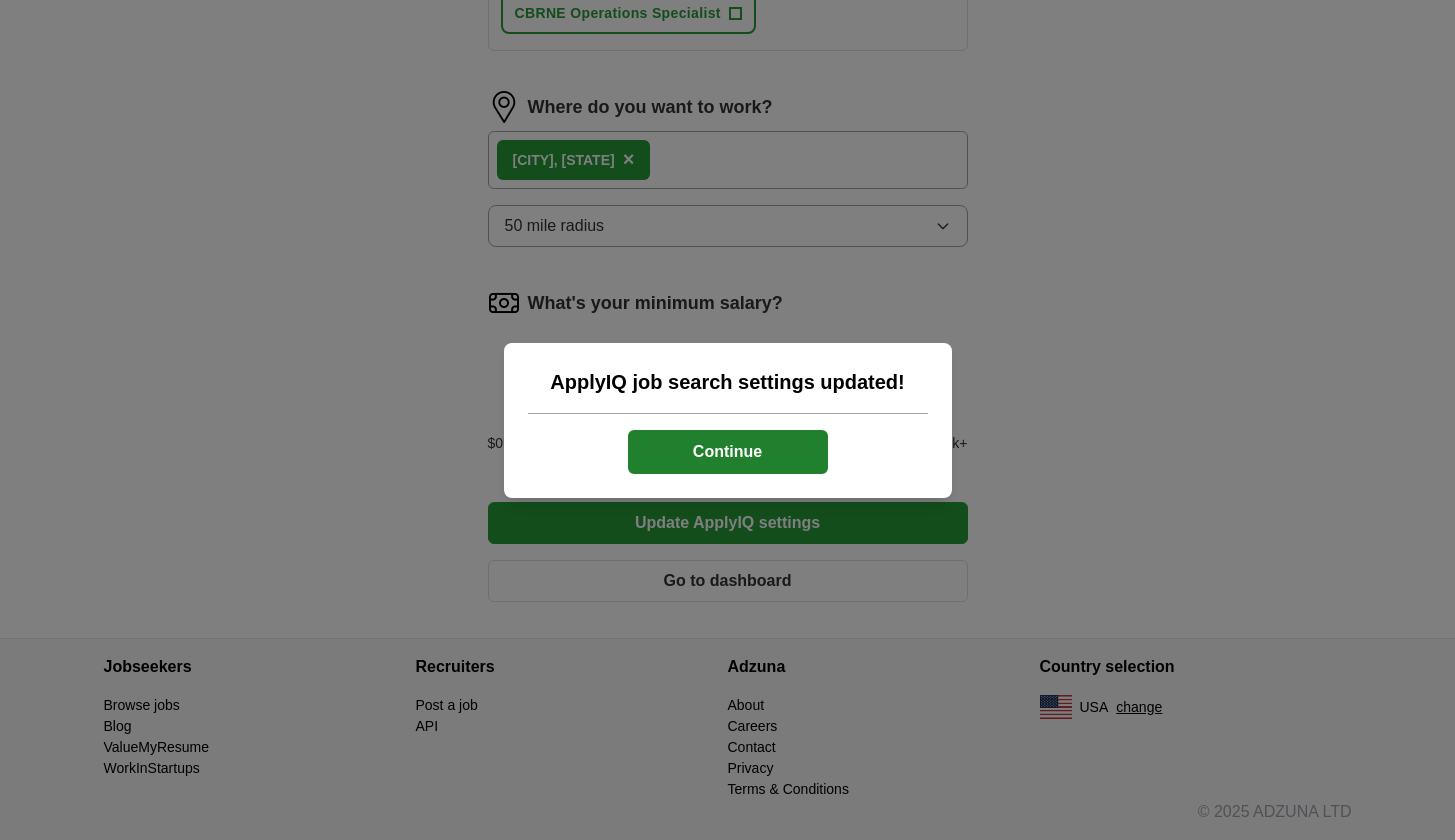 click on "Continue" at bounding box center [728, 452] 